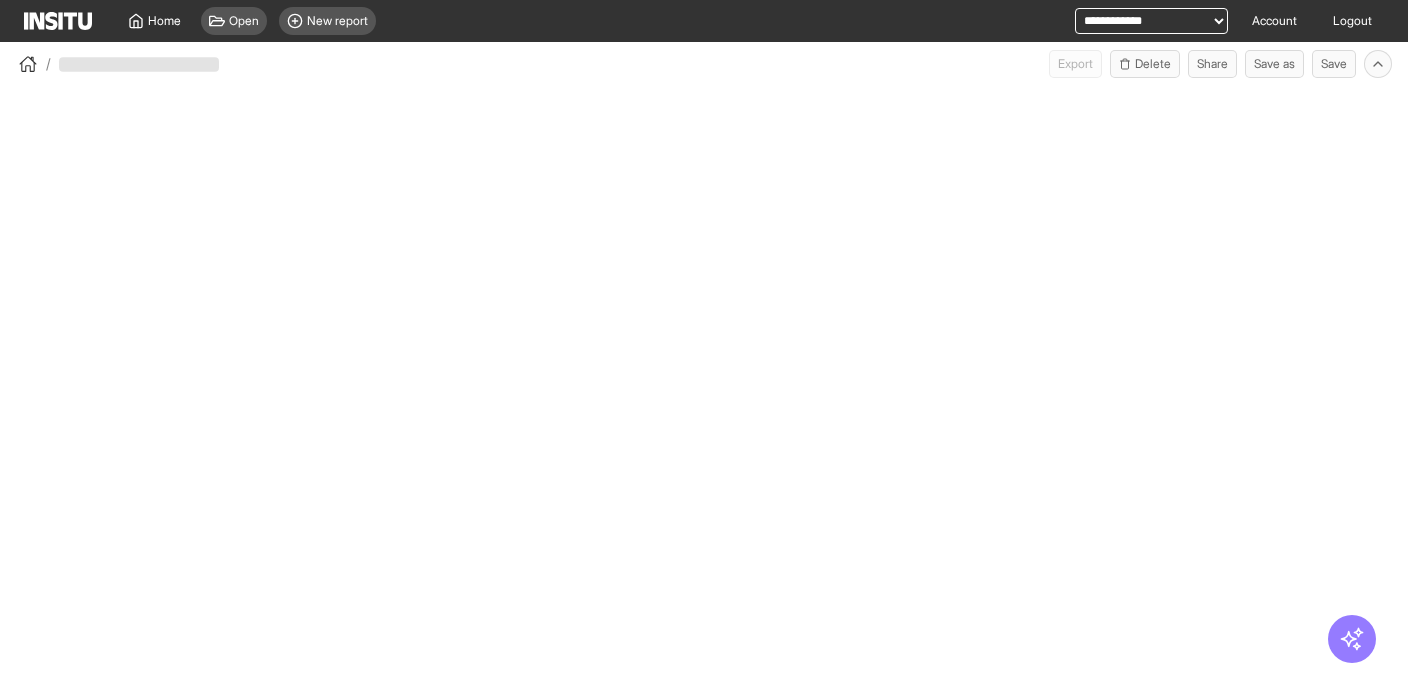 scroll, scrollTop: 0, scrollLeft: 0, axis: both 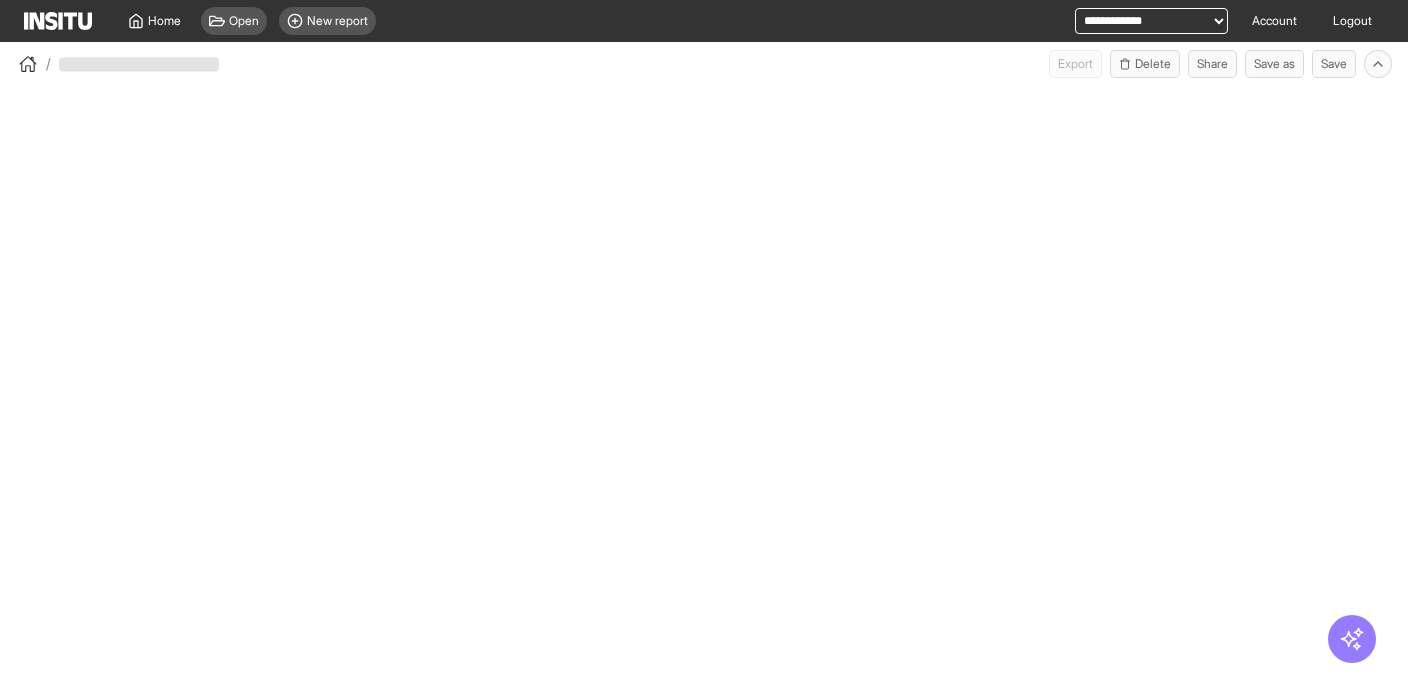 select on "**" 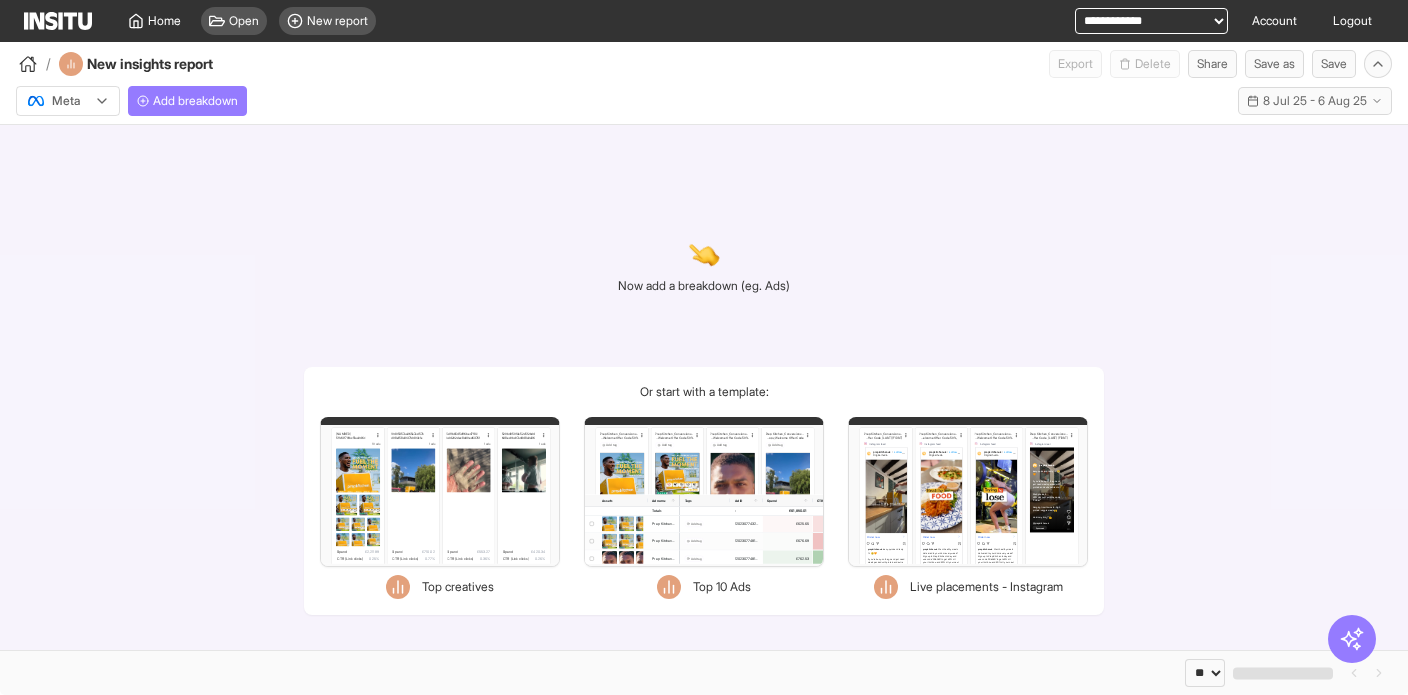 click on "**********" at bounding box center [1151, 21] 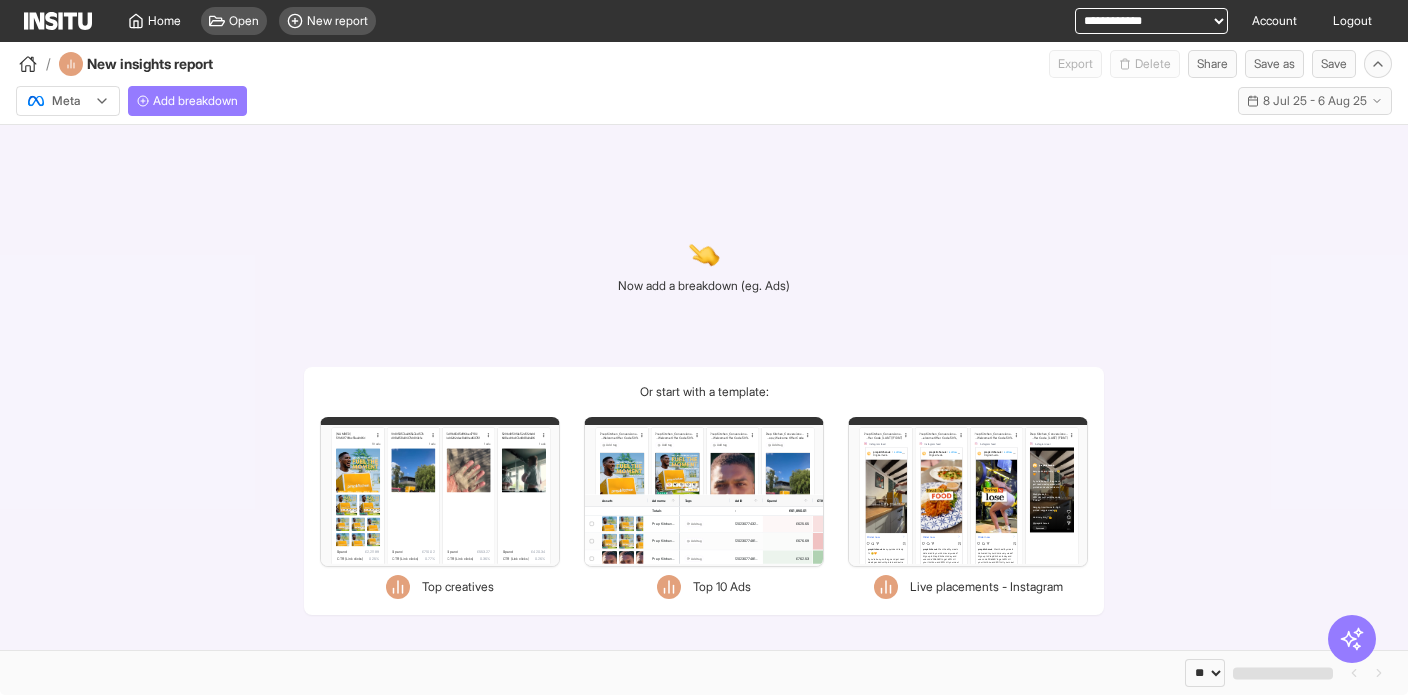 select on "**********" 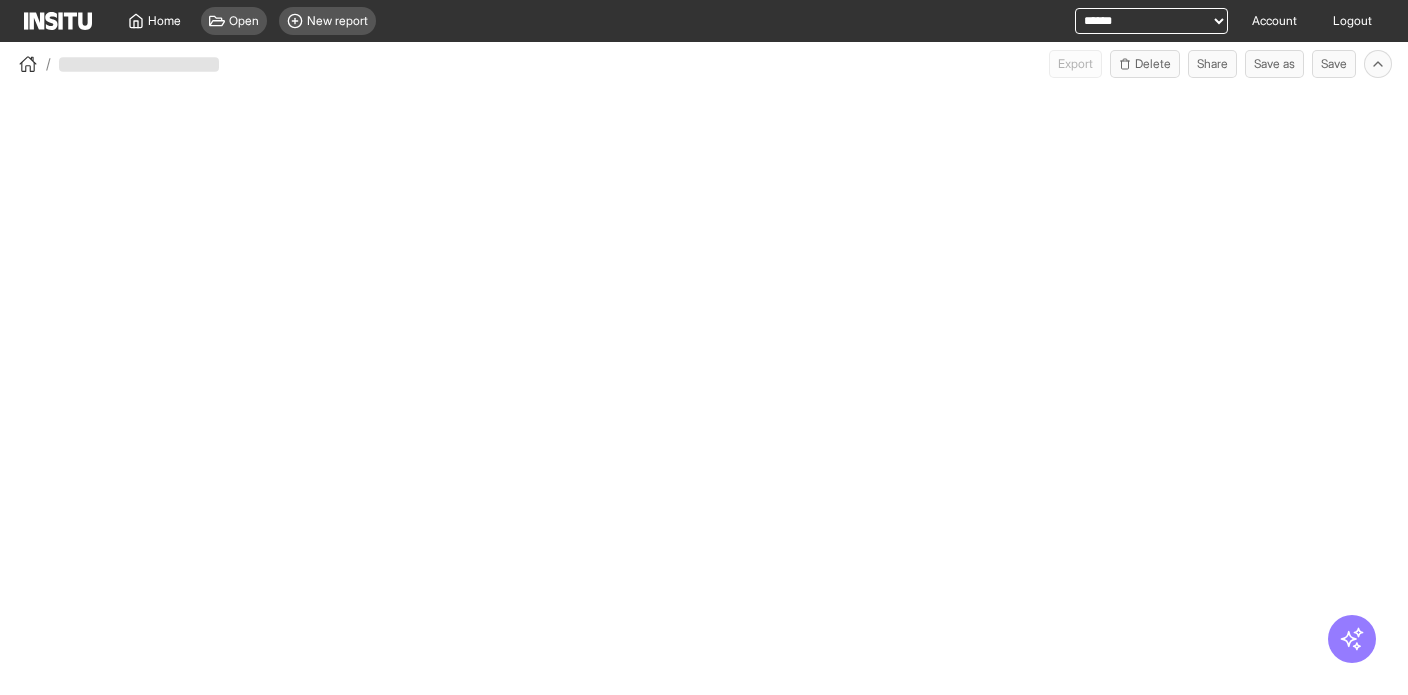 scroll, scrollTop: 0, scrollLeft: 0, axis: both 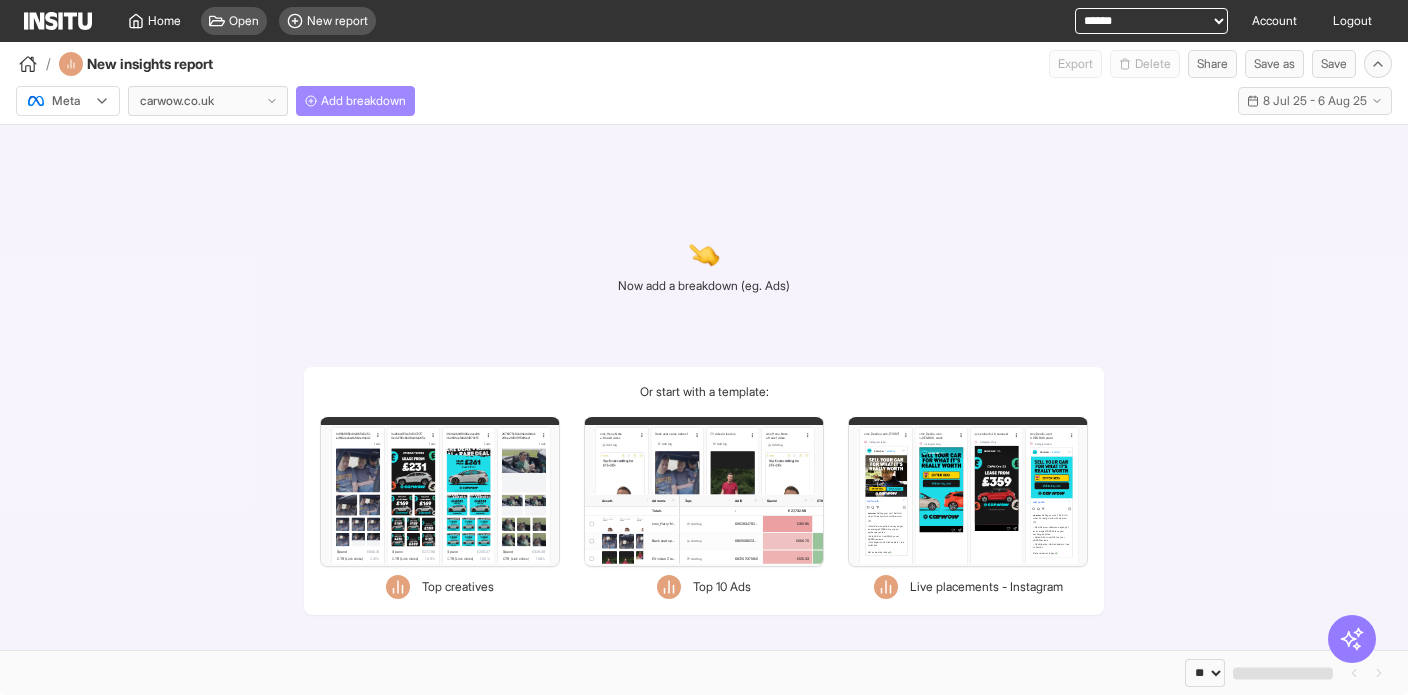 click on "Add breakdown" at bounding box center (363, 101) 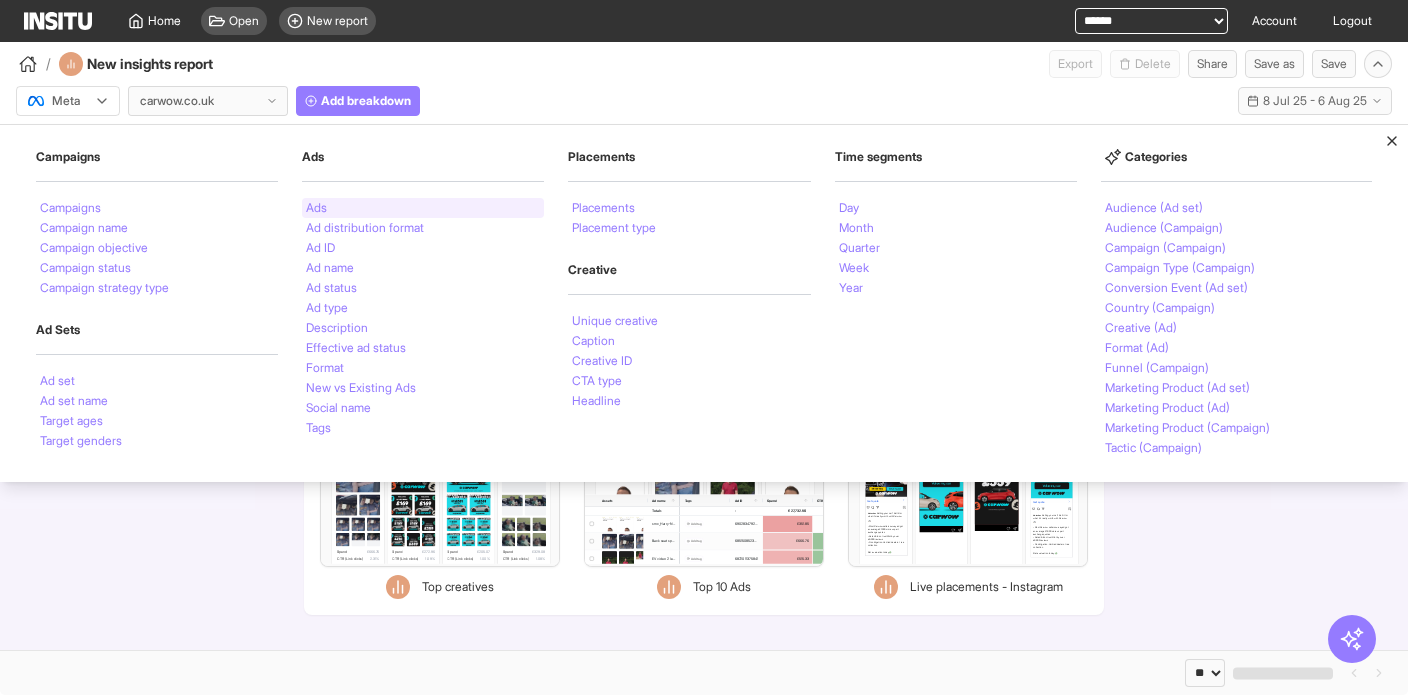 click on "Ads" at bounding box center [423, 208] 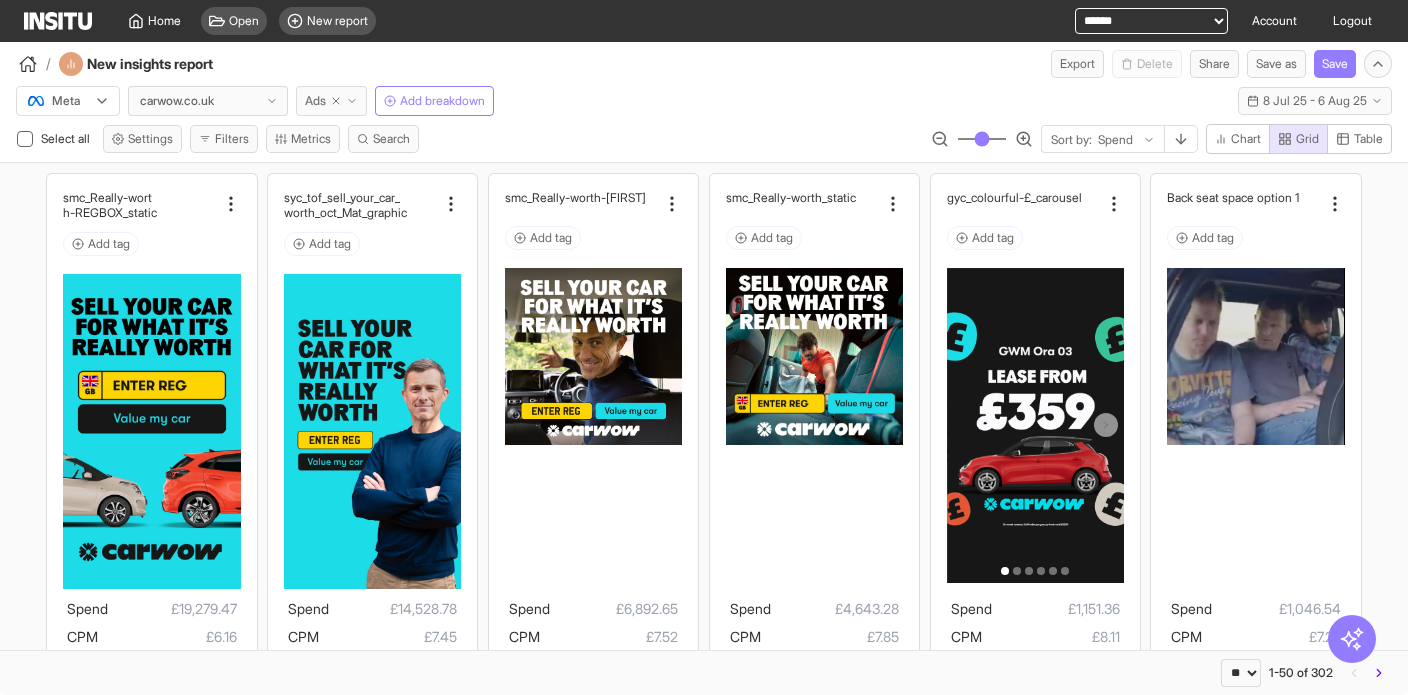 click 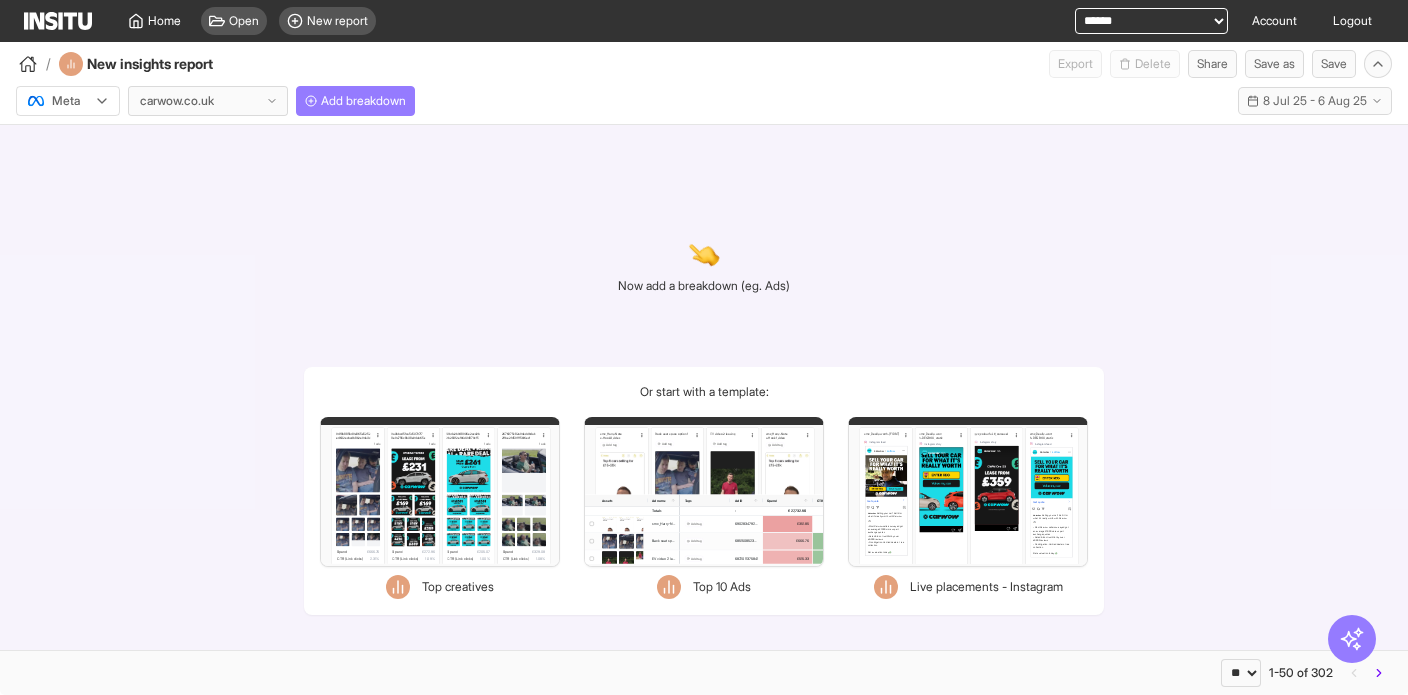 click on "**********" at bounding box center [1151, 21] 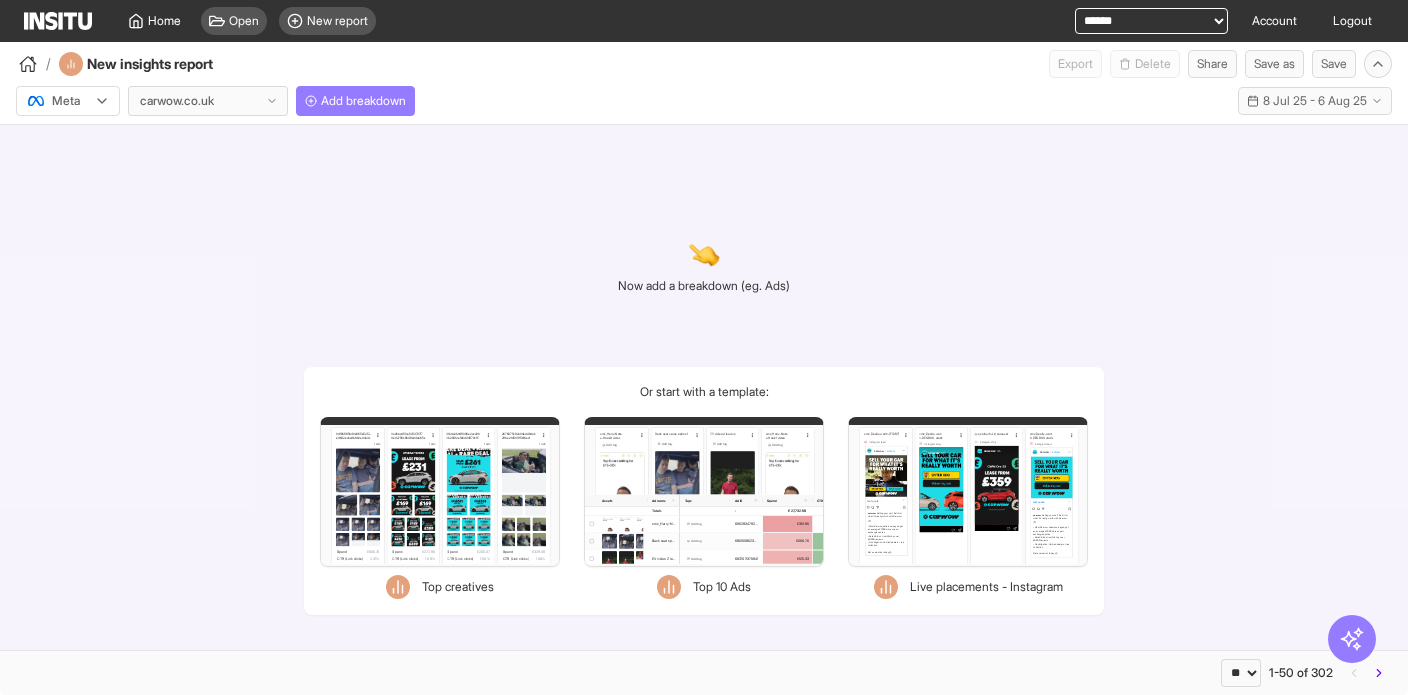 select on "**********" 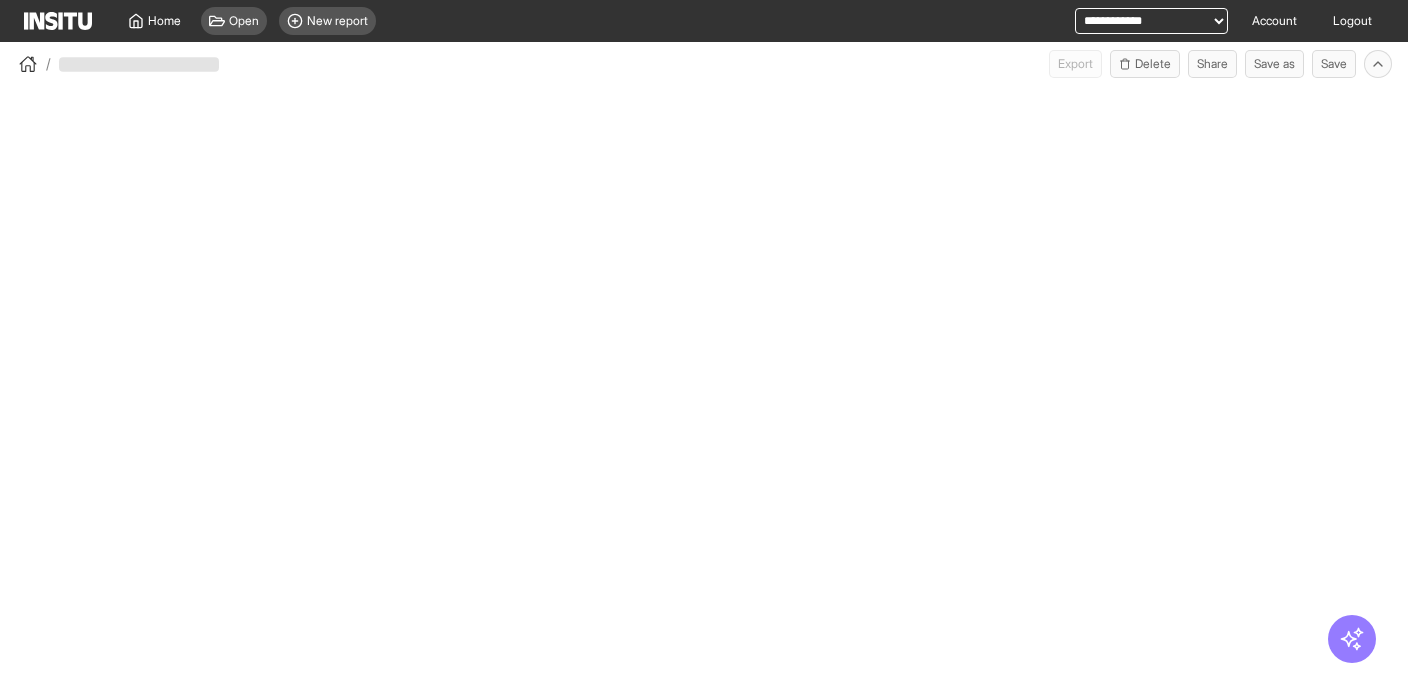 scroll, scrollTop: 0, scrollLeft: 0, axis: both 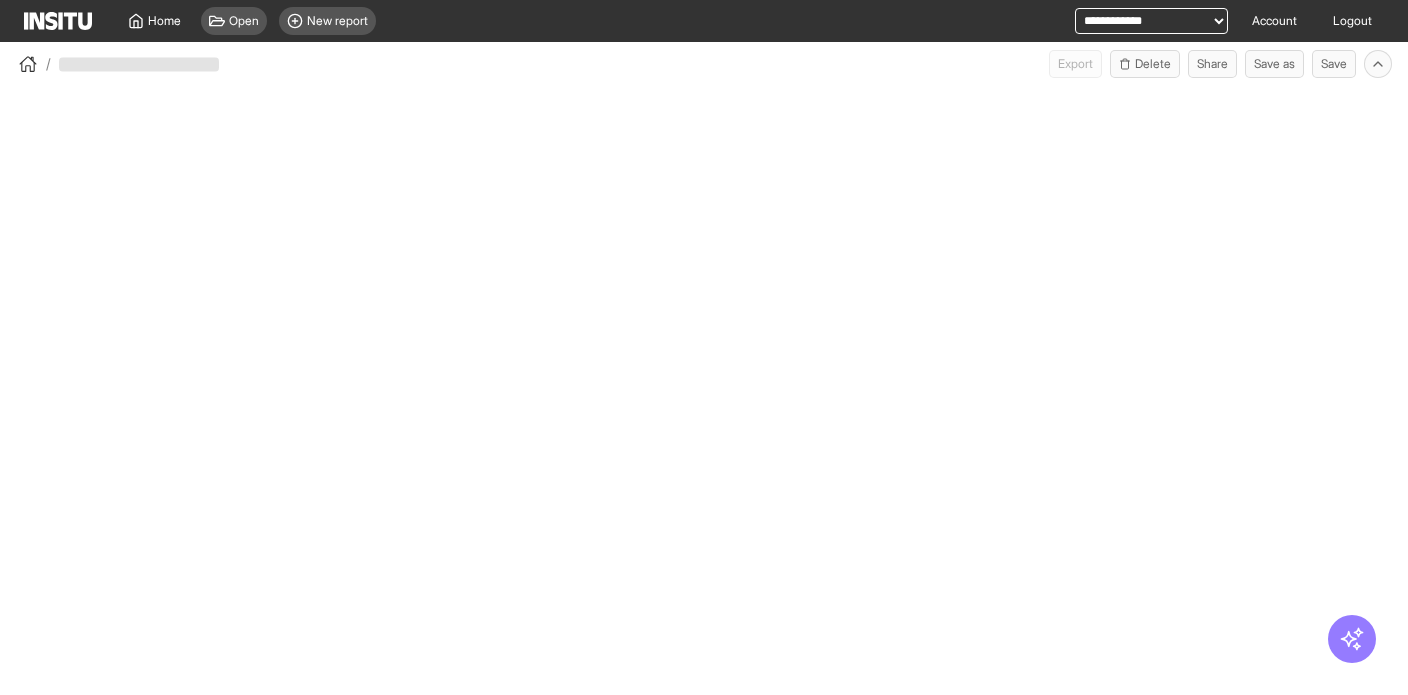 select on "**" 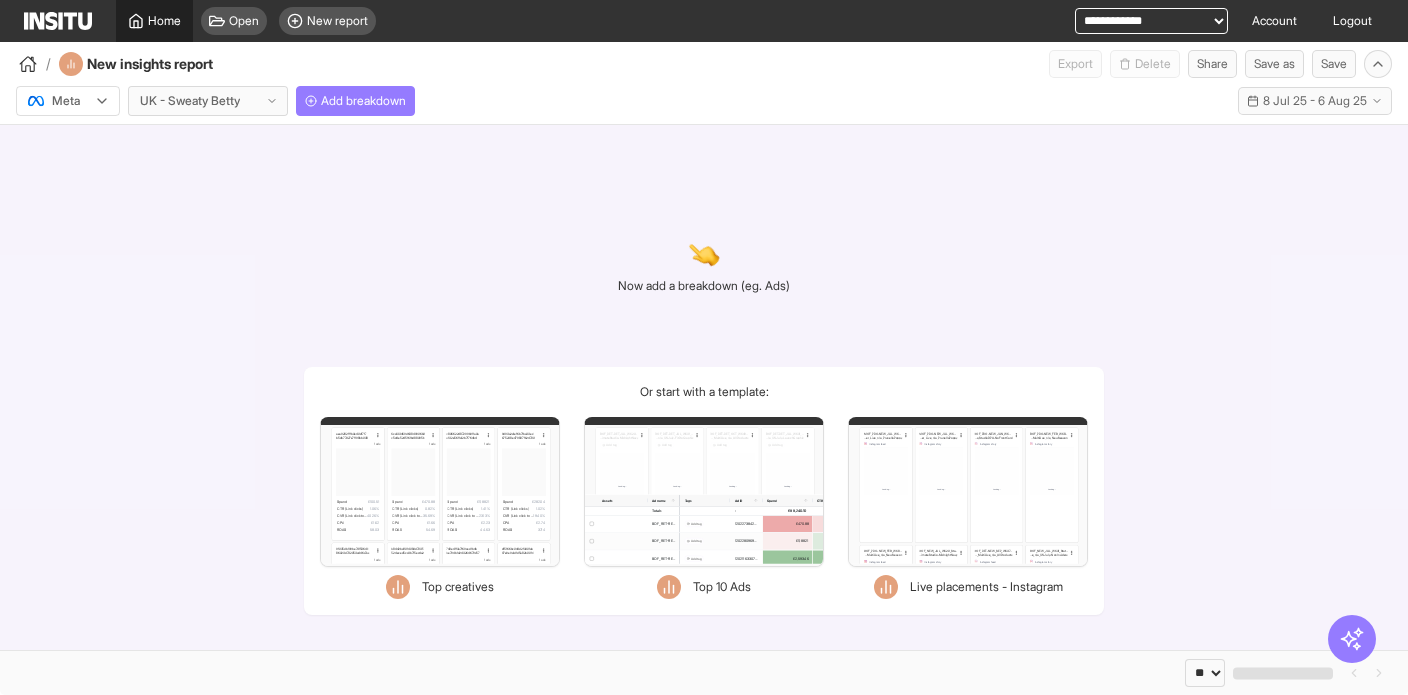 click on "Home" at bounding box center [164, 21] 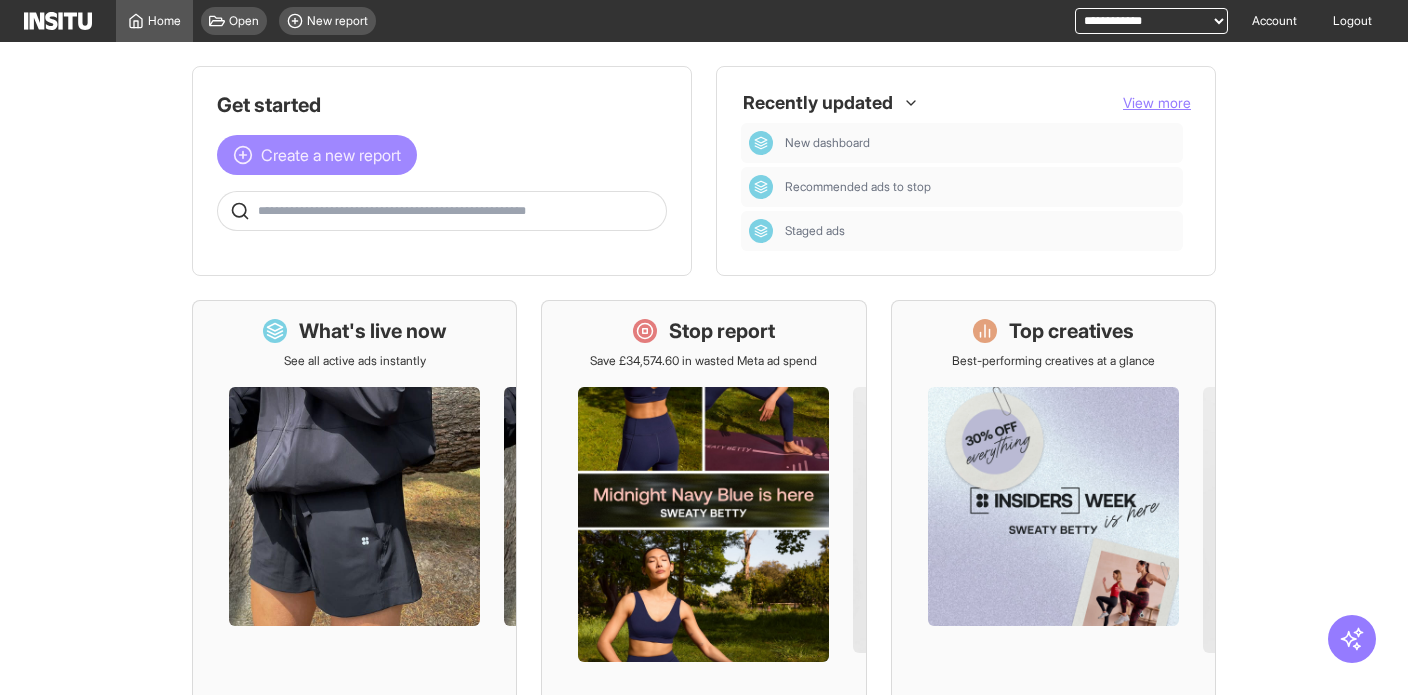 click on "Create a new report" at bounding box center (331, 155) 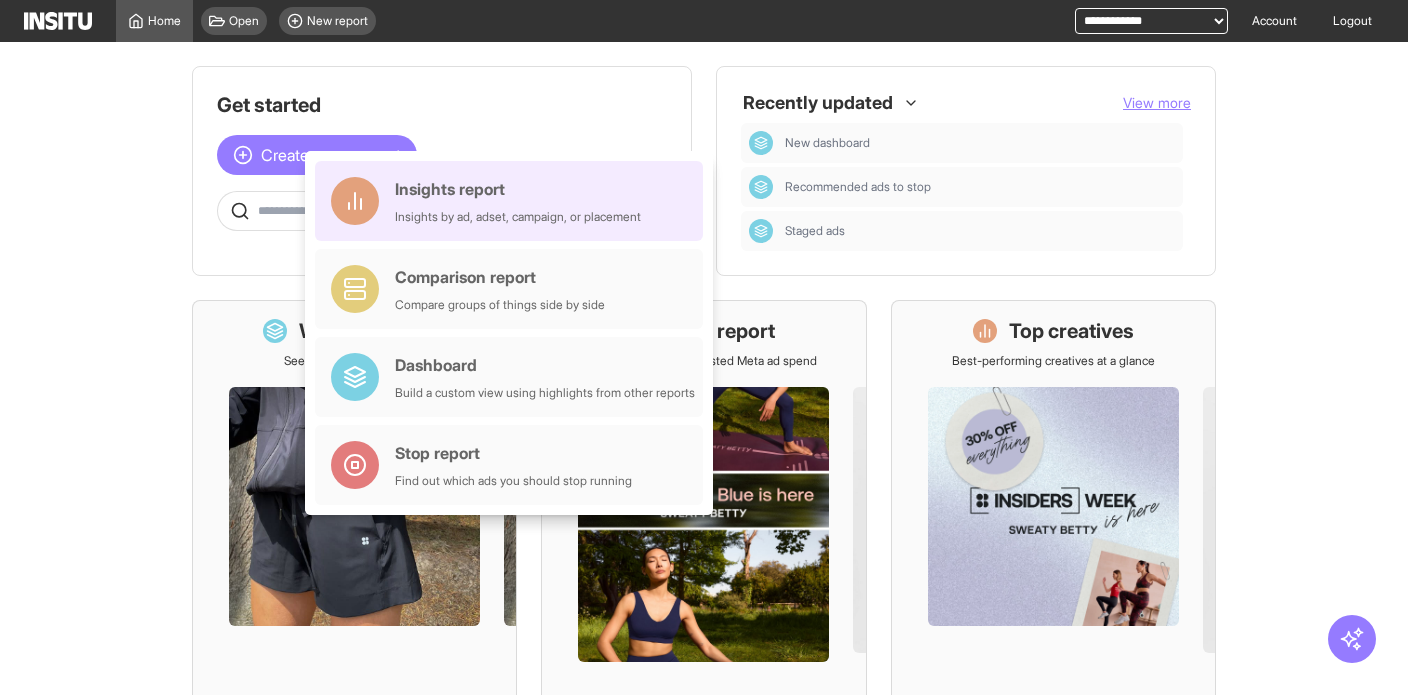 click on "Insights report Insights by ad, adset, campaign, or placement" at bounding box center [518, 201] 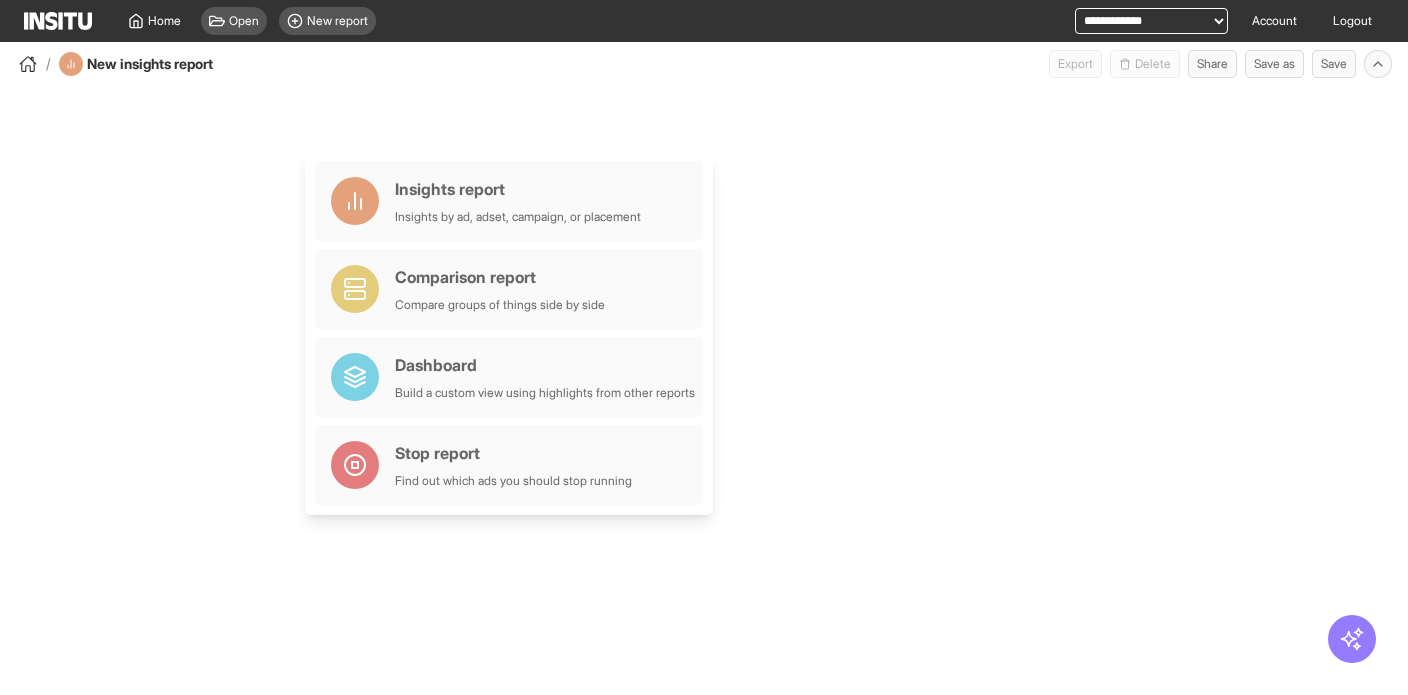 select on "**" 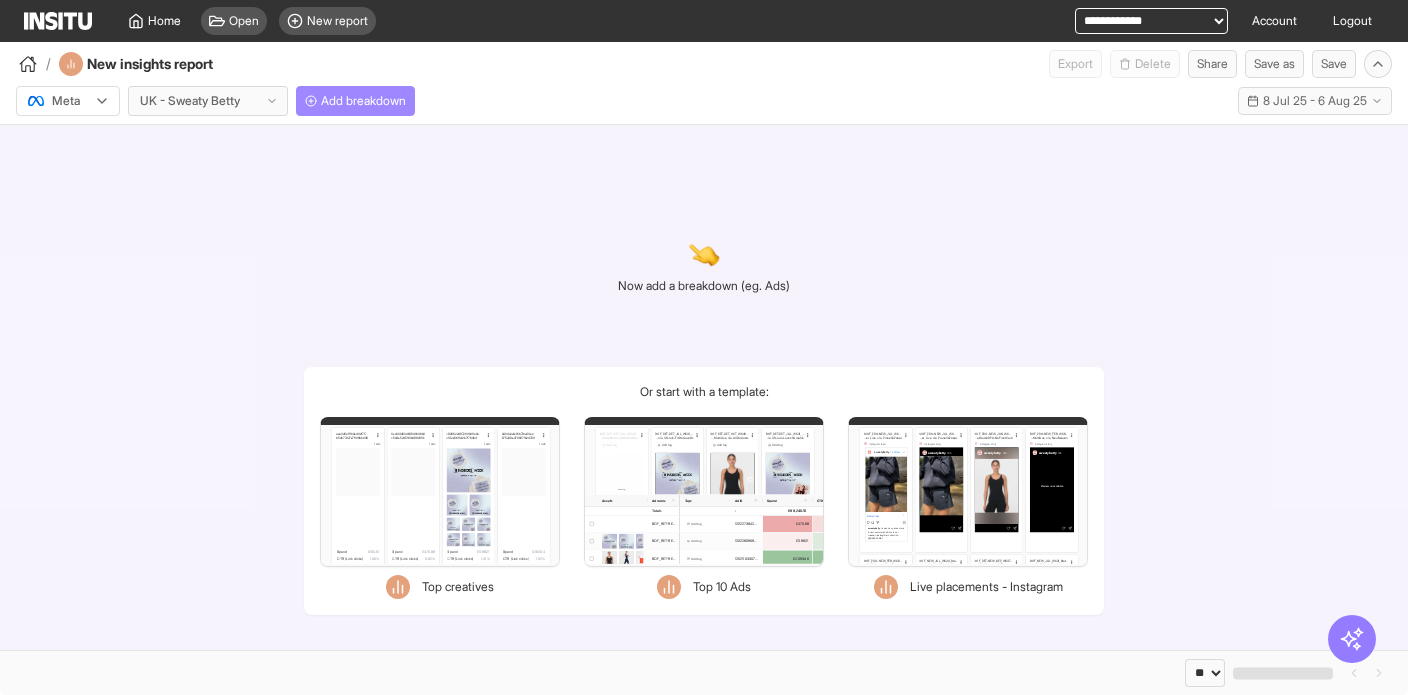 click on "Add breakdown" at bounding box center (363, 101) 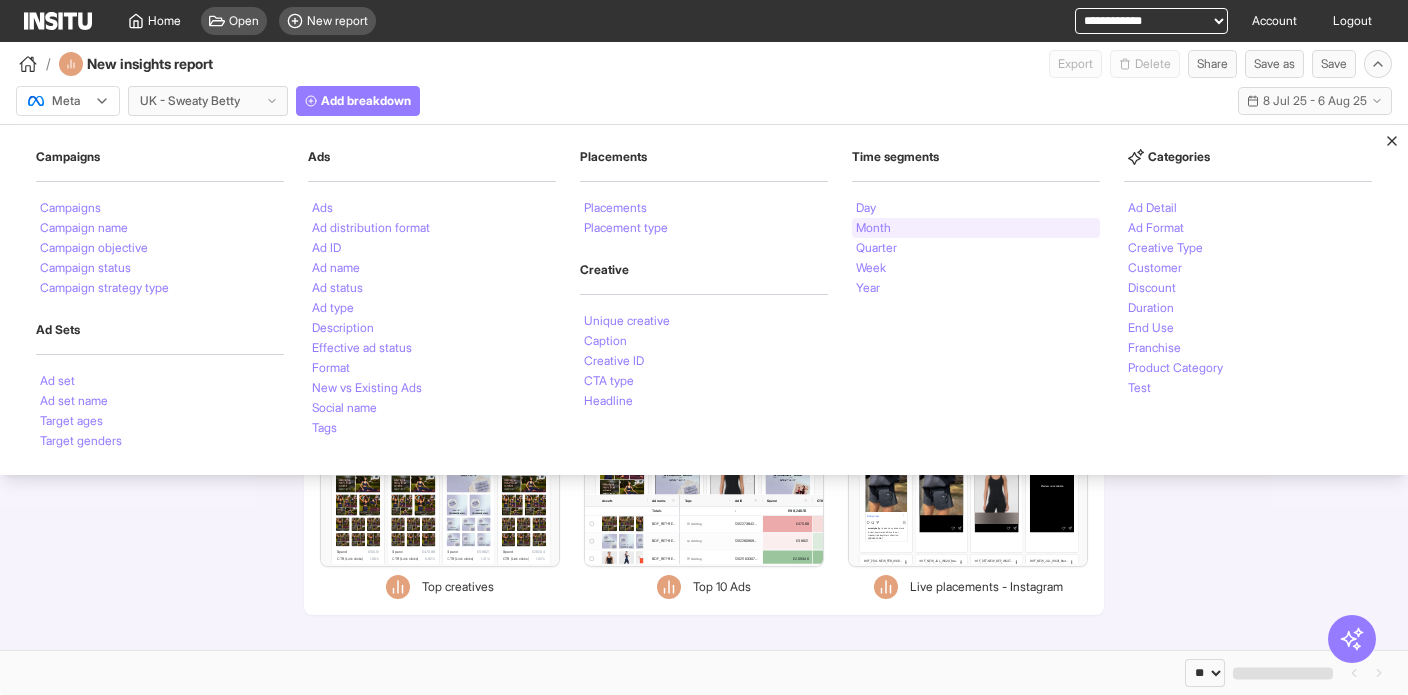 click on "Month" at bounding box center (873, 228) 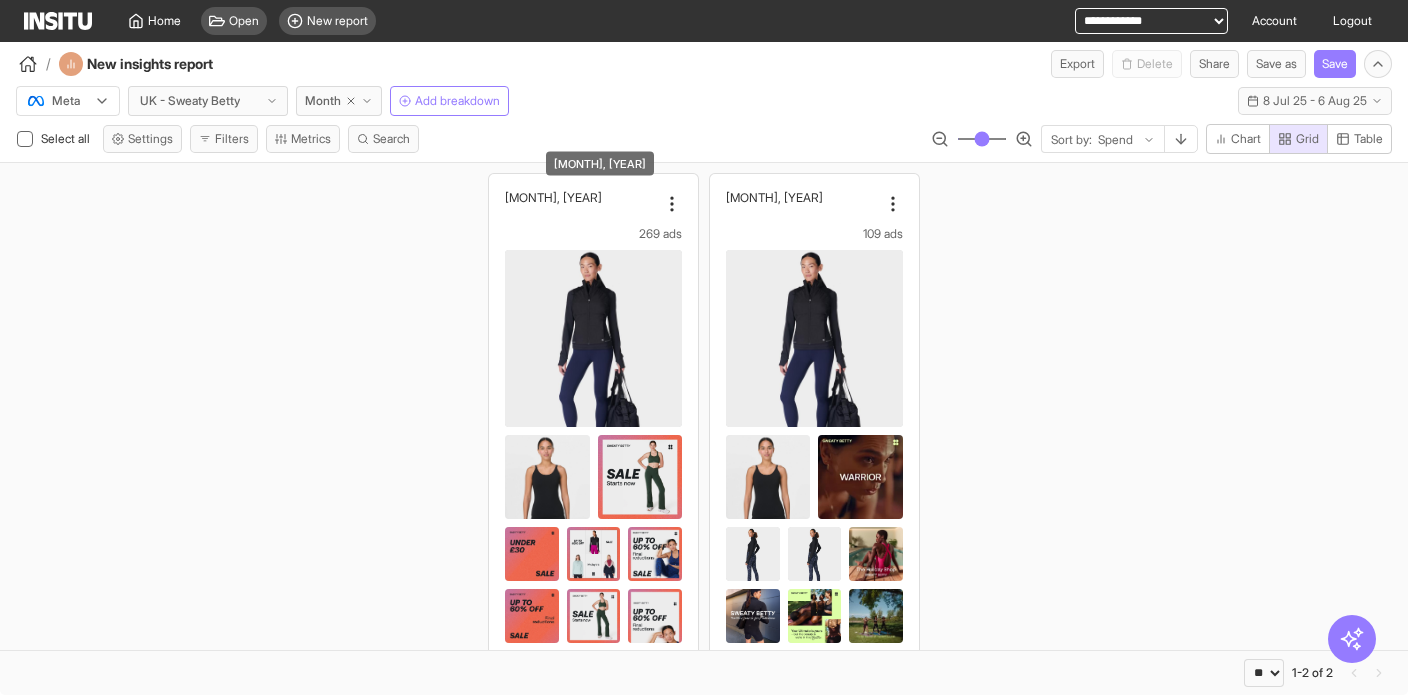 click on "July, 2025" at bounding box center (600, 169) 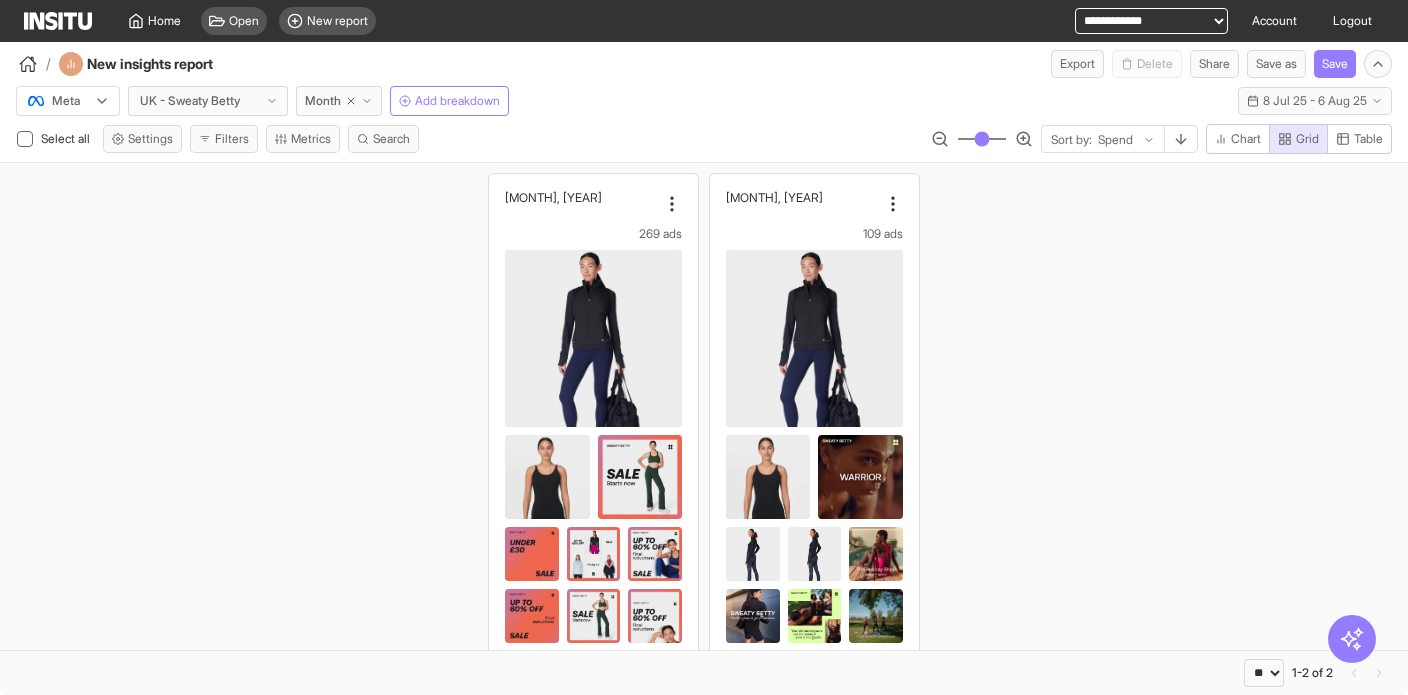 click on "July, 2025 269 ads Spend £190,156.22 CPM £4.30 CTR (Link clicks) 0.99% CVR (Link click to purchase) 3.23% CPA £13.43 ROAS 6.18" at bounding box center (593, 510) 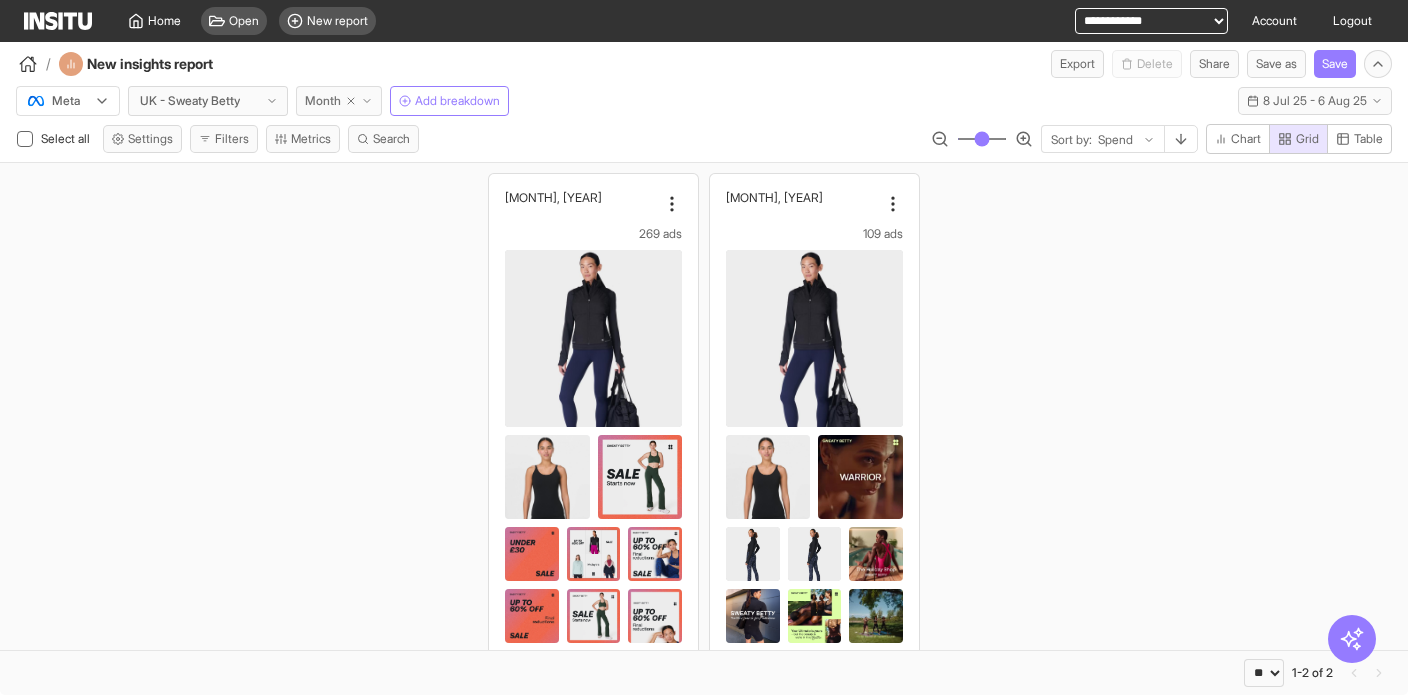 click 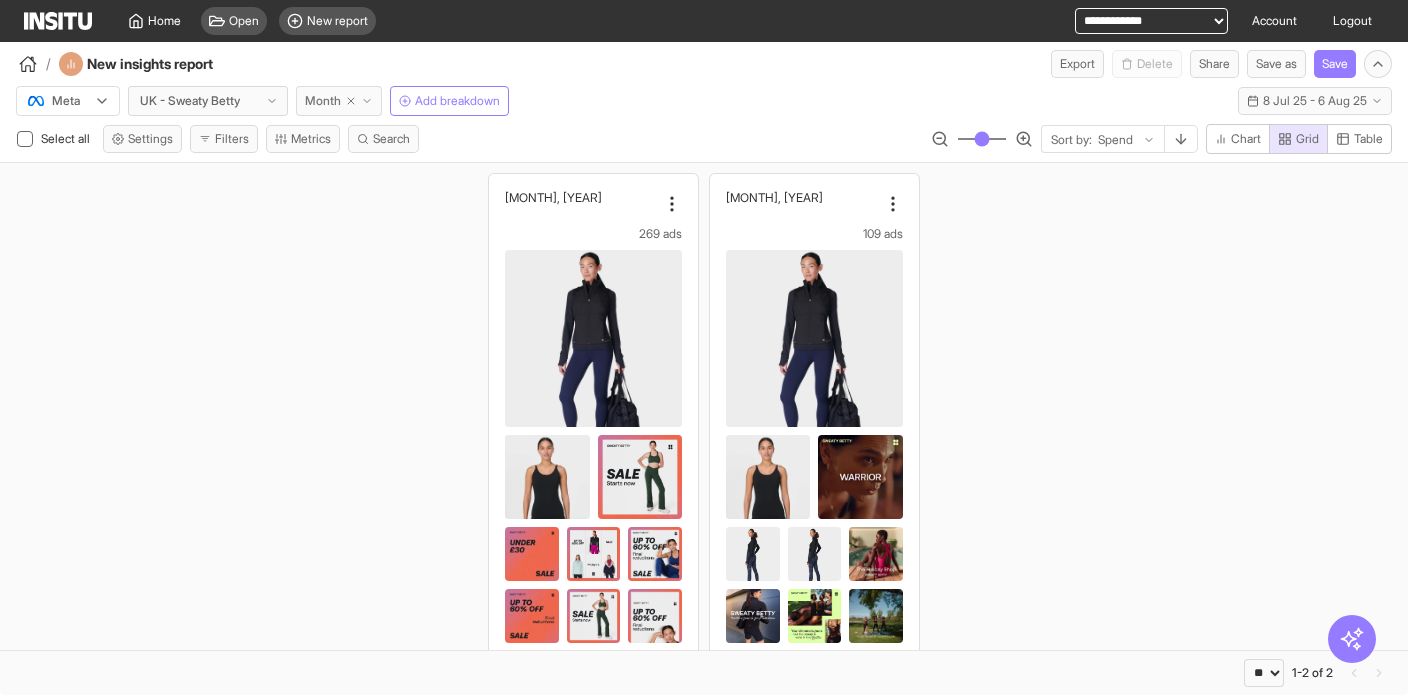 select on "**" 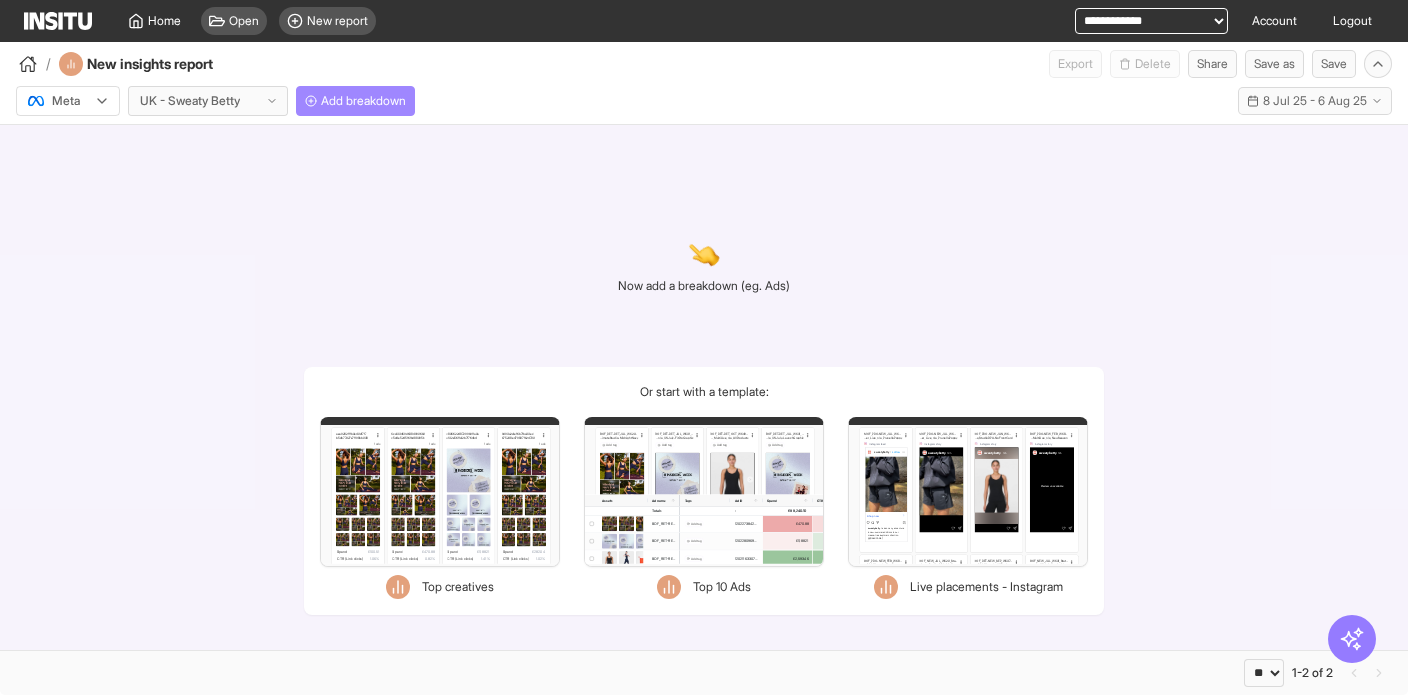 click on "Add breakdown" at bounding box center [363, 101] 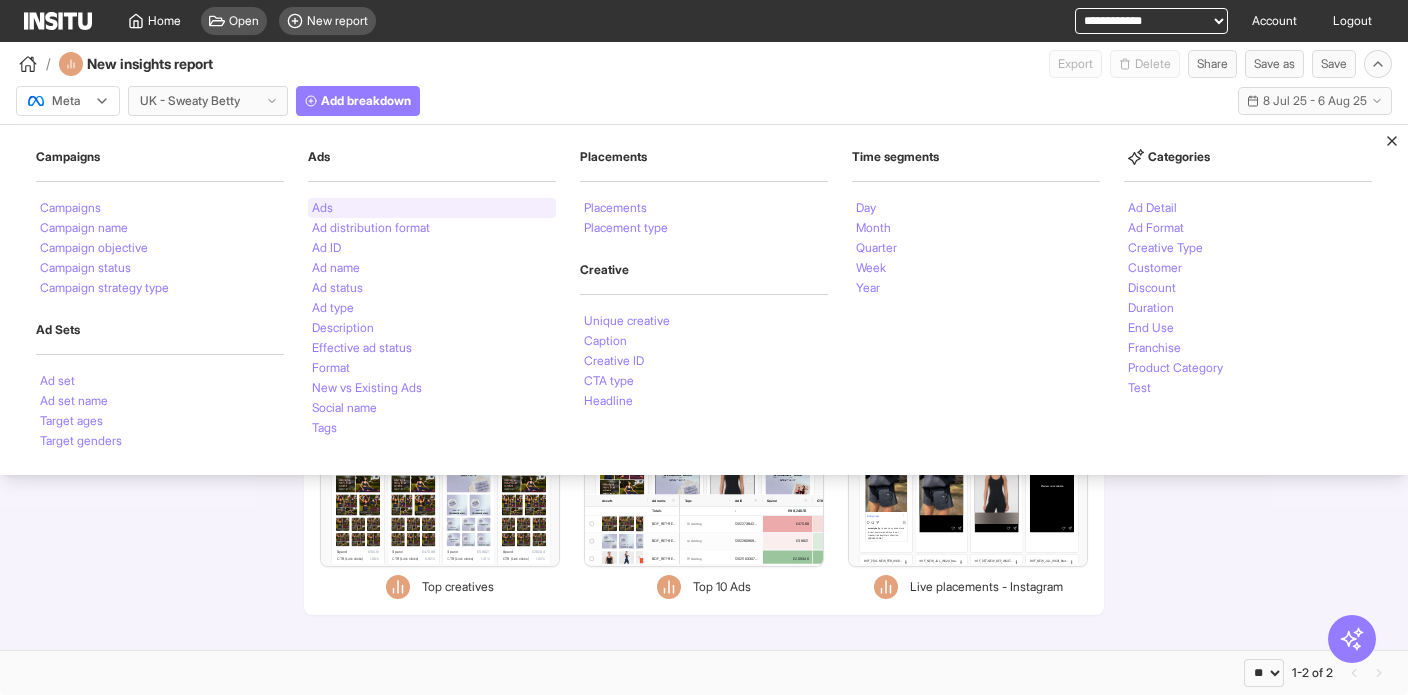 click on "Ads" at bounding box center [432, 208] 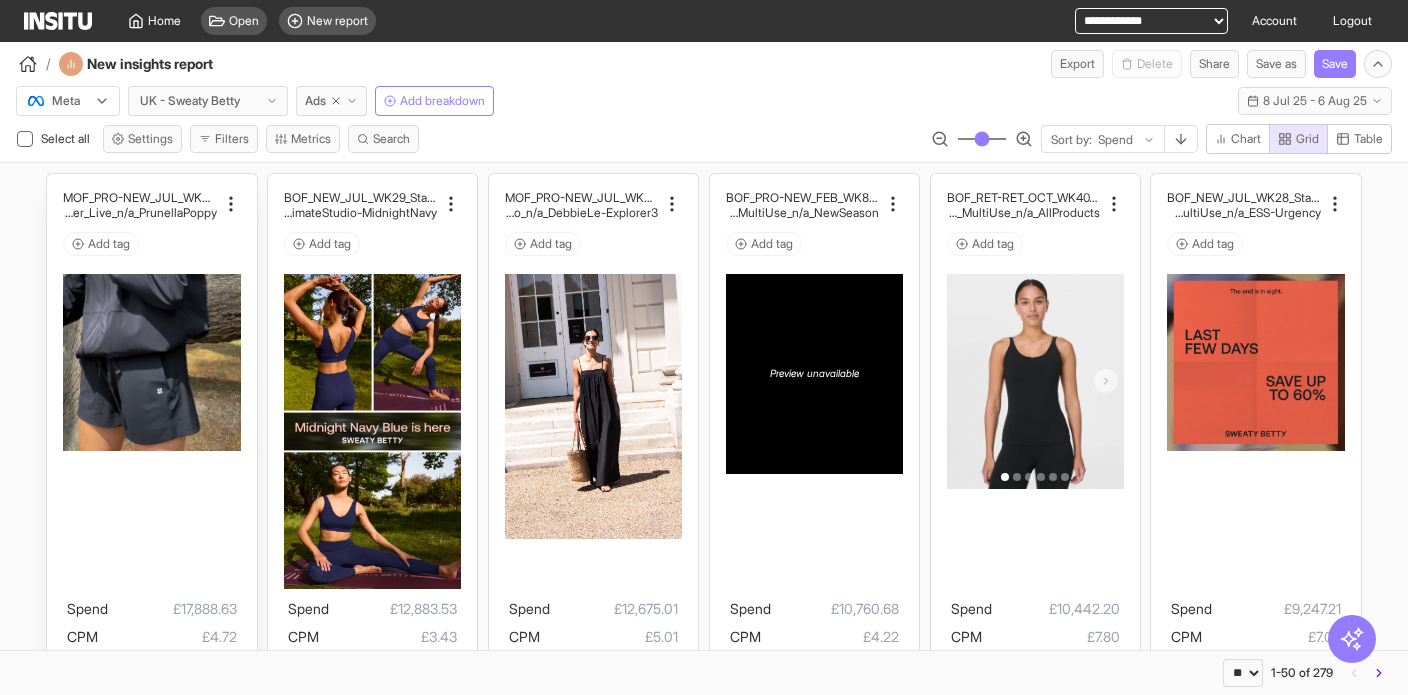 click on "Add tag" at bounding box center [151, 244] 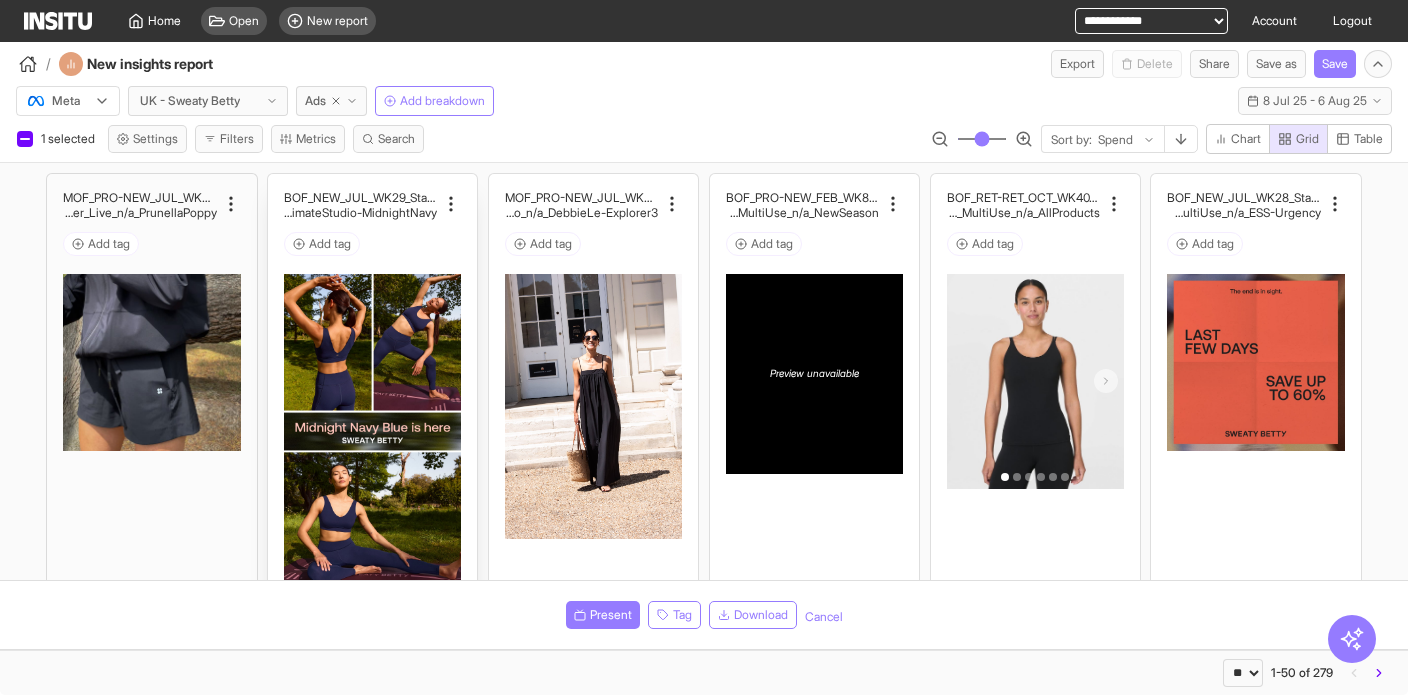 click on "Add tag" at bounding box center (372, 244) 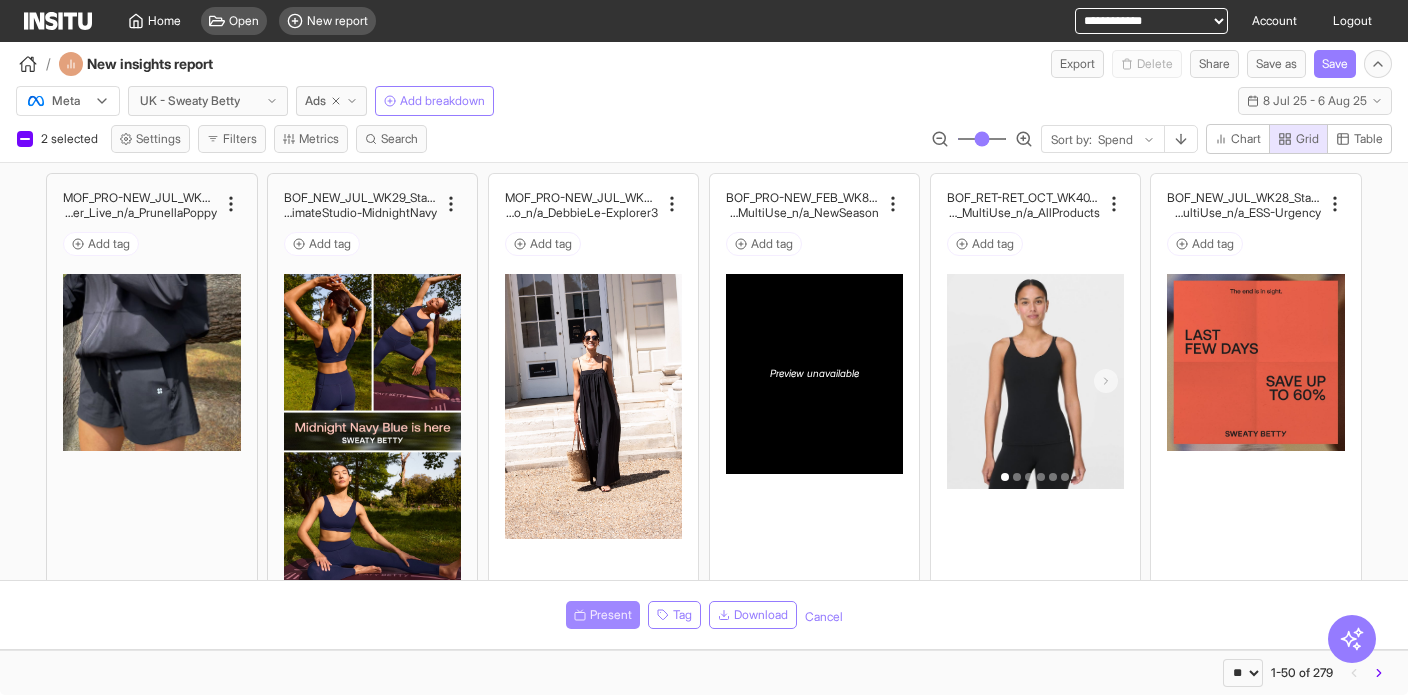 click on "Present" at bounding box center [611, 615] 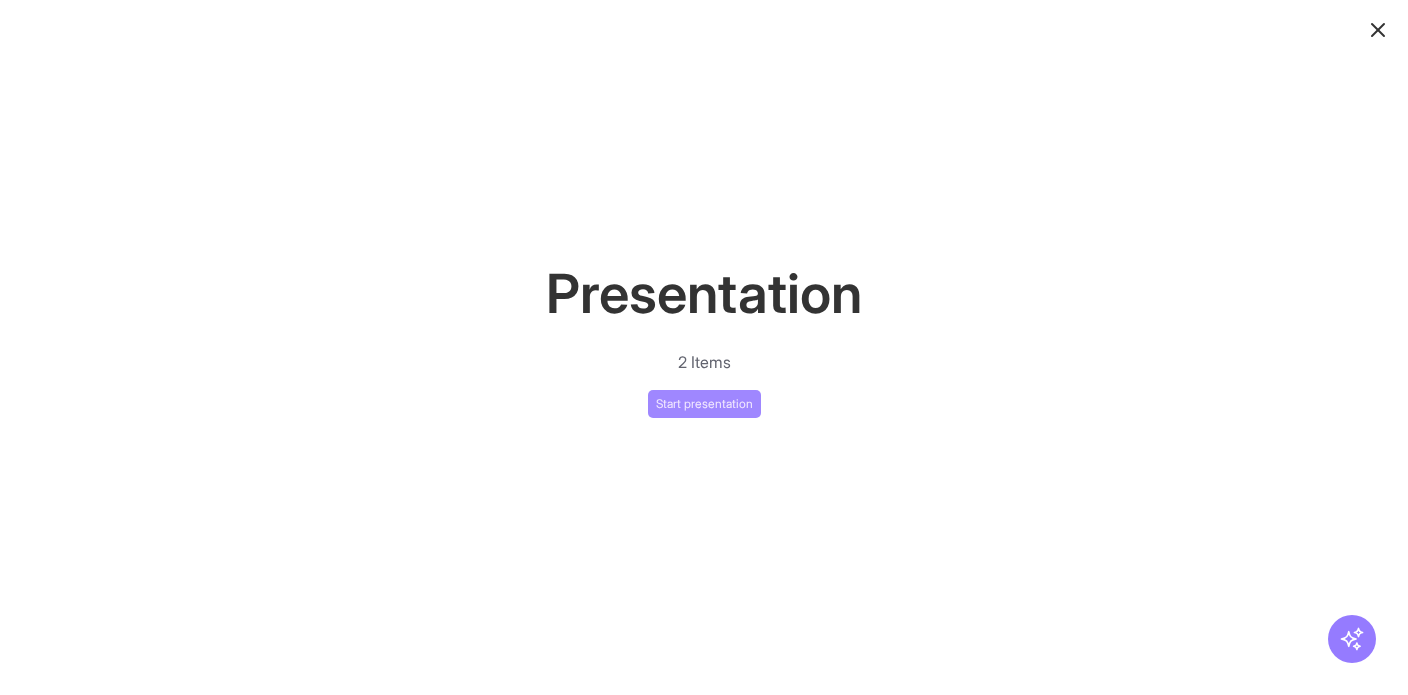 click on "Start presentation" at bounding box center [704, 404] 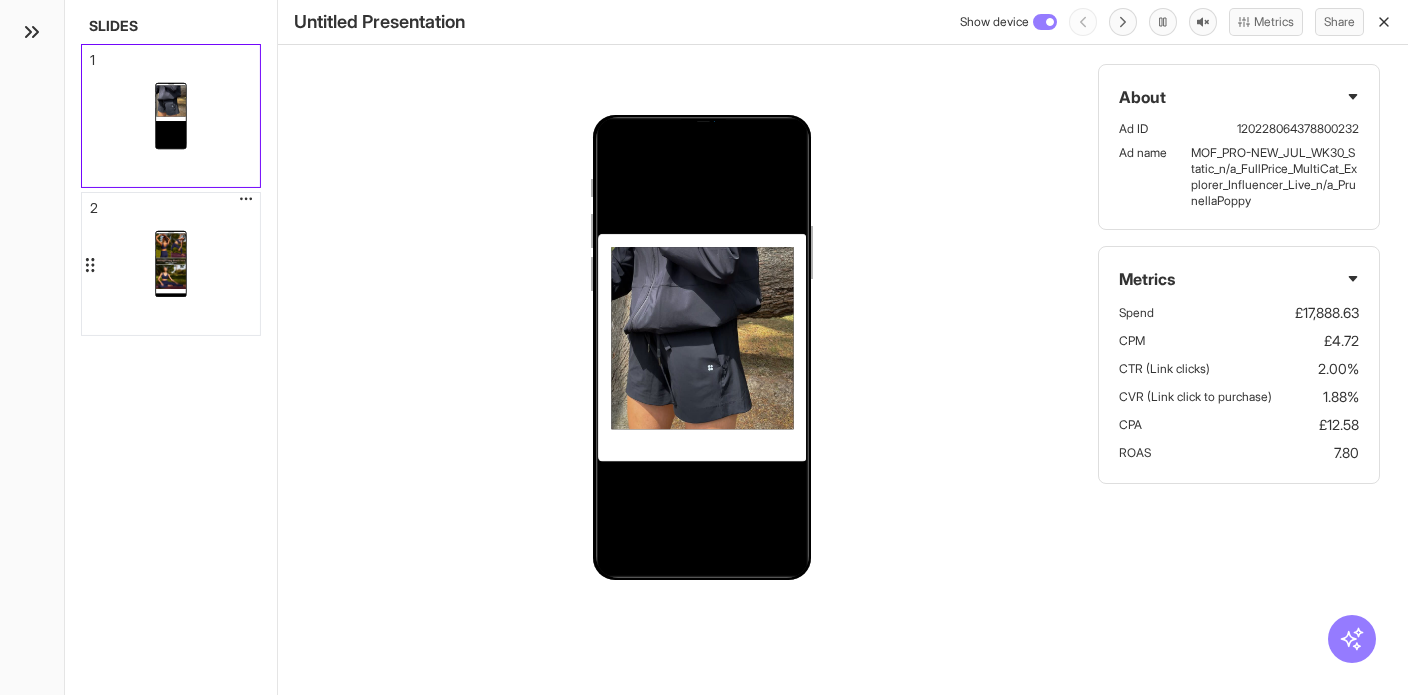 click at bounding box center (171, 264) 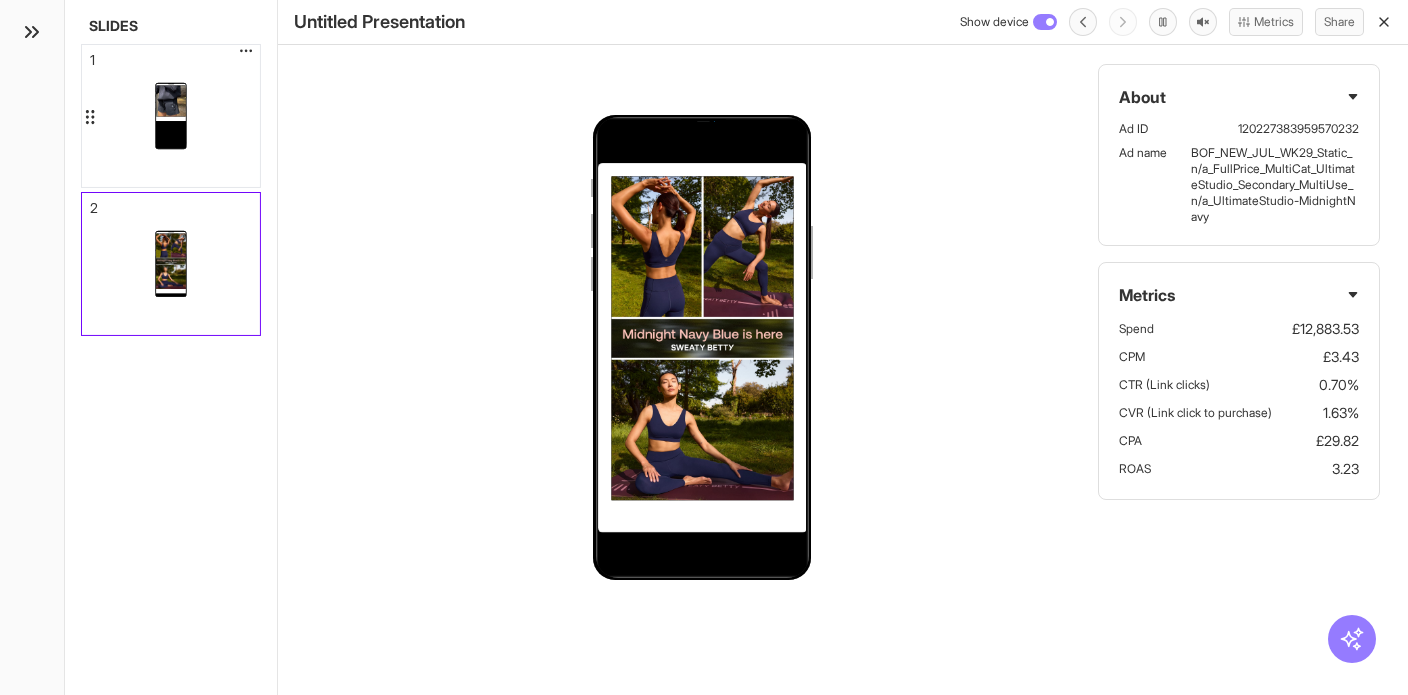 click at bounding box center [171, 116] 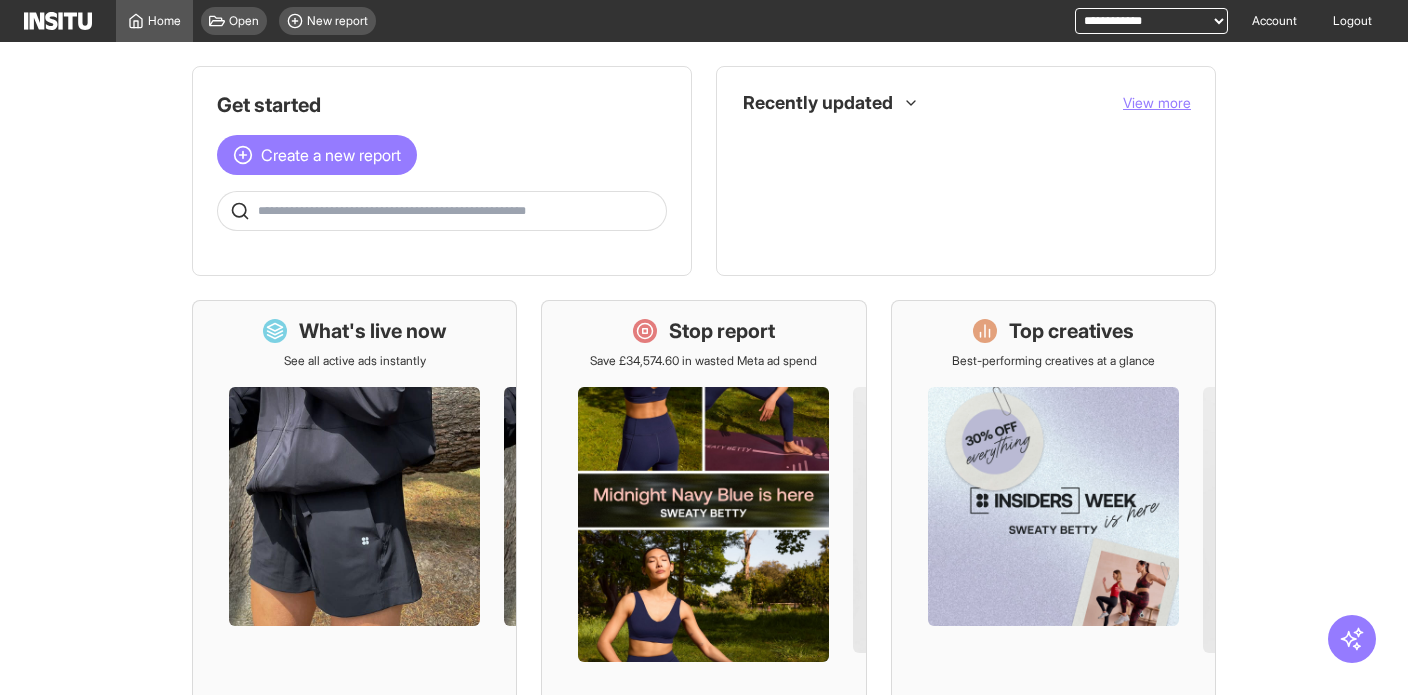 scroll, scrollTop: 0, scrollLeft: 0, axis: both 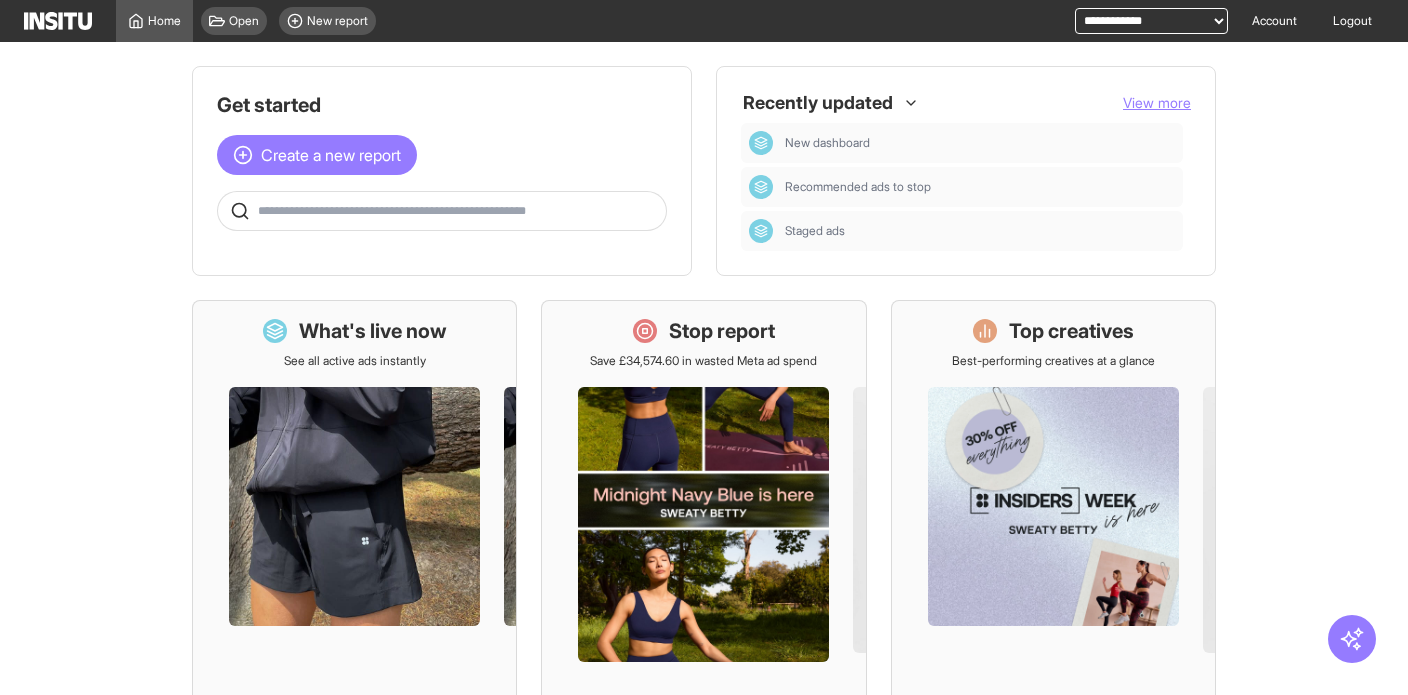 click on "View more" at bounding box center [1157, 102] 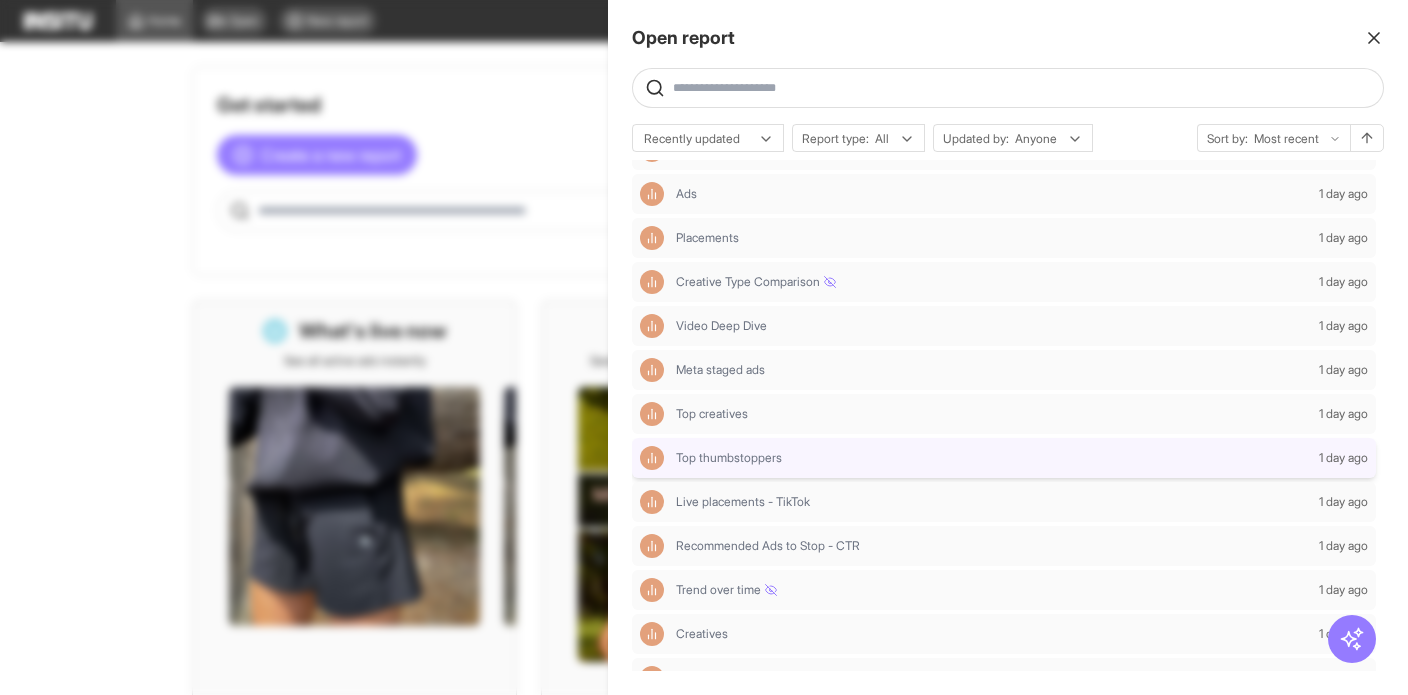 scroll, scrollTop: 0, scrollLeft: 0, axis: both 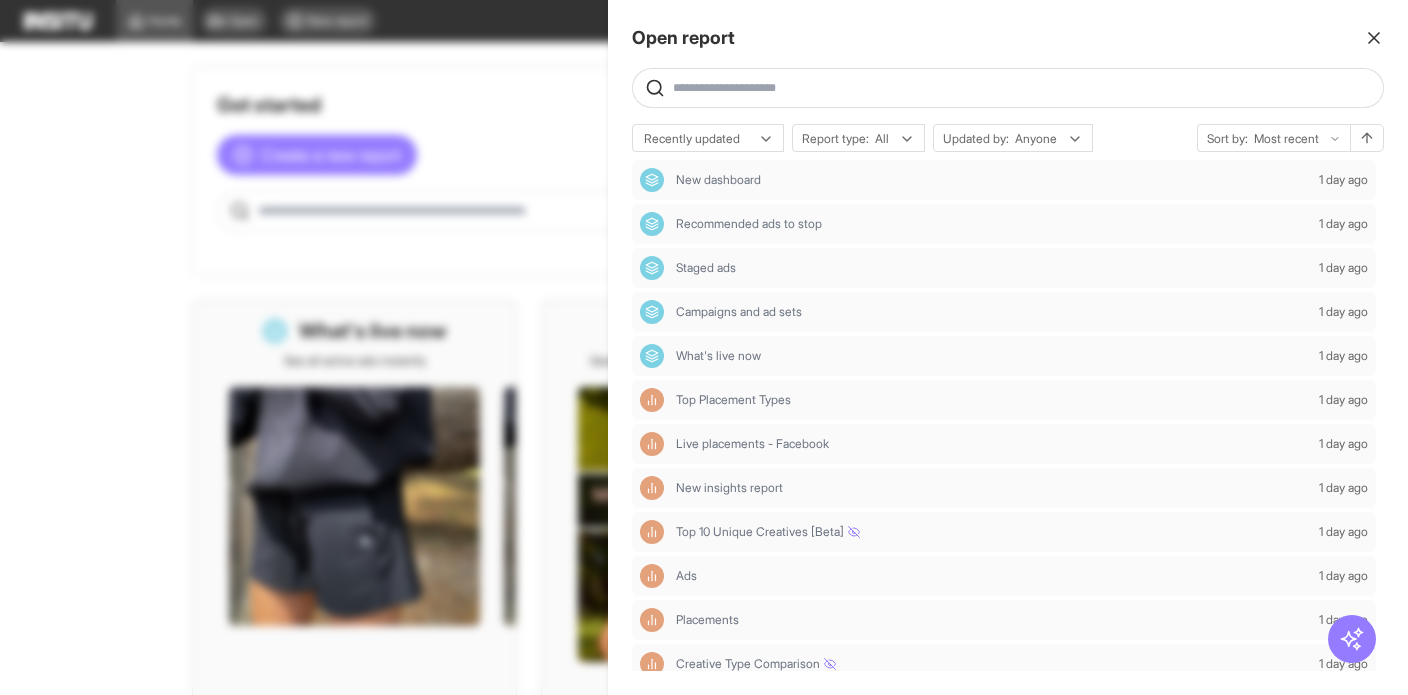 click at bounding box center (1024, 88) 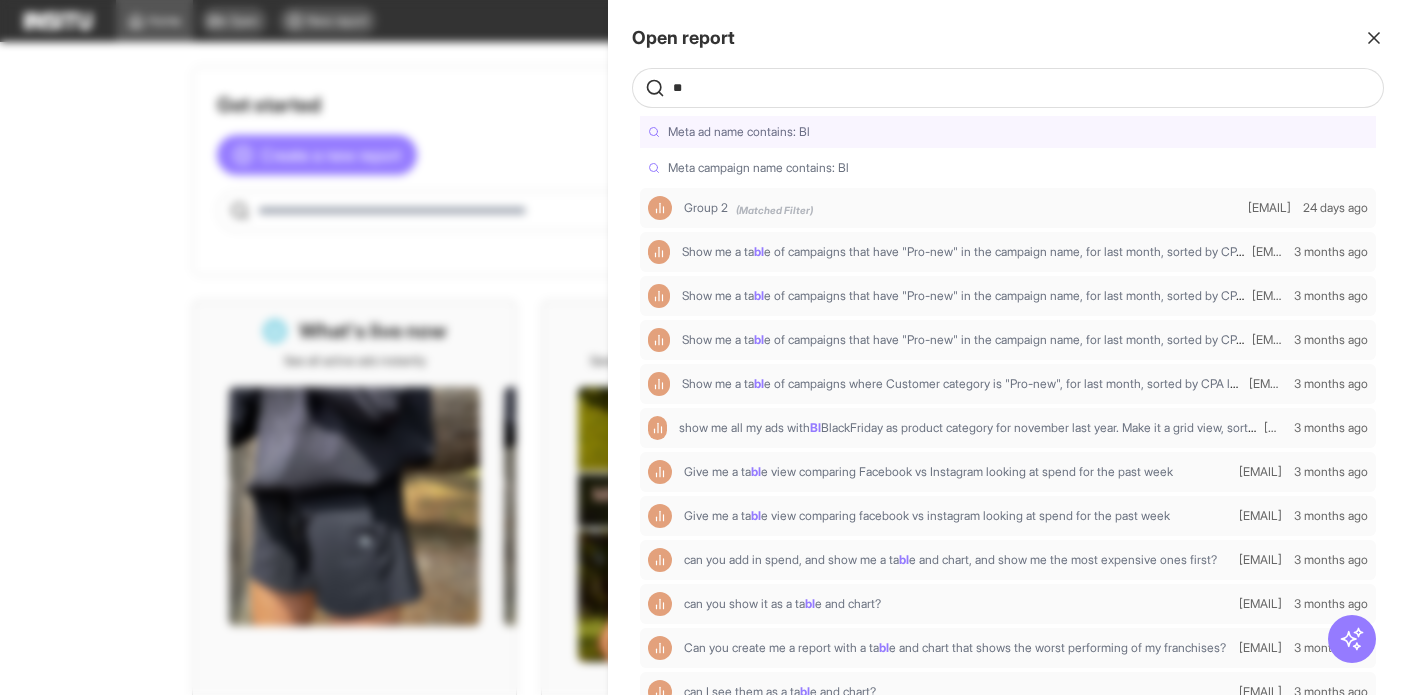 type on "*" 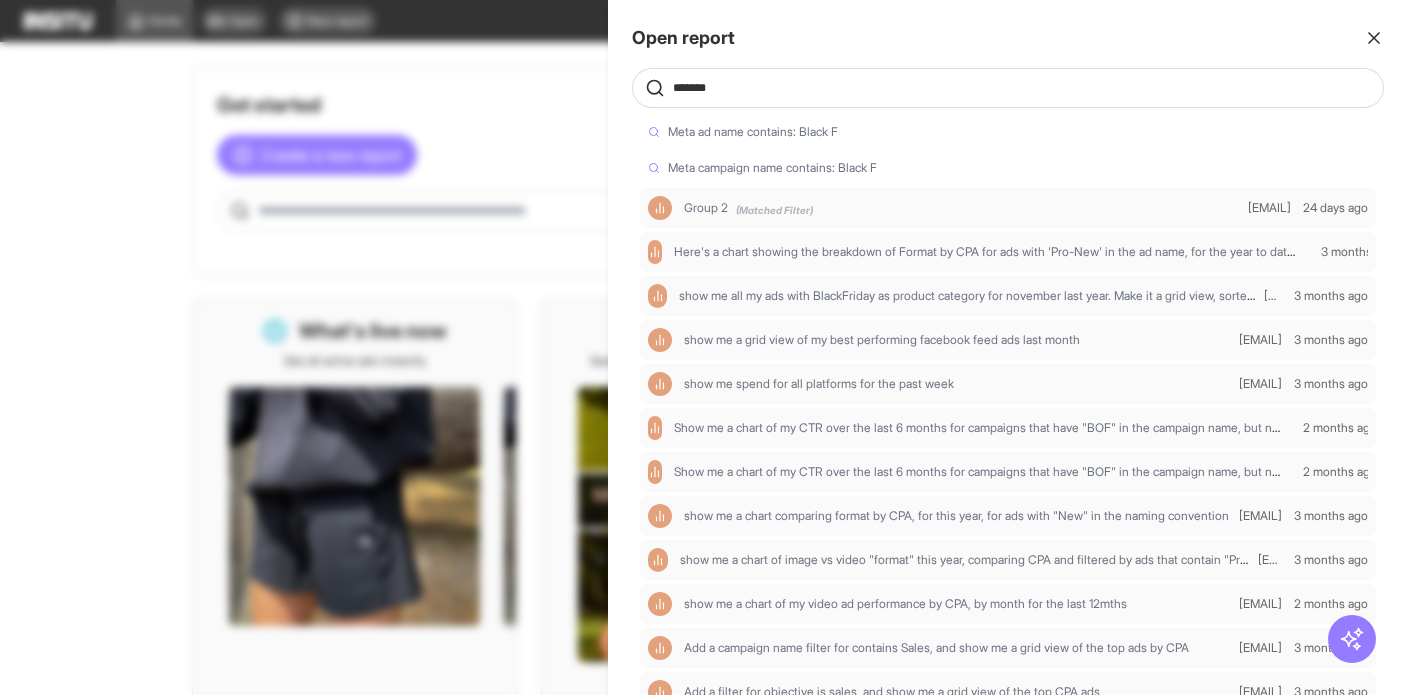 type on "*******" 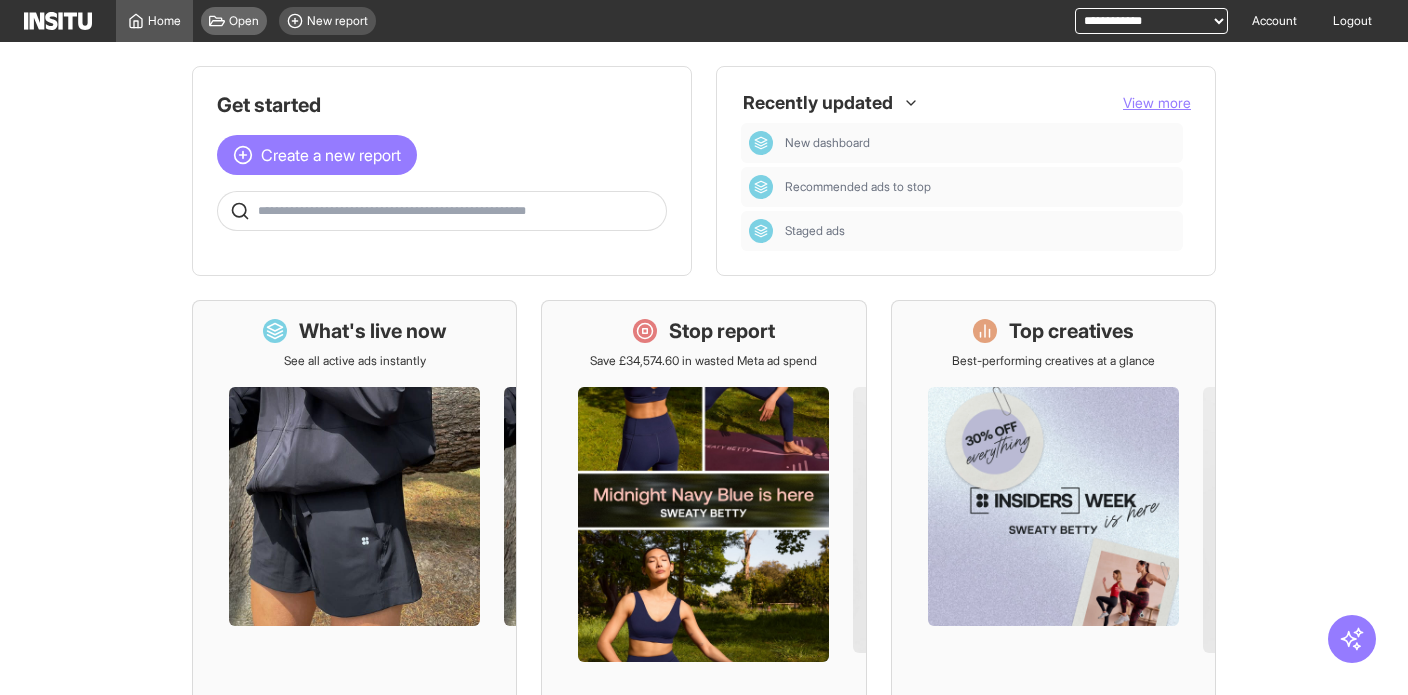 click on "Open" at bounding box center [244, 21] 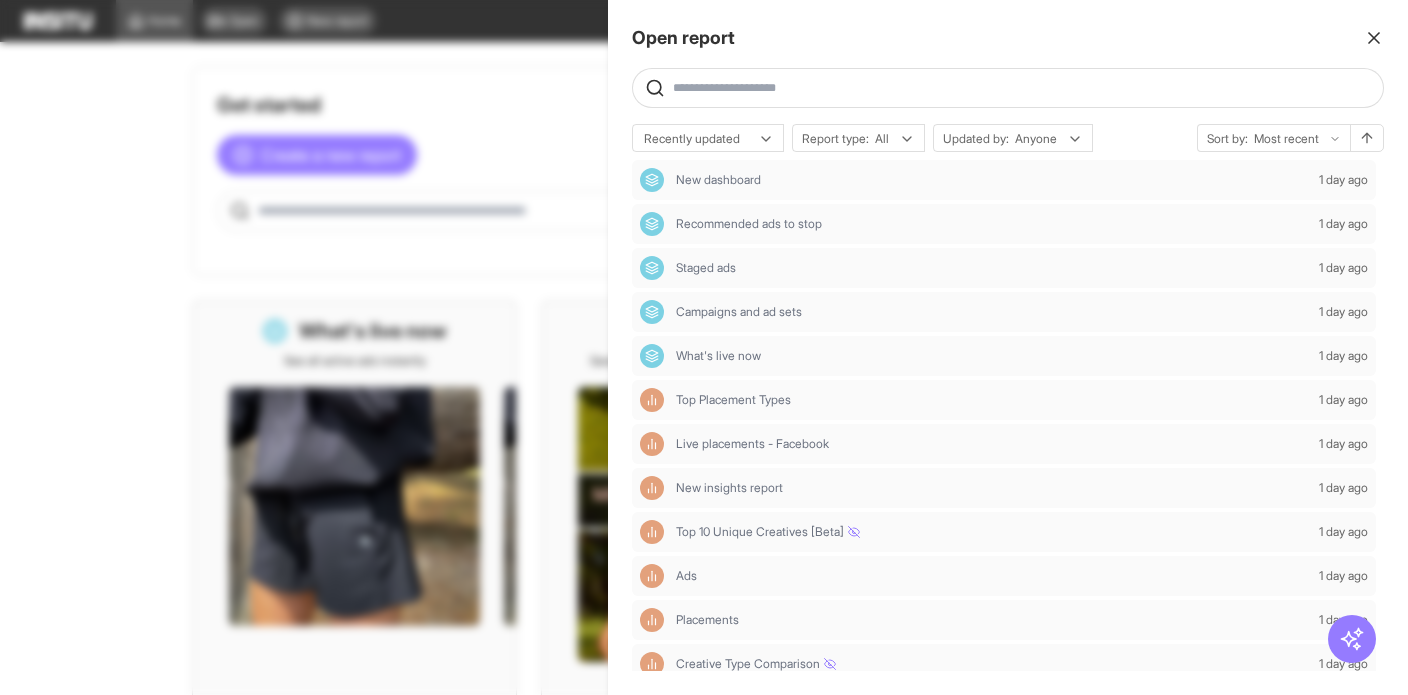 click at bounding box center (1024, 88) 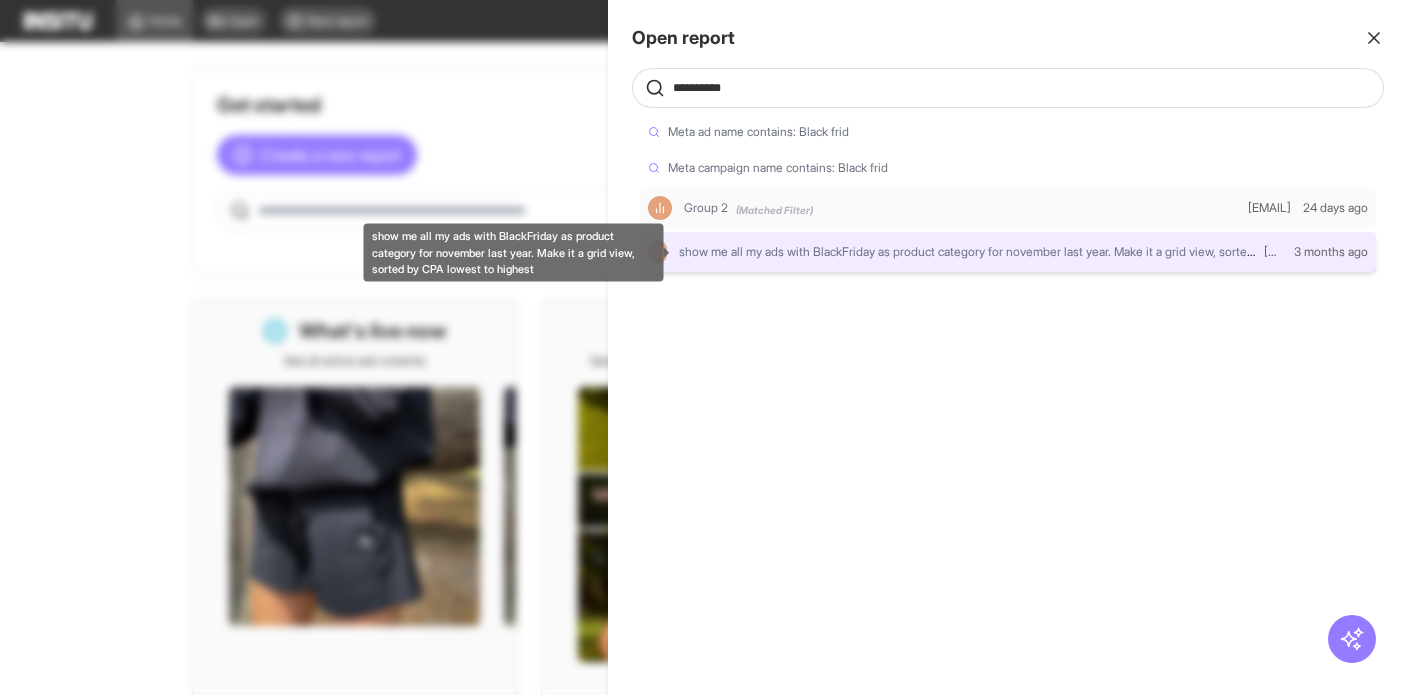 type on "**********" 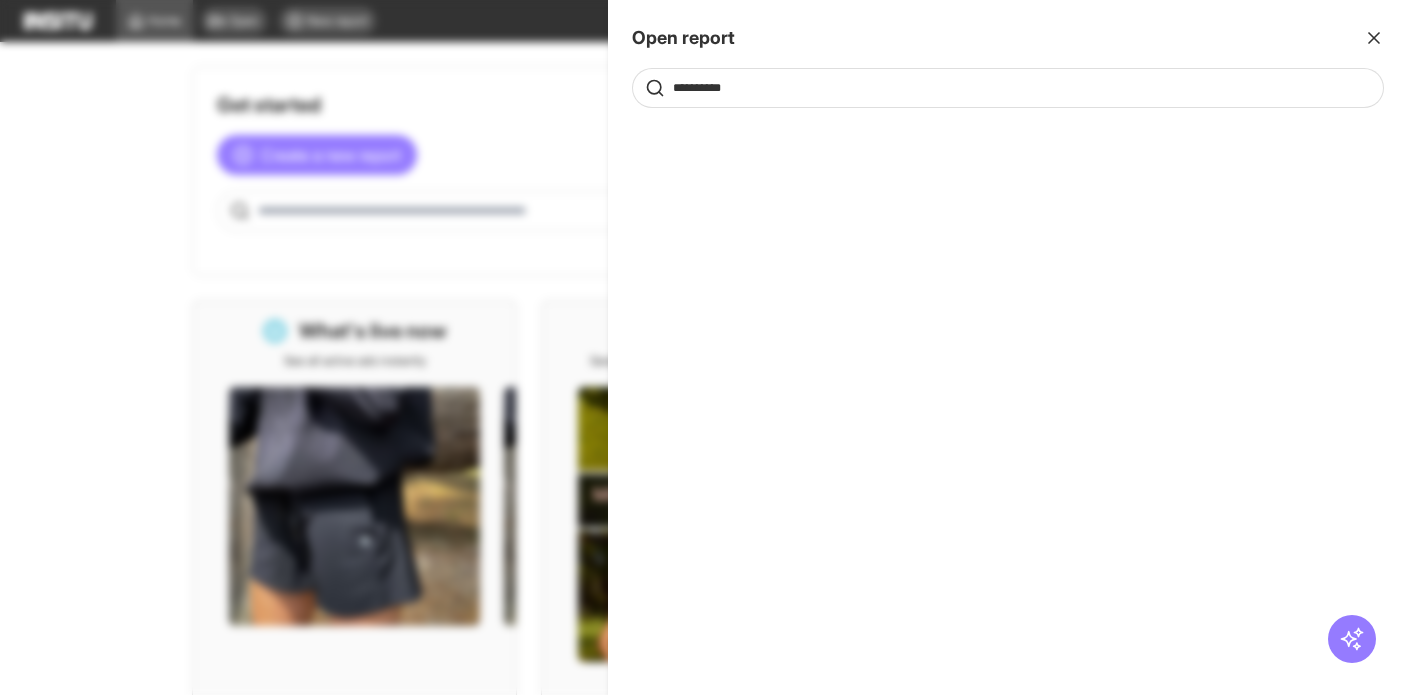drag, startPoint x: 874, startPoint y: 89, endPoint x: 656, endPoint y: 81, distance: 218.14674 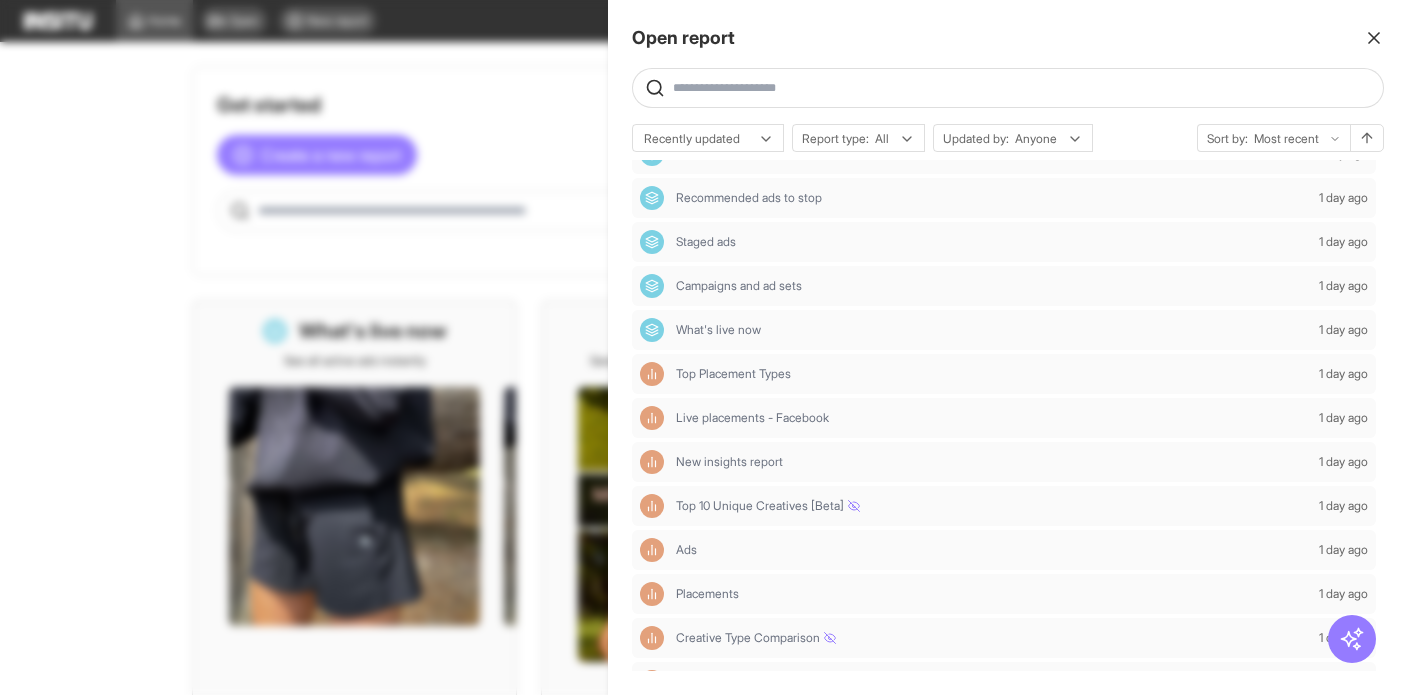 scroll, scrollTop: 0, scrollLeft: 0, axis: both 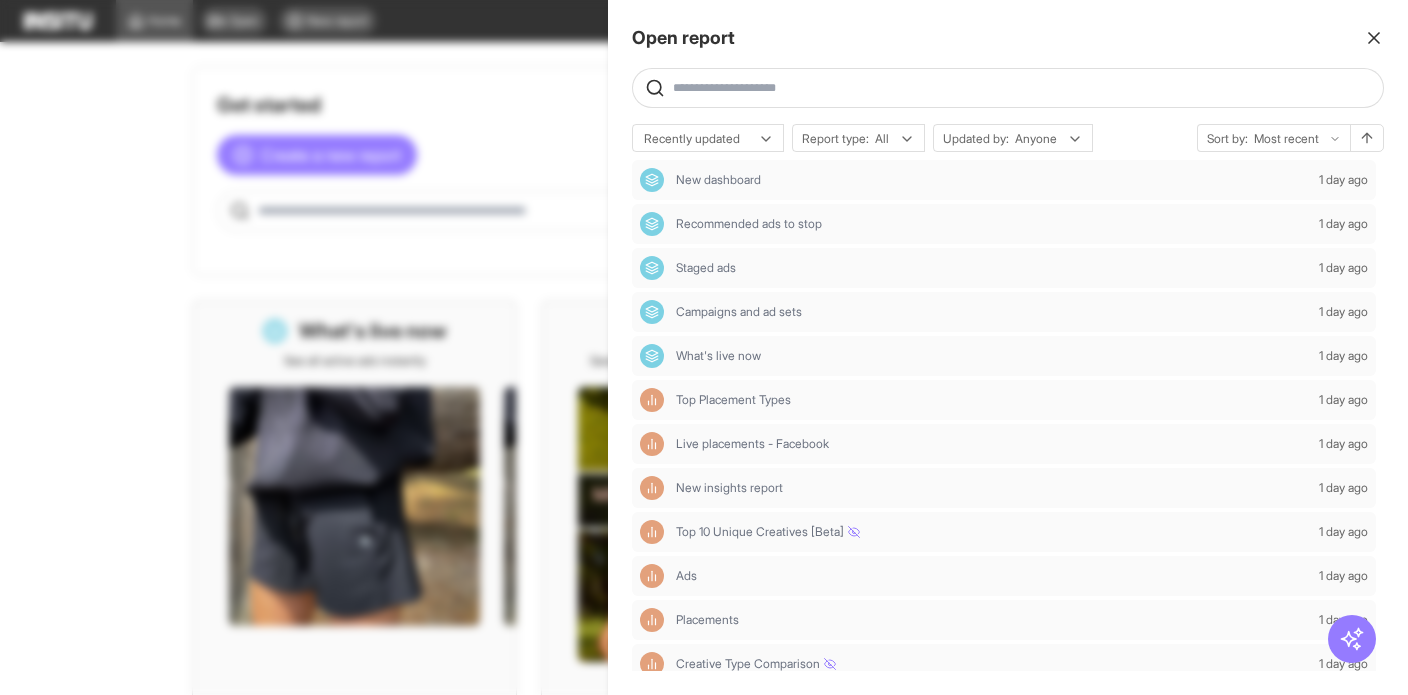 click at bounding box center (1024, 88) 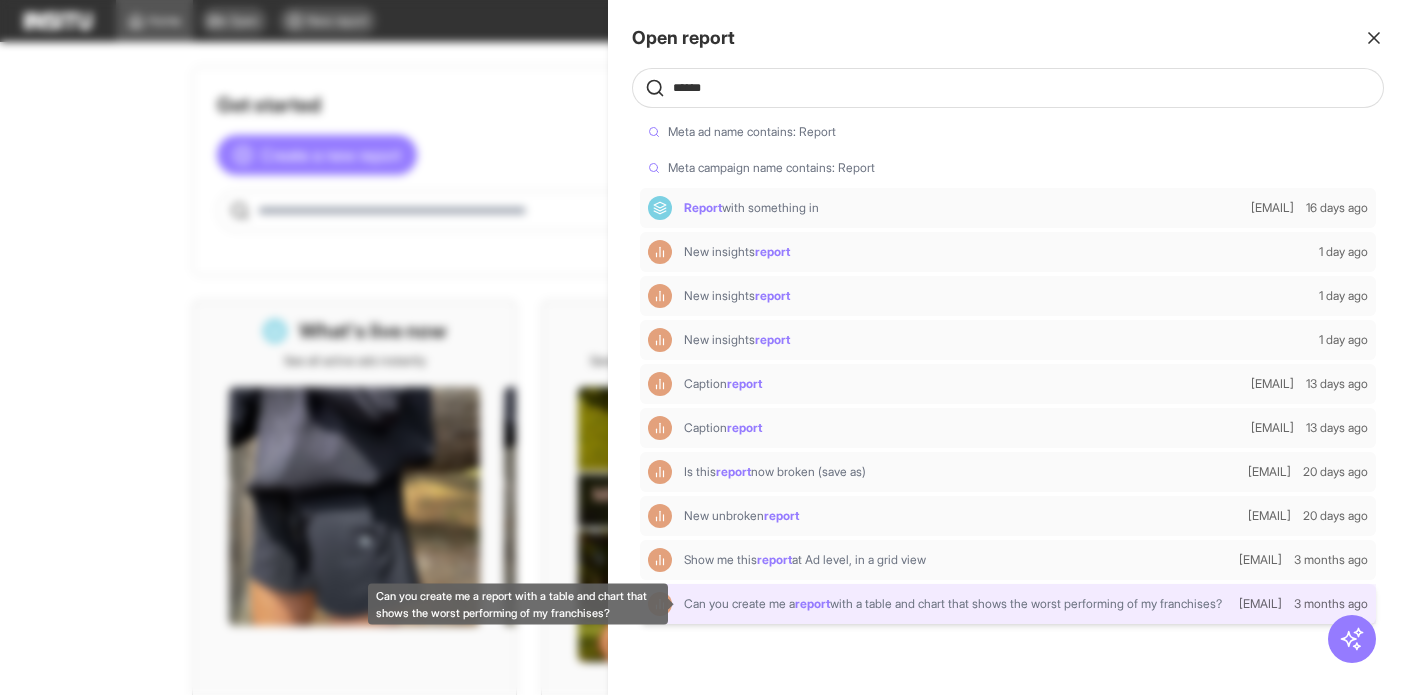 type on "******" 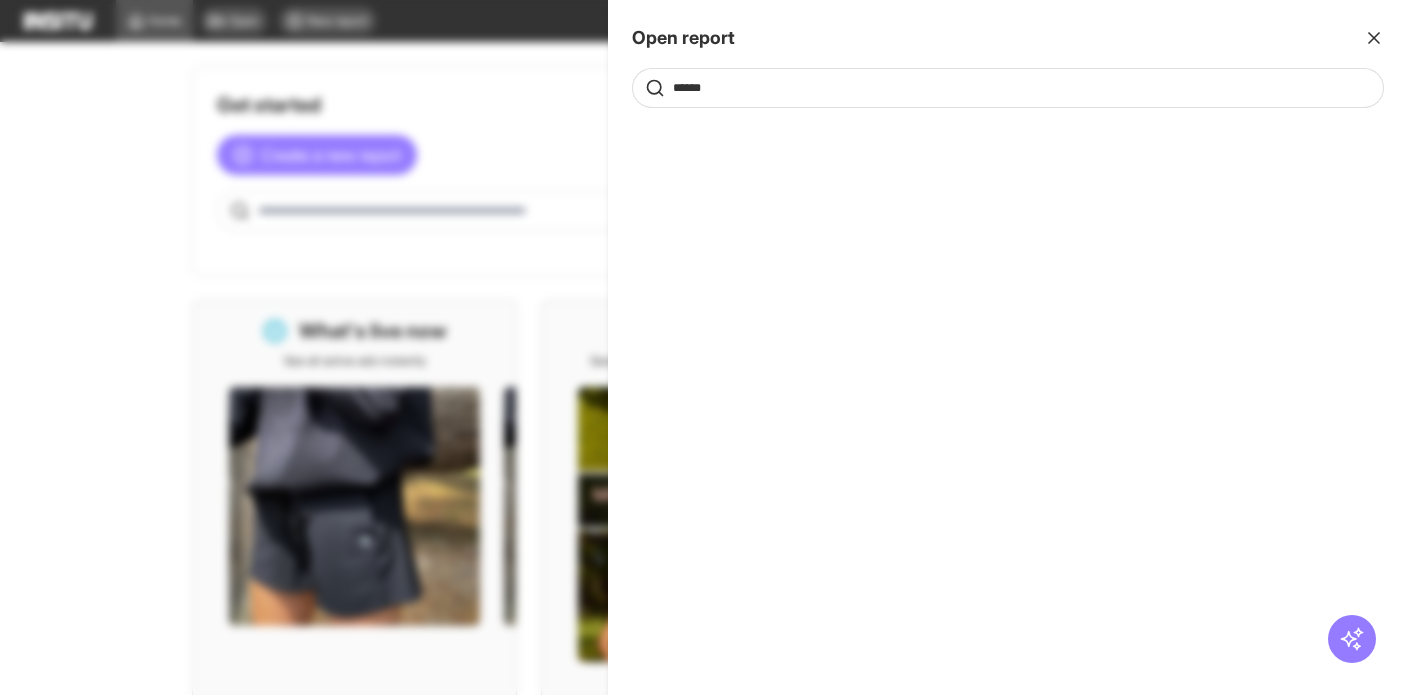 click 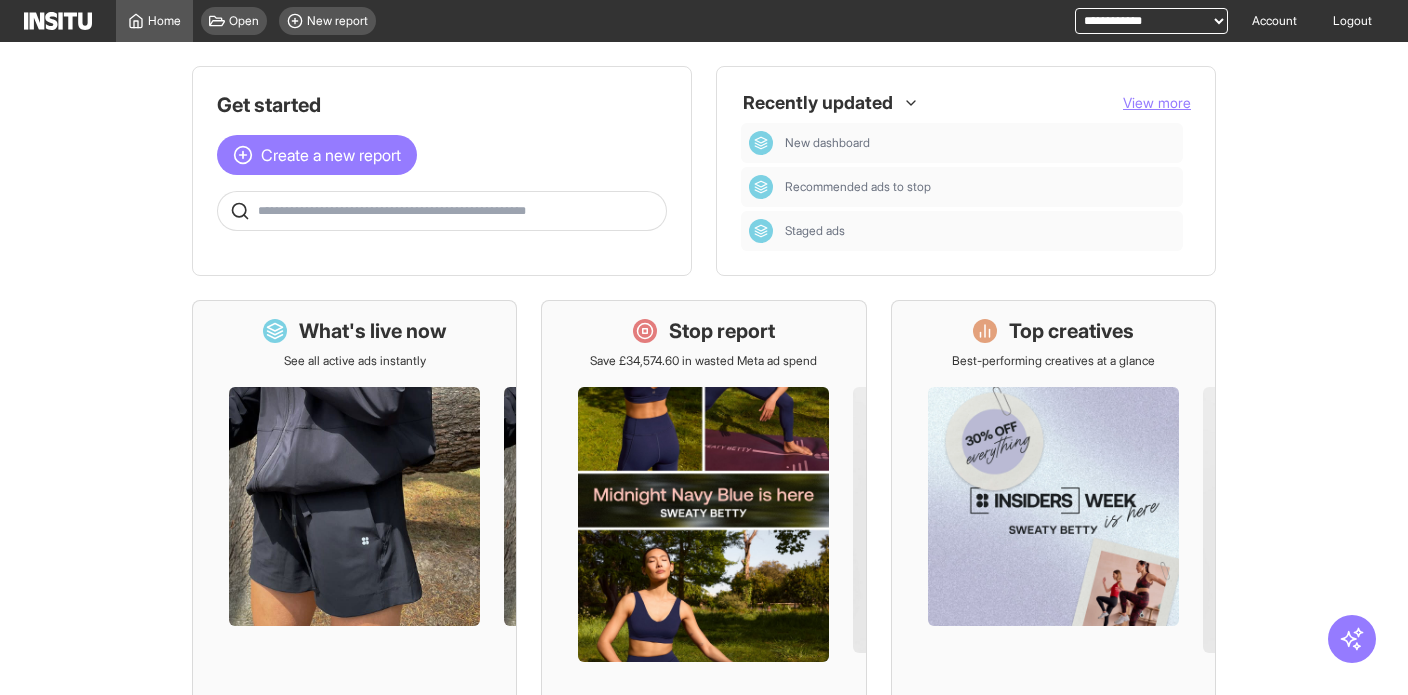 click on "**********" at bounding box center (1151, 21) 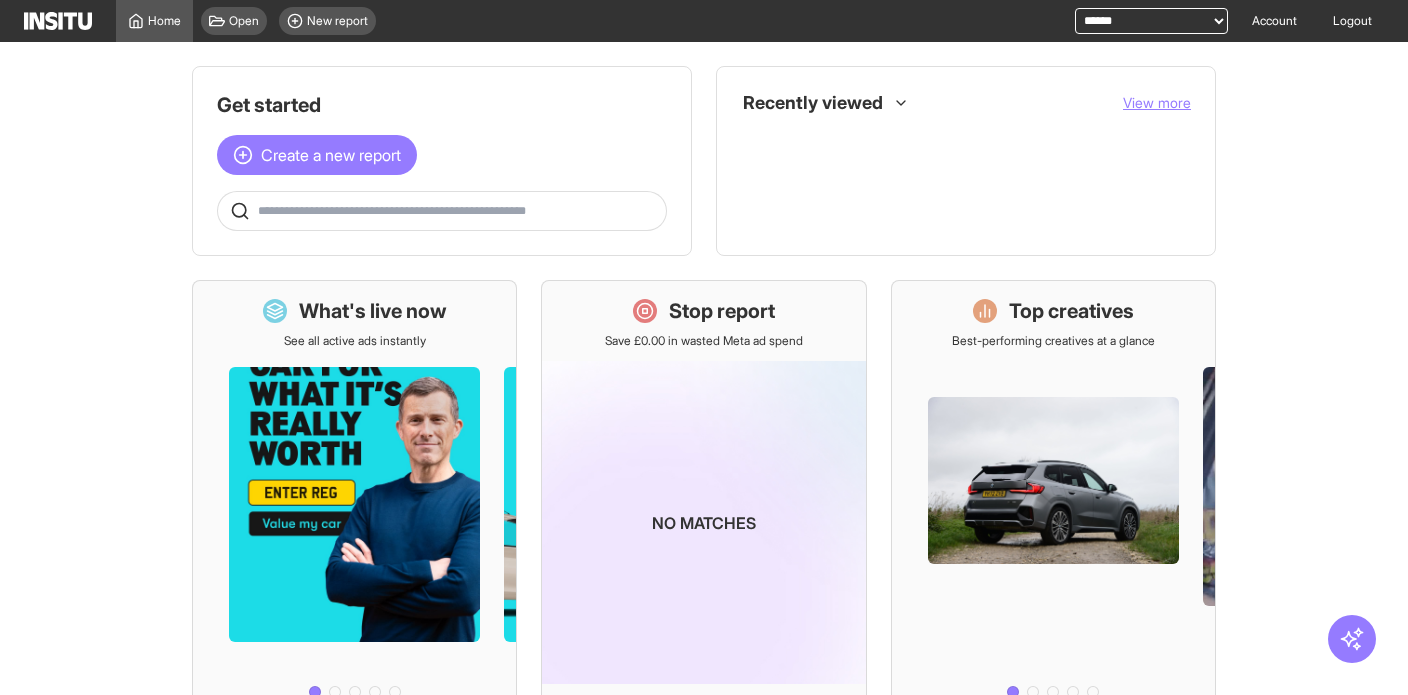 scroll, scrollTop: 0, scrollLeft: 0, axis: both 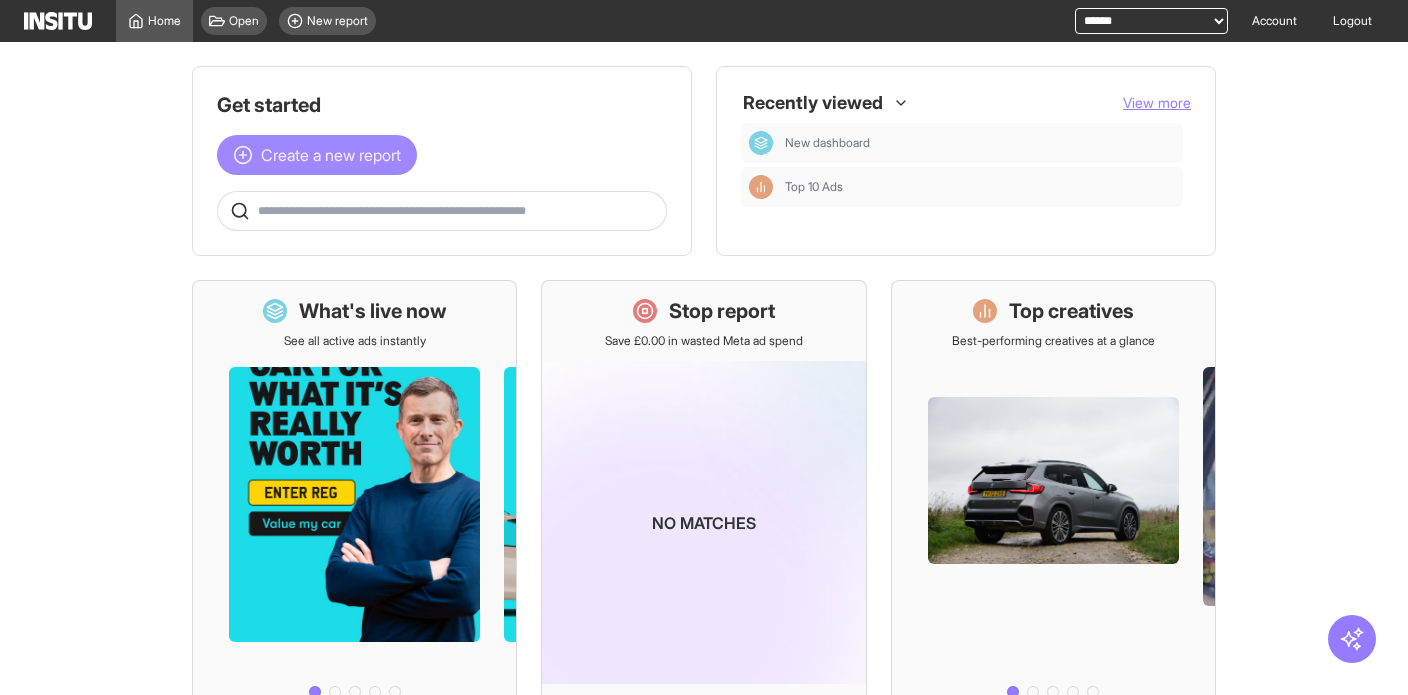 click on "Create a new report" at bounding box center (331, 155) 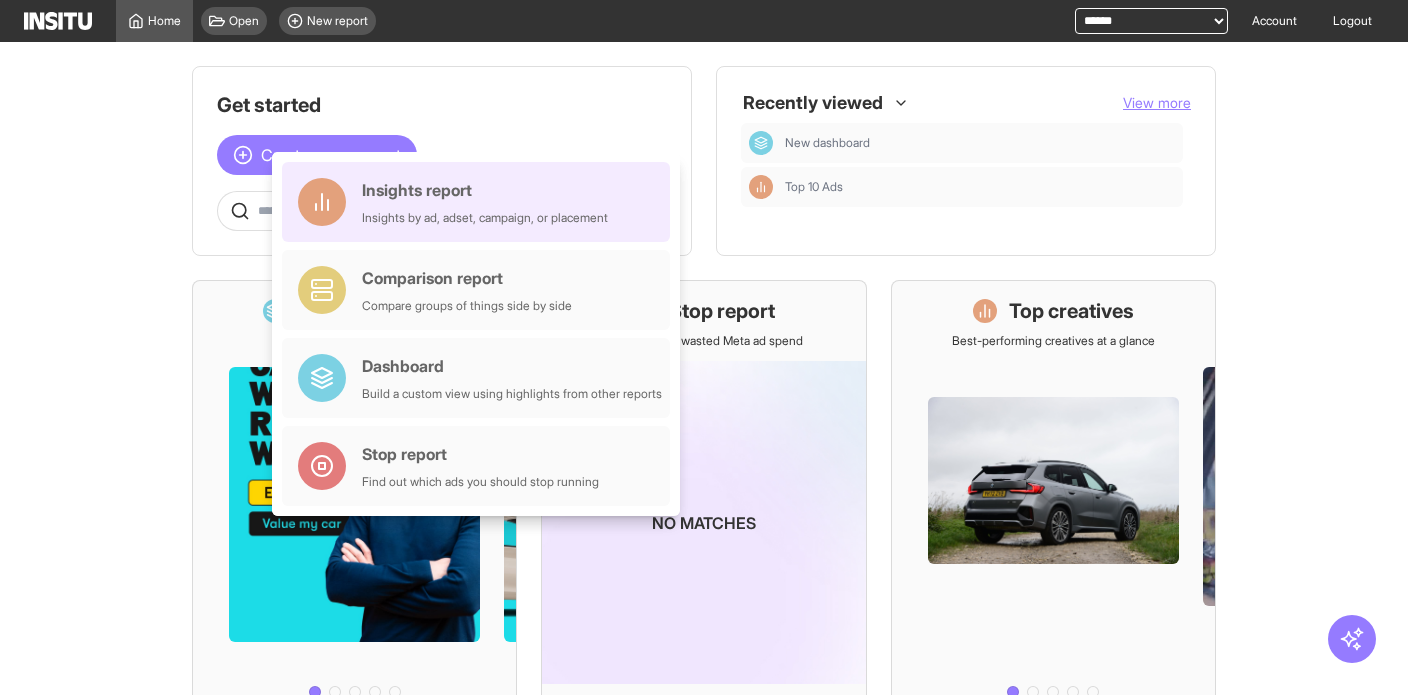 click on "Insights report" at bounding box center [485, 190] 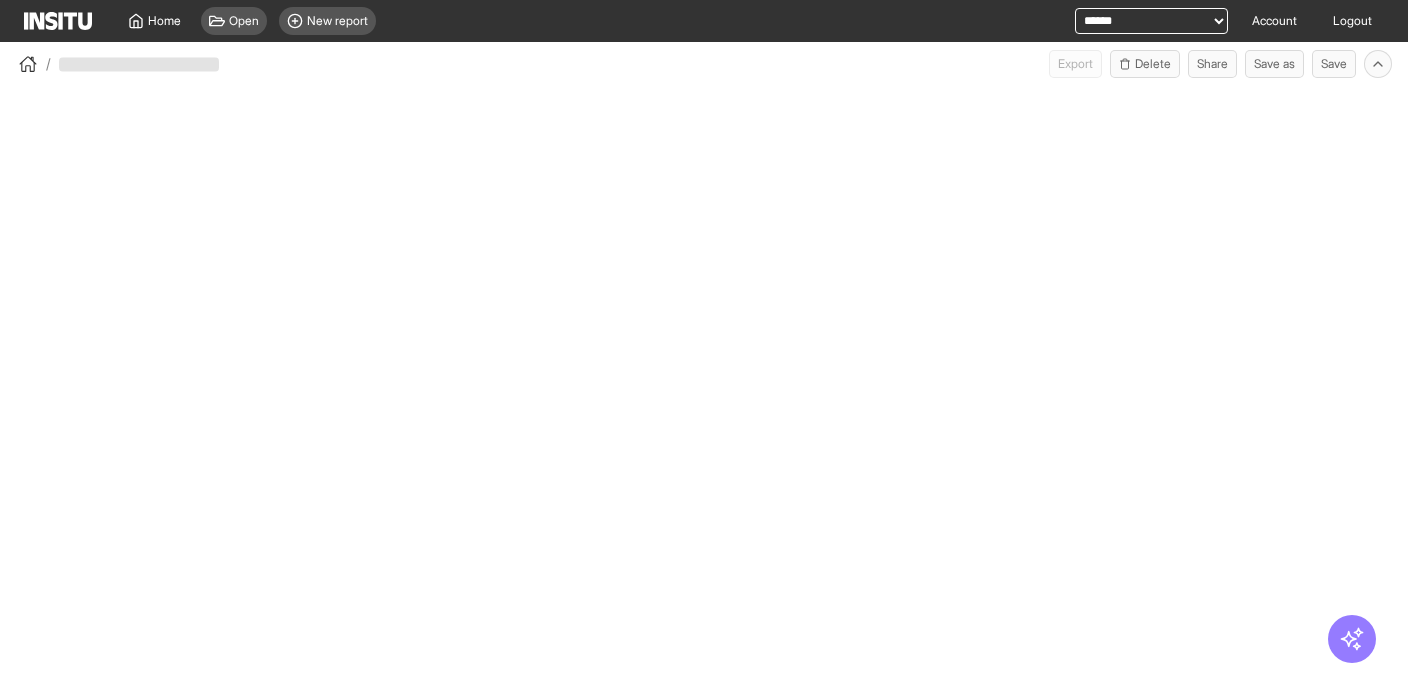 select on "**" 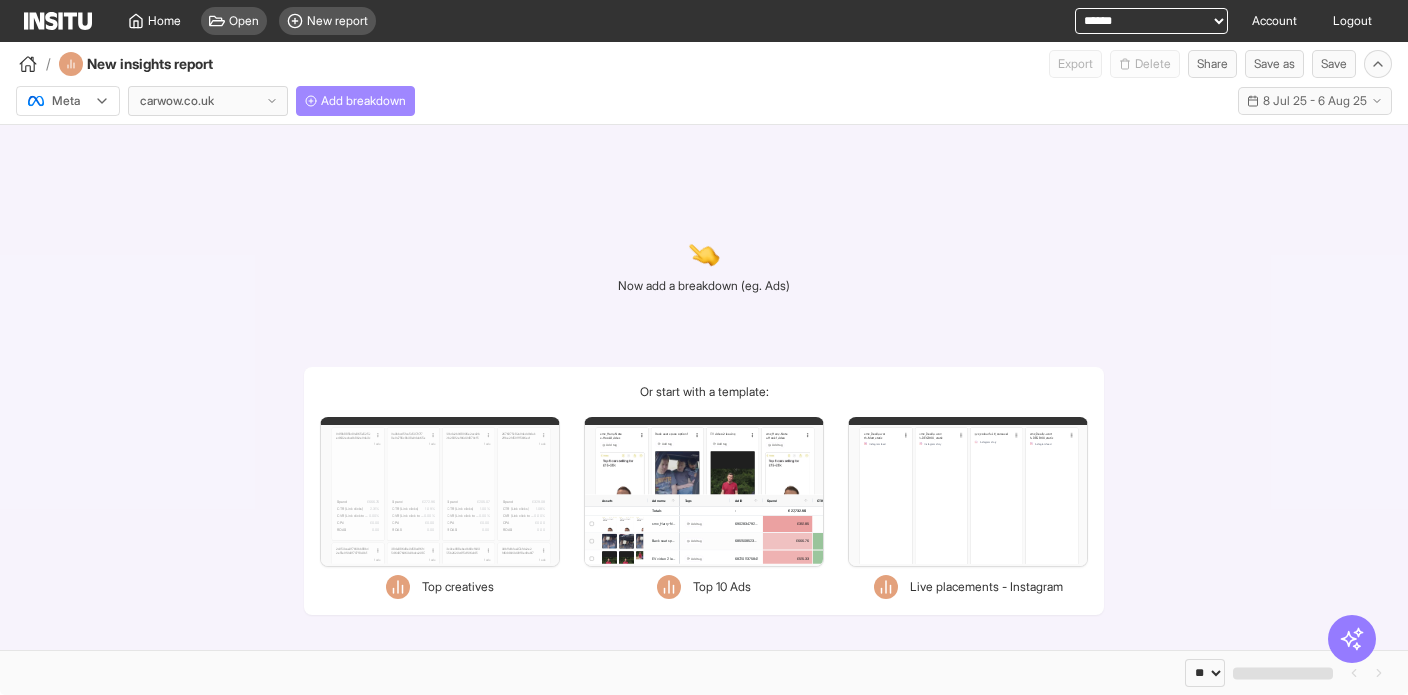click on "Add breakdown" at bounding box center (363, 101) 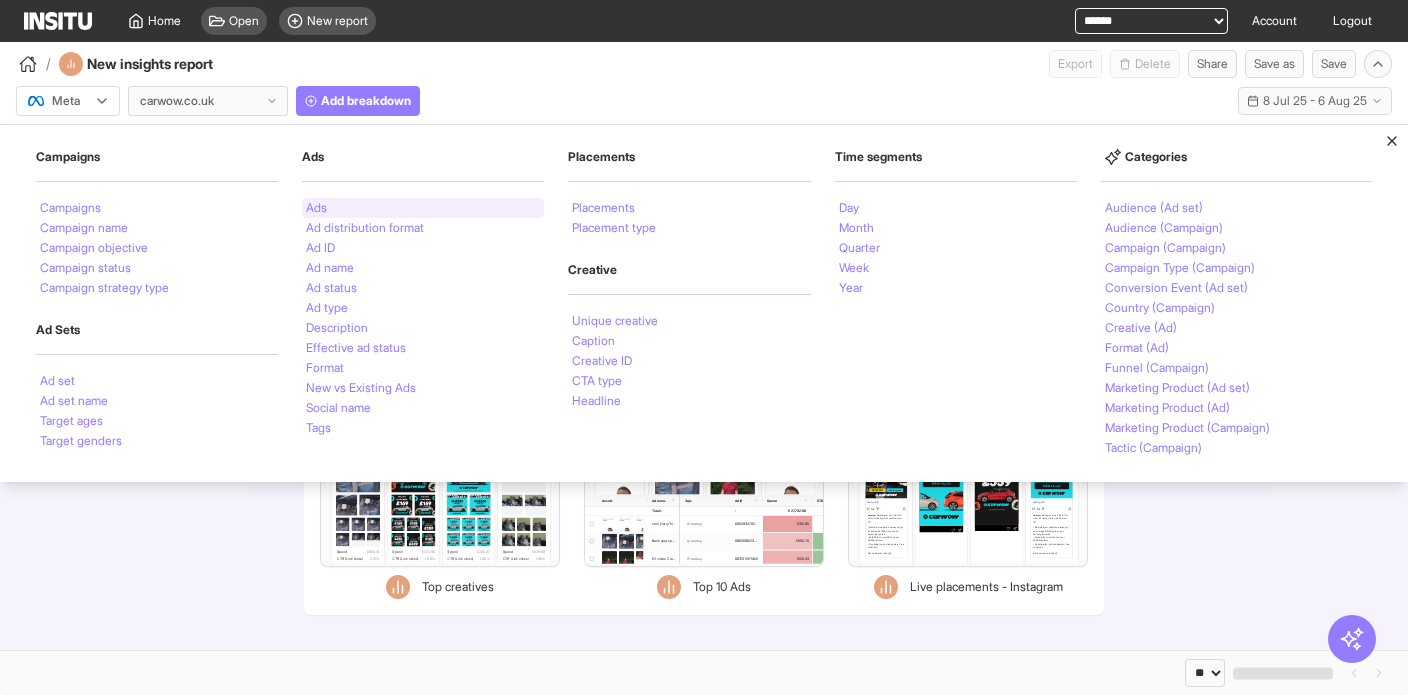 click on "Ads" at bounding box center [423, 208] 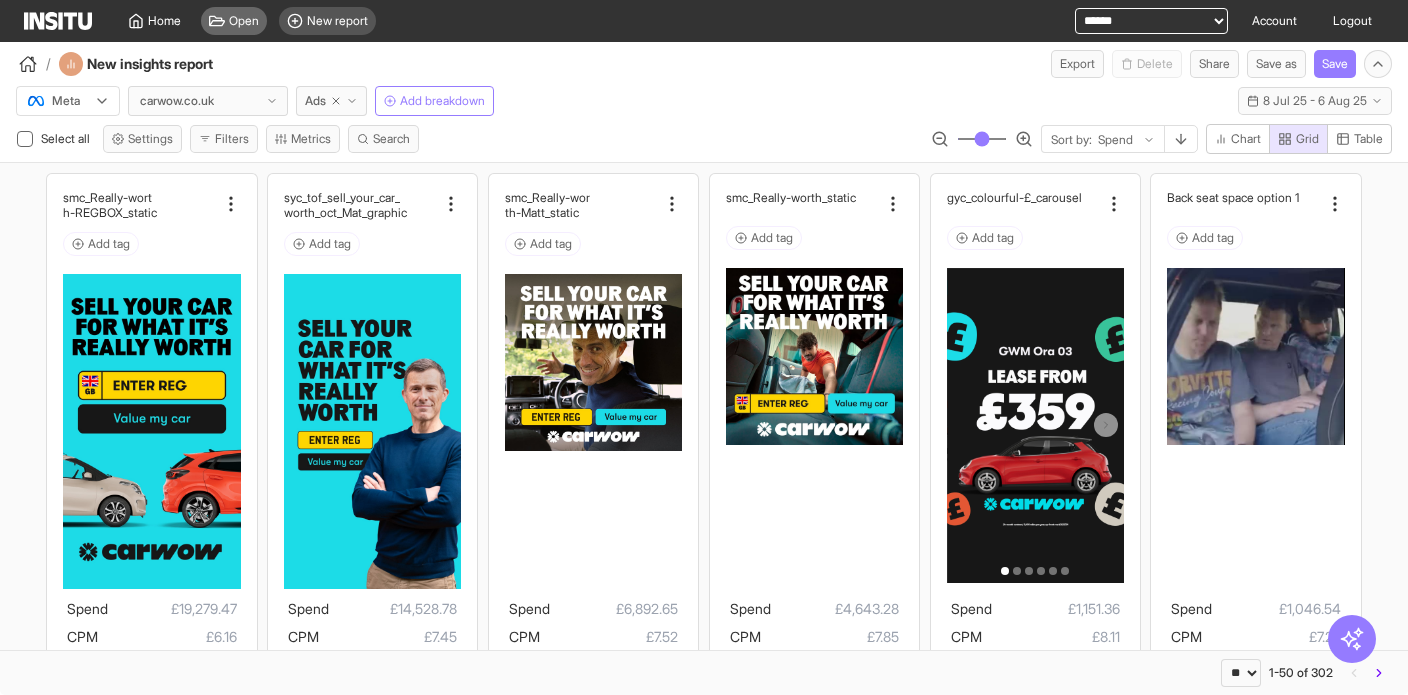 click on "Open" at bounding box center (234, 21) 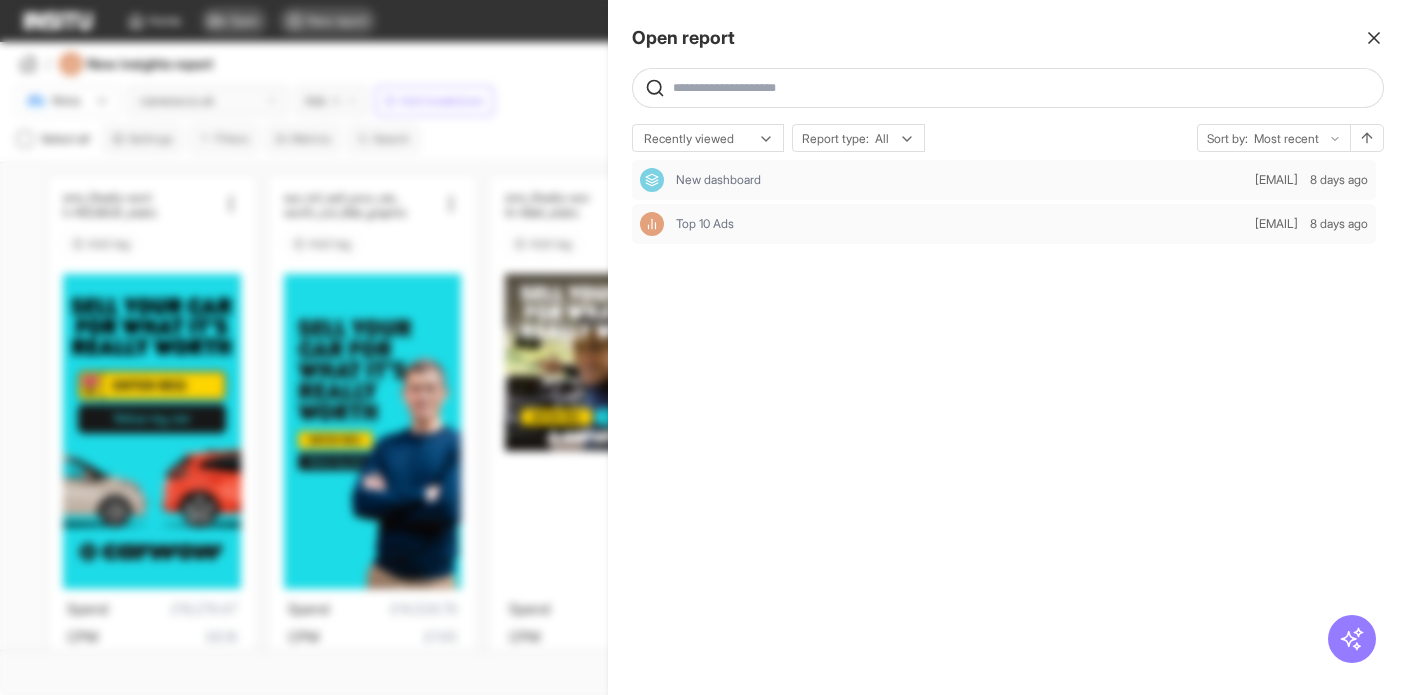 click at bounding box center [1024, 88] 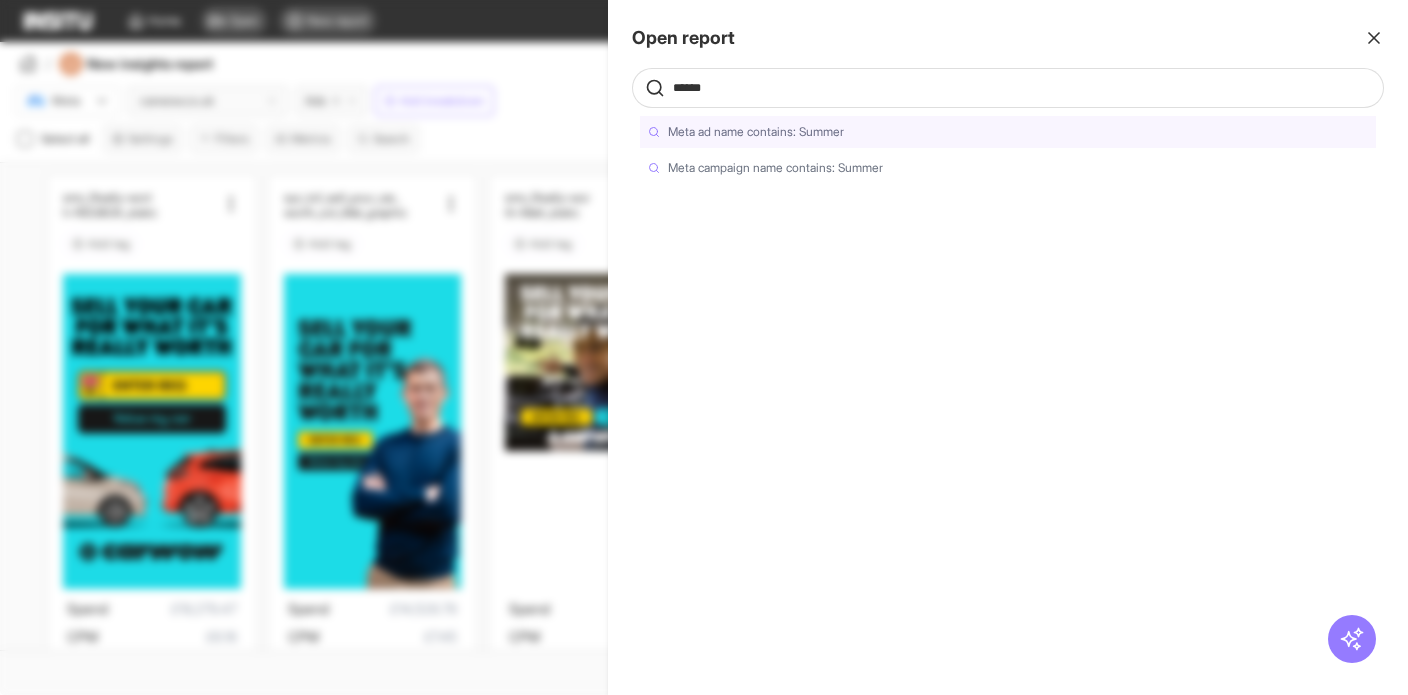 drag, startPoint x: 649, startPoint y: 82, endPoint x: 609, endPoint y: 82, distance: 40 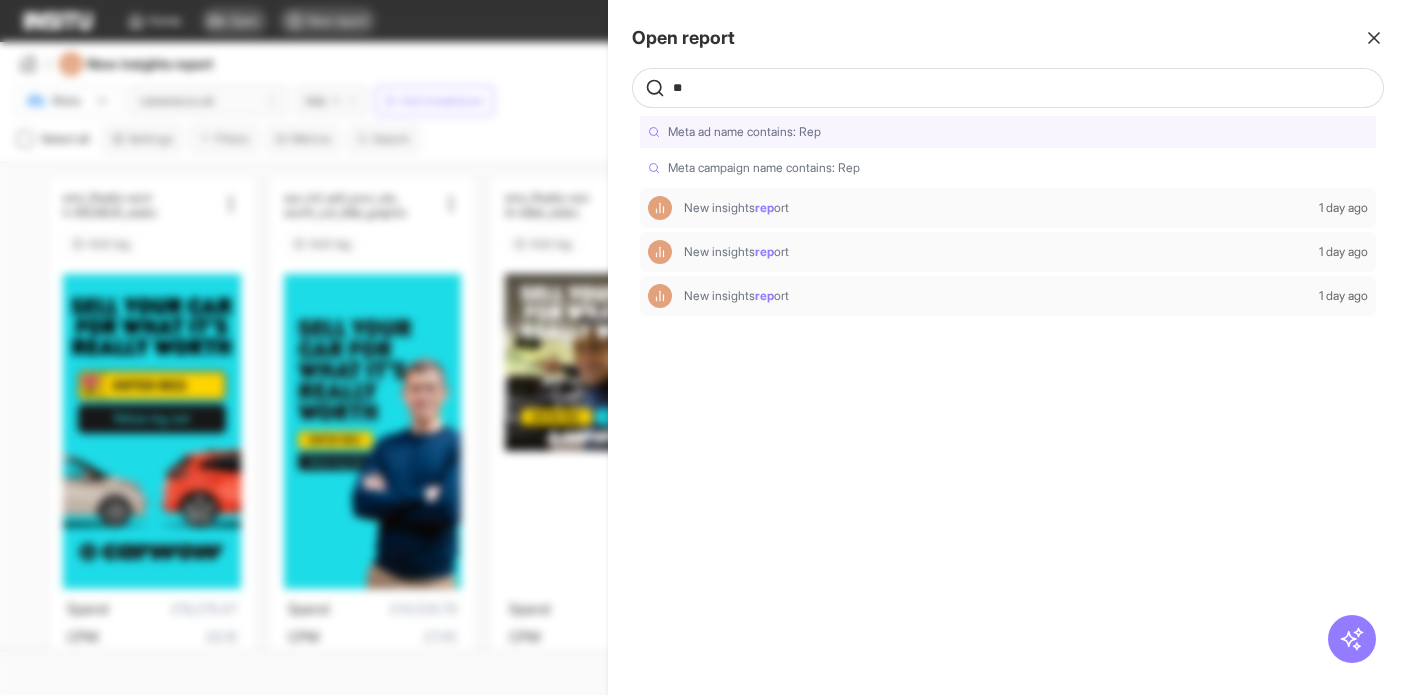 type on "*" 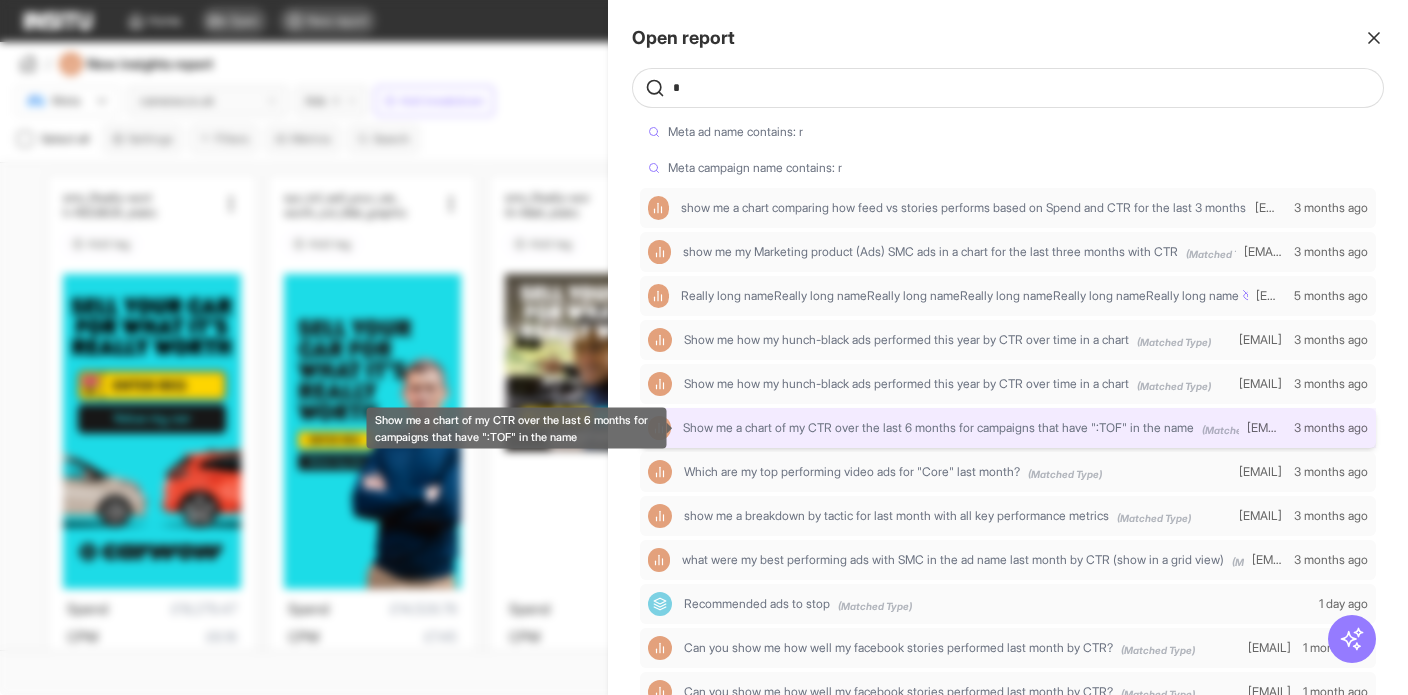 type on "*" 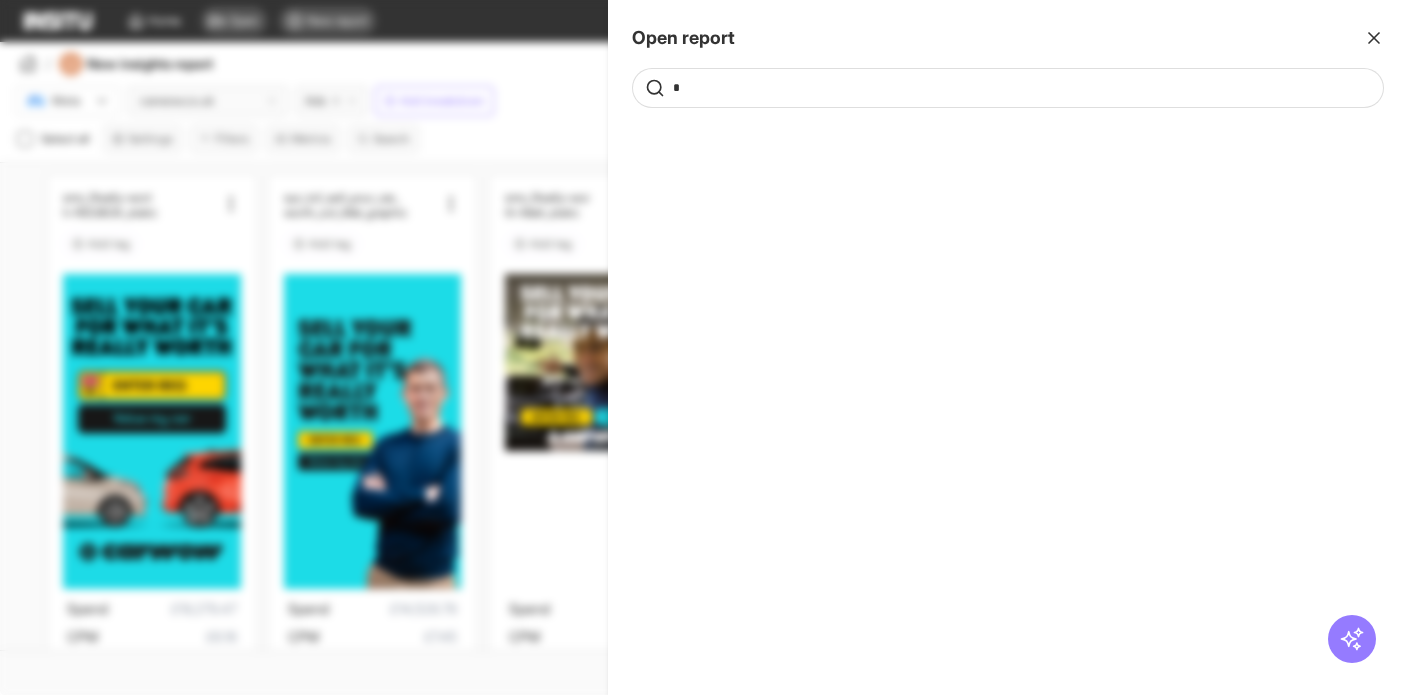 click 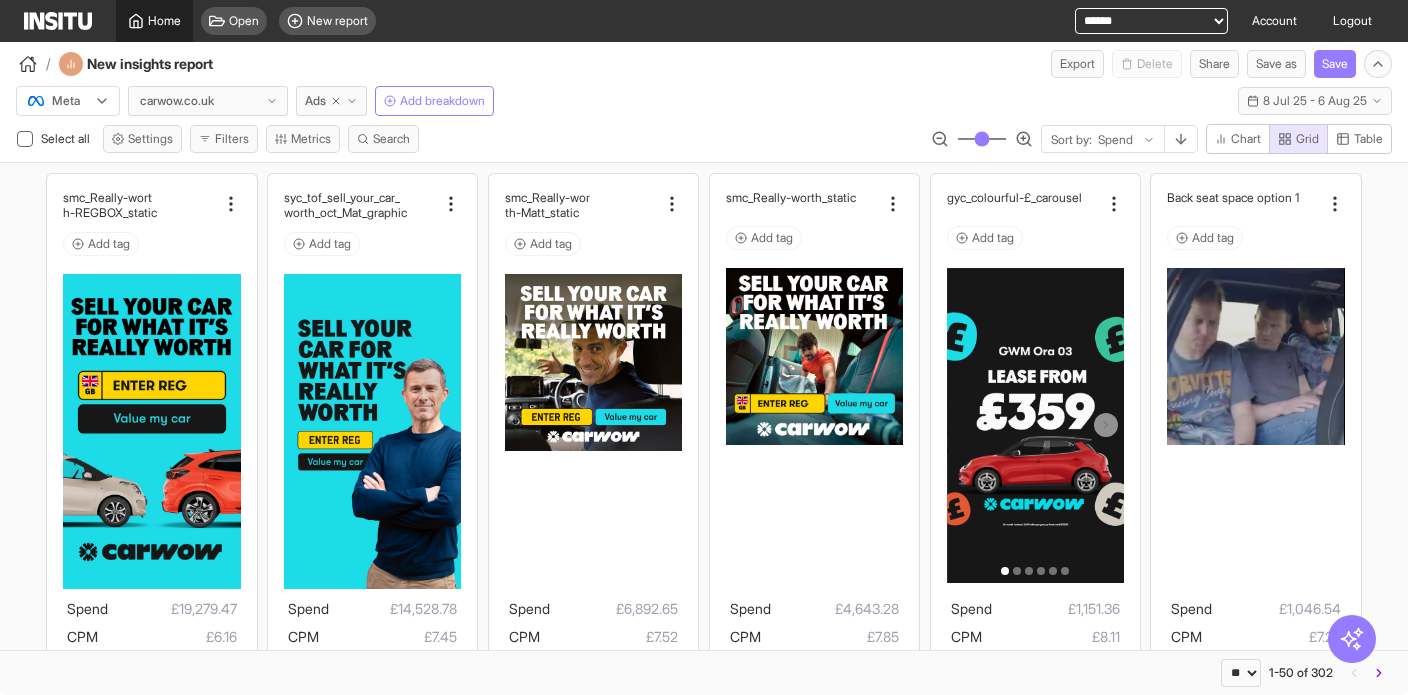 click on "Home" at bounding box center [164, 21] 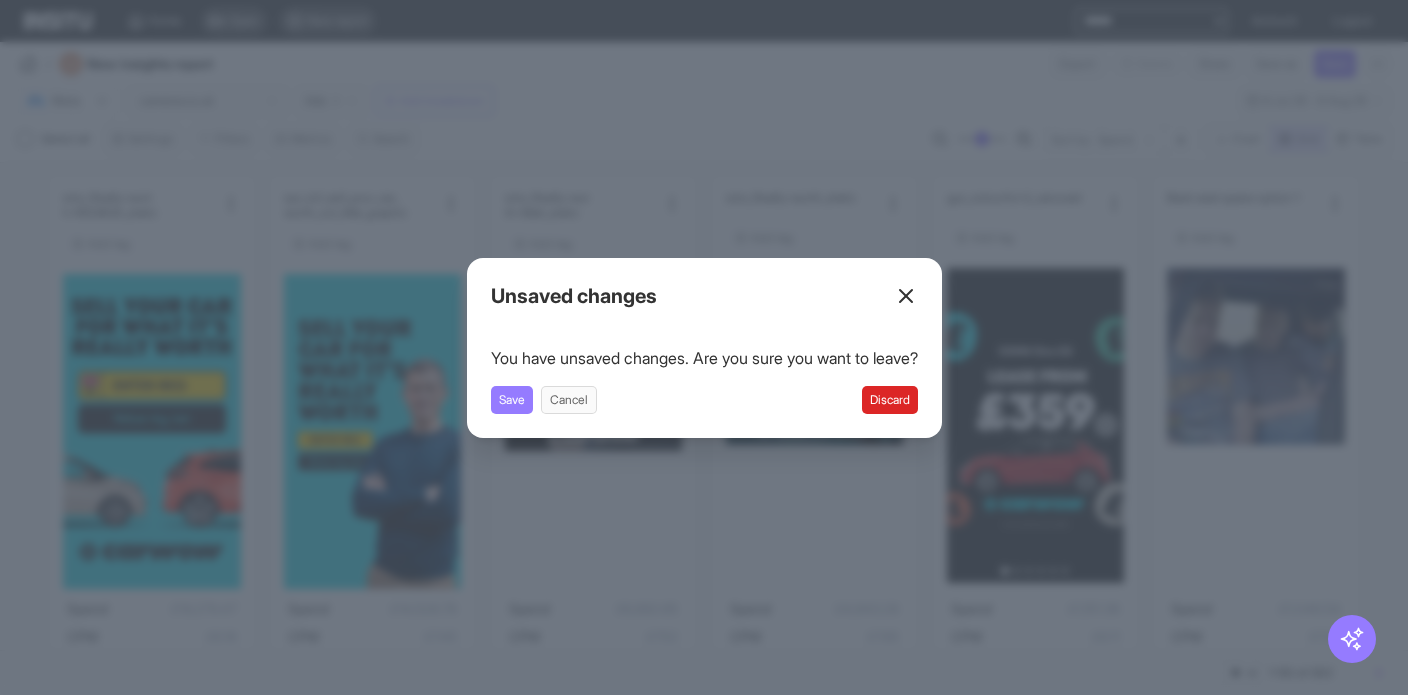 click on "Discard" at bounding box center [890, 400] 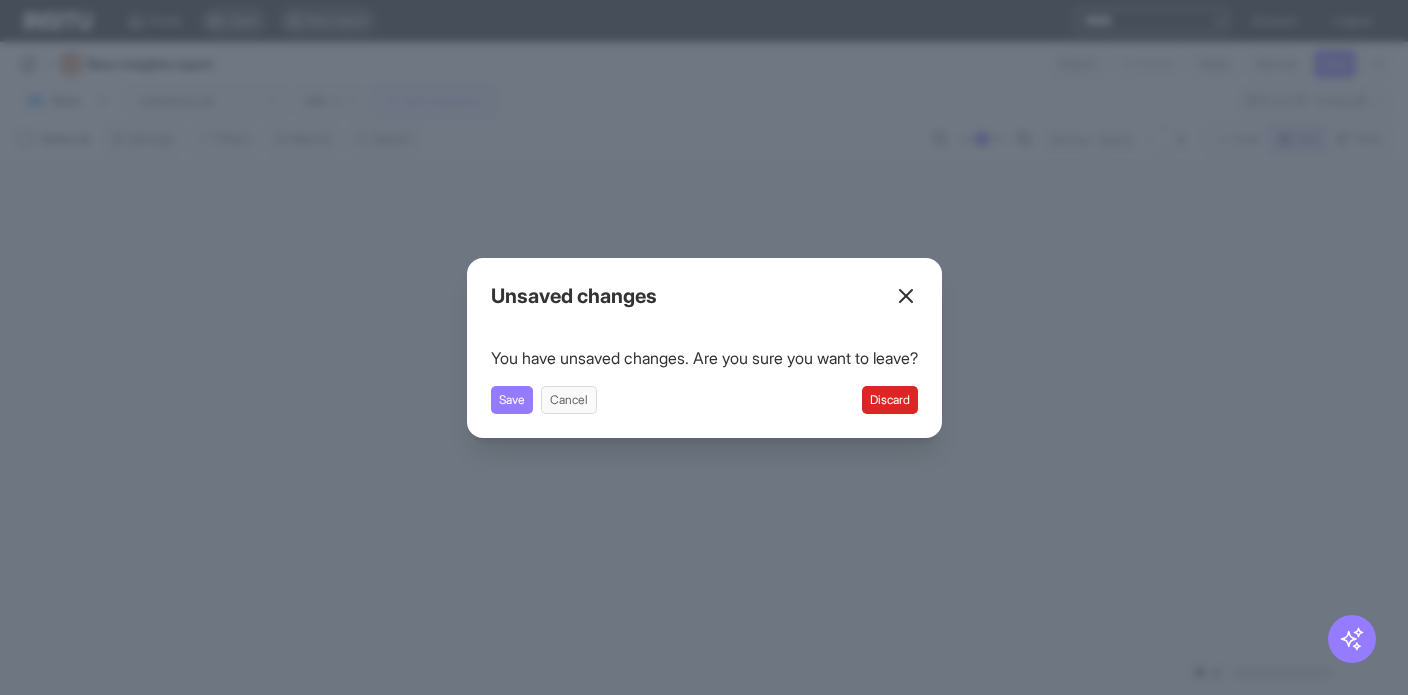 select on "**" 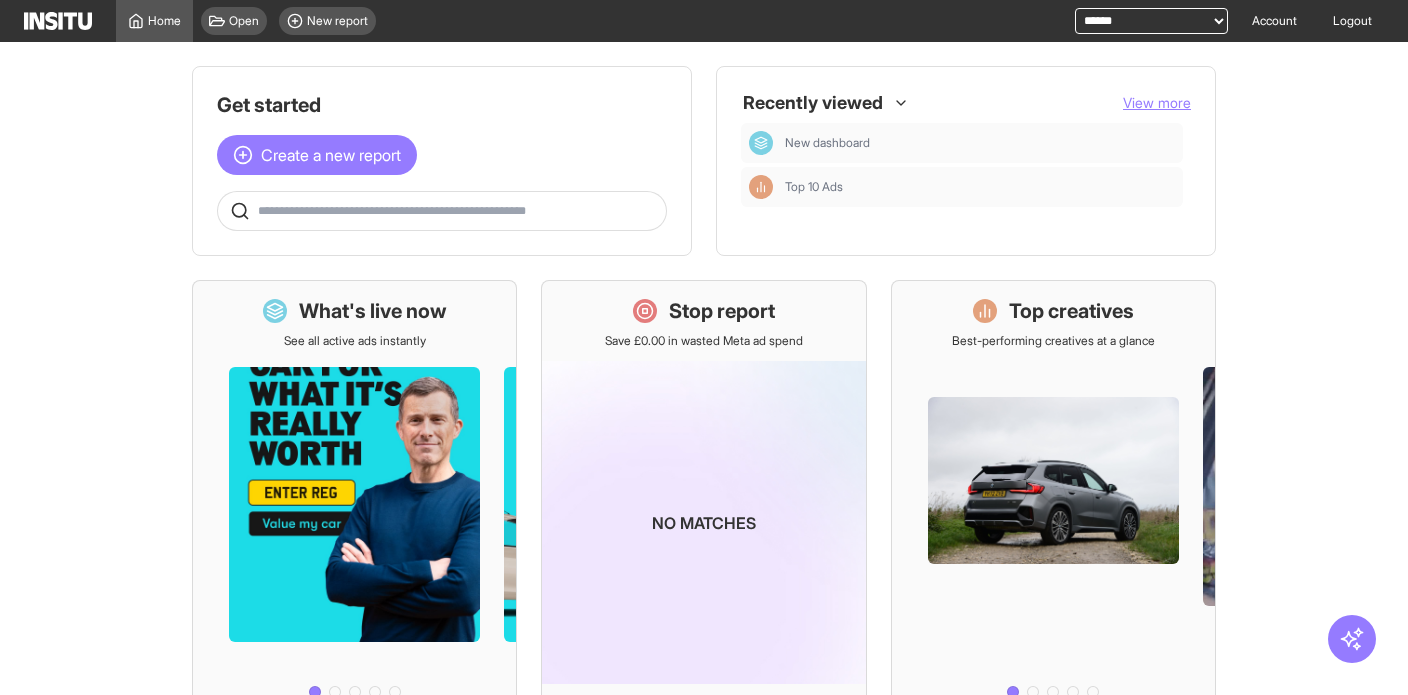 click 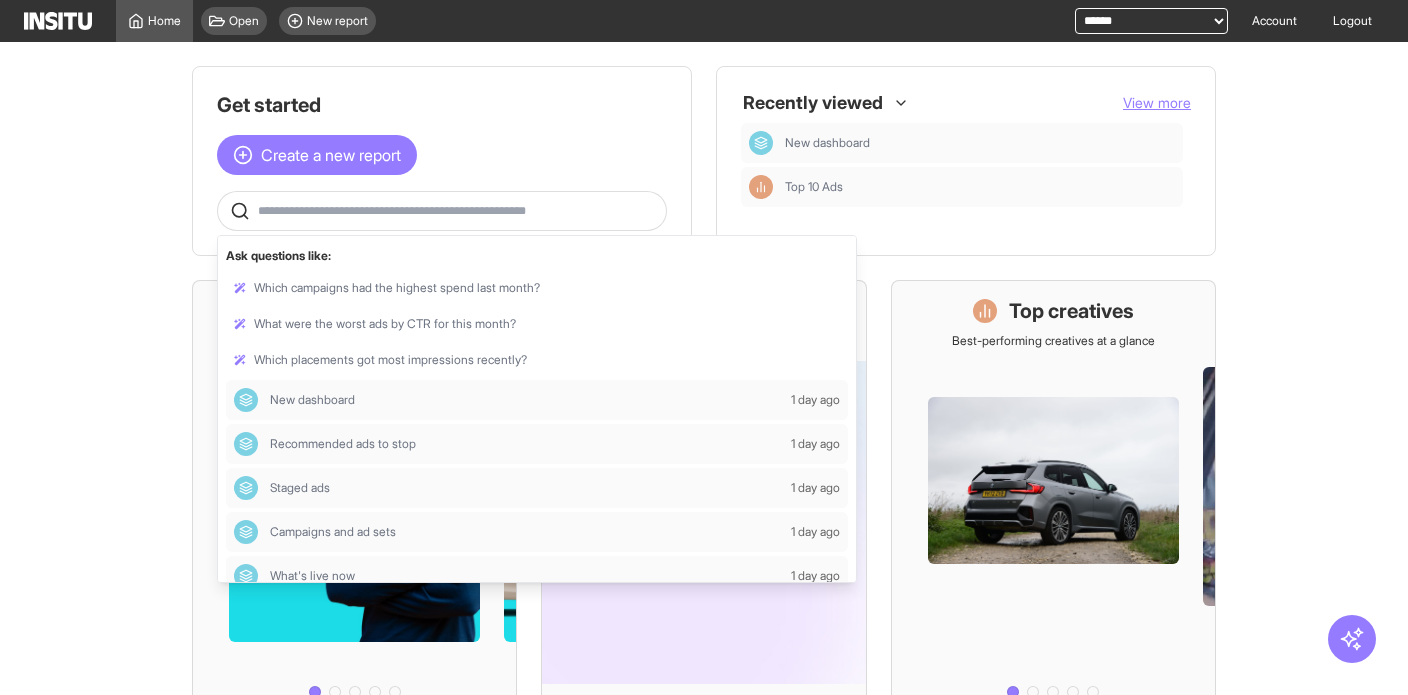 click at bounding box center (458, 211) 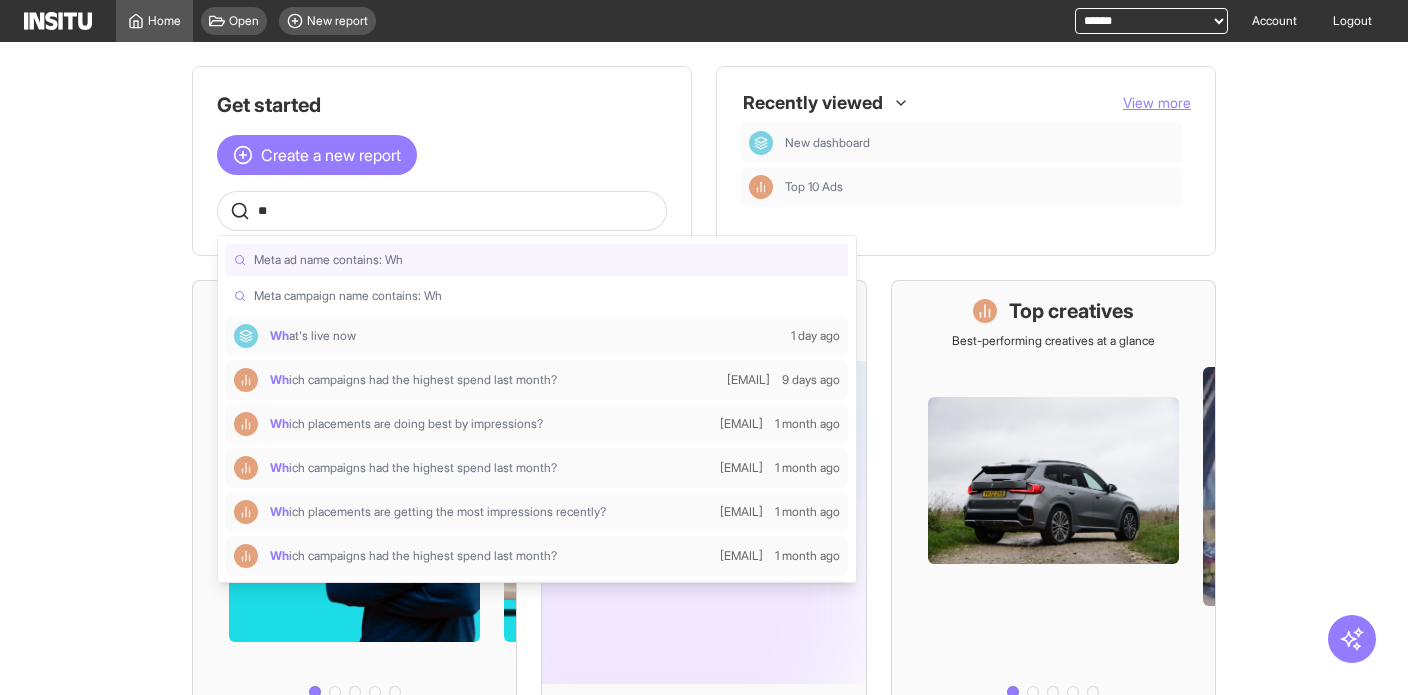 type on "*" 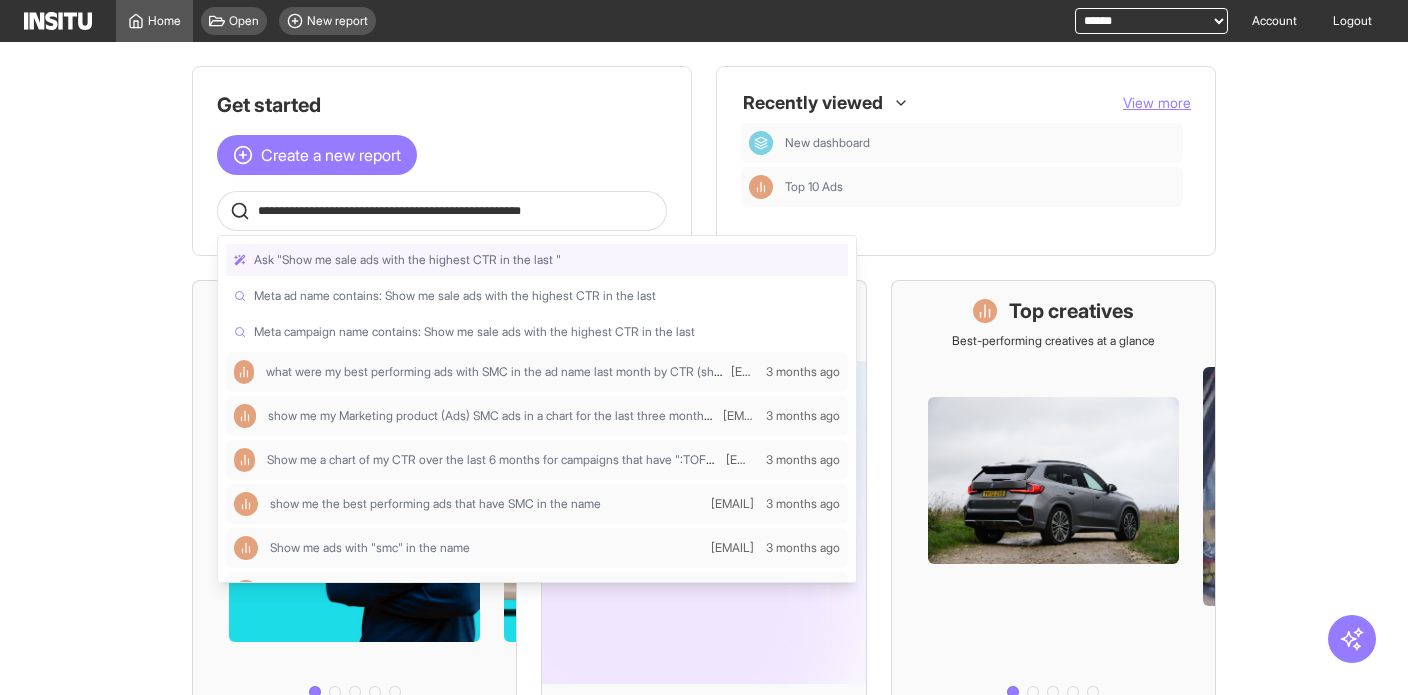 type on "**********" 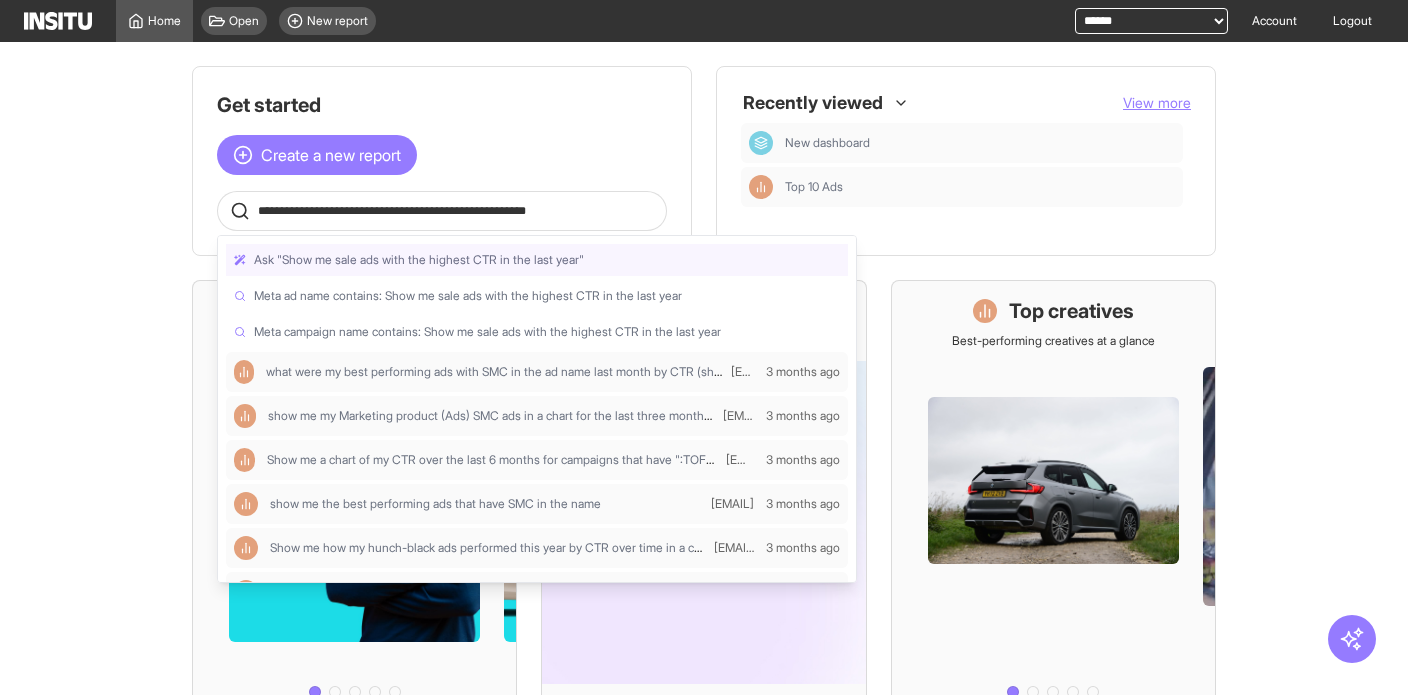 type 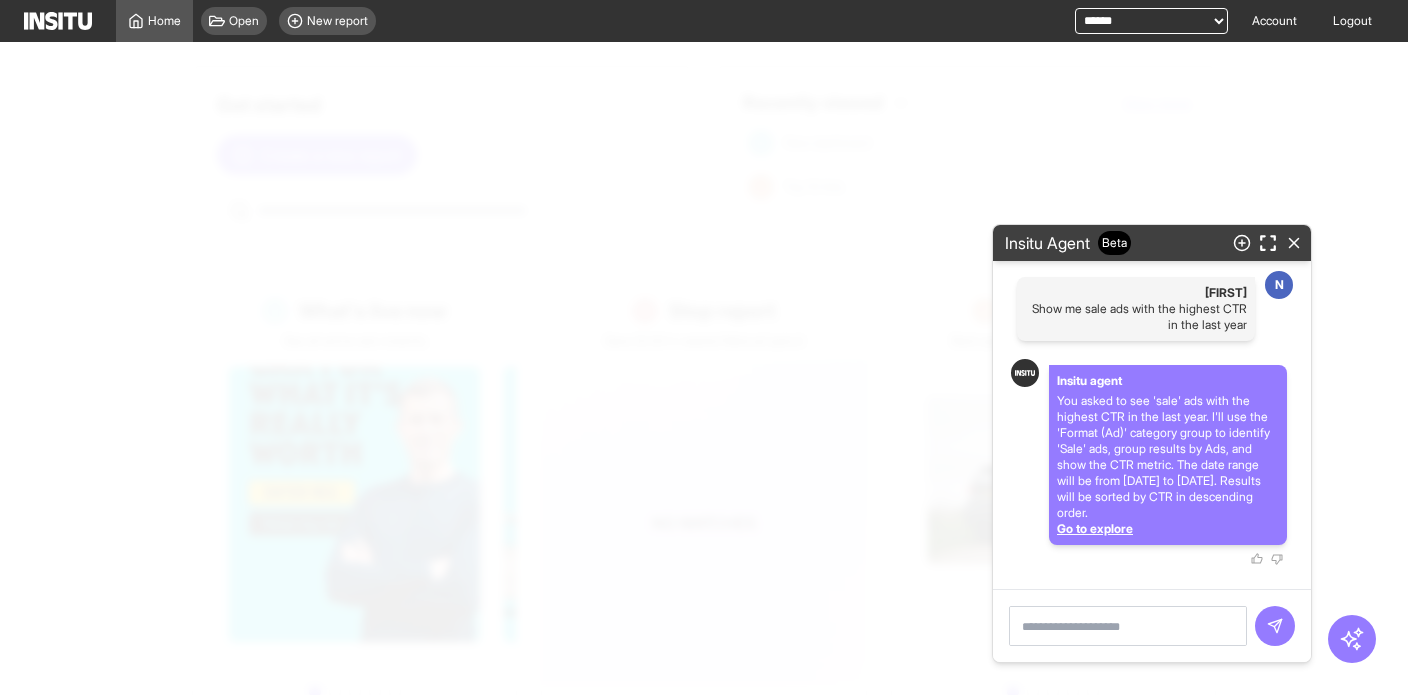 select on "**" 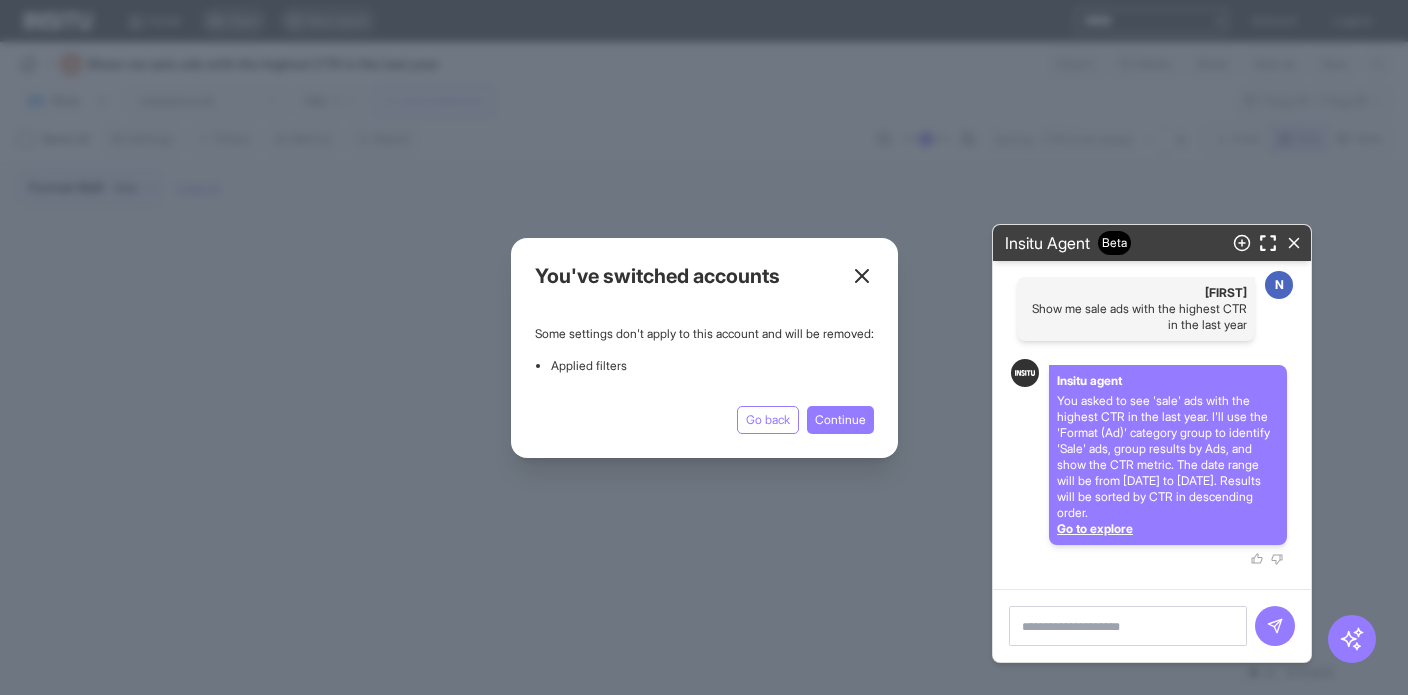 click 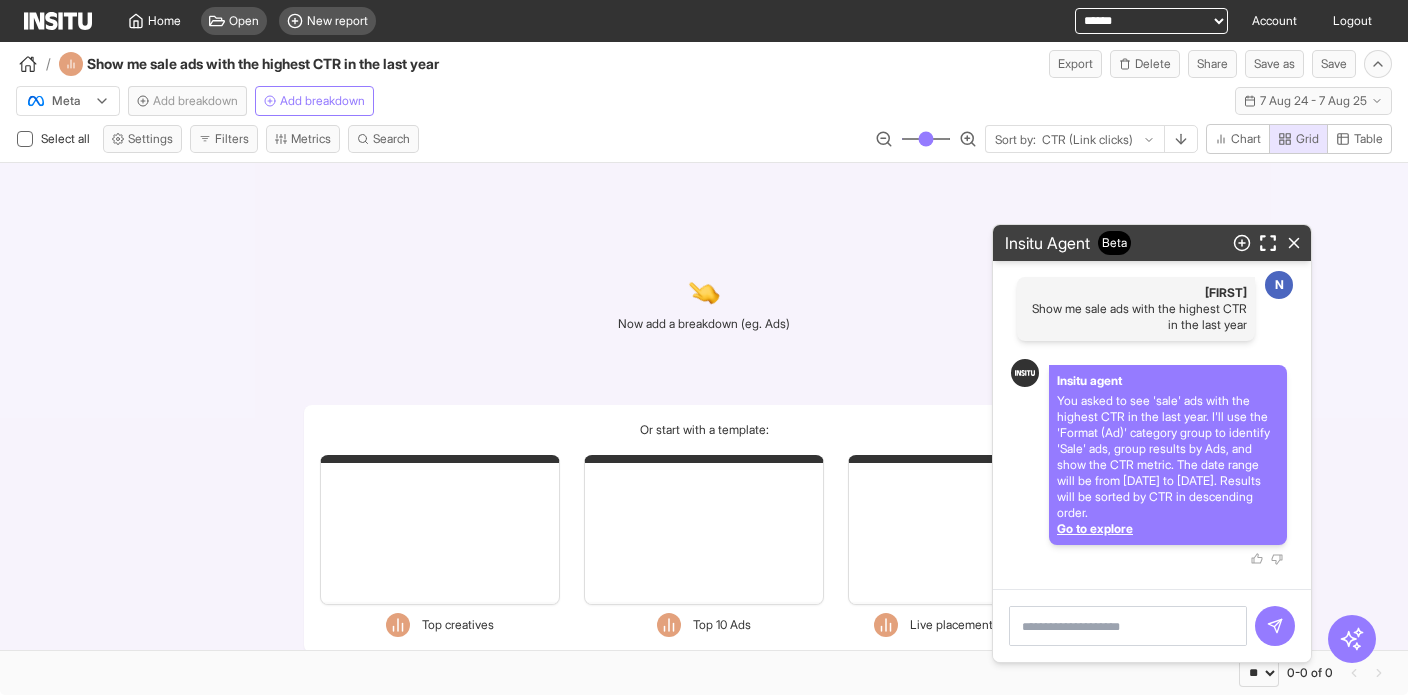 click on "Now add a breakdown (eg. Ads) Or start with a template: Filters Format Static Video Static & Video Placement types Messenger Stories Inbox Facebook Instant article Groups feed Video feeds Stories Biz disco feed Feed Search Right hand column Reels Reels overlay Marketplace Instream video Instagram Explore grid home Search Reels Reels overlay Stories Feed Profile feed Explore Audience network Rewarded video Classic Staged Staged Unknown Unknown Date Days 24 Jul 2025 25 Jul 2025 26 Jul 2025 27 Jul 2025 28 Jul 2025 29 Jul 2025 30 Jul 2025 31 Jul 2025 01 Aug 2025 02 Aug 2025 03 Aug 2025 04 Aug 2025 05 Aug 2025 06 Aug 2025 Weeks Week 30, 2025 Week 31, 2025 Week 32, 2025 Months July 2025 August 2025 Quarters Q3, 2025 Years 2025 Tags Untagged chloe 87% VW Polo VW Tcross Vauxhall Grandland GYC SYC Peugeot 408 Clio Mat BOF Polestar2 Kia Sportage ModelY Nissan Qashqai Nissan Juke VW T-roc Vauxhall Corsa Peugeot 208 VW Golf Ford Fiesta VW Tiguan Ford Puma Toyota Yaris TOF Hyundai i10 Ora03 Toyota BZ4X Ford Focus test mof" at bounding box center (704, 406) 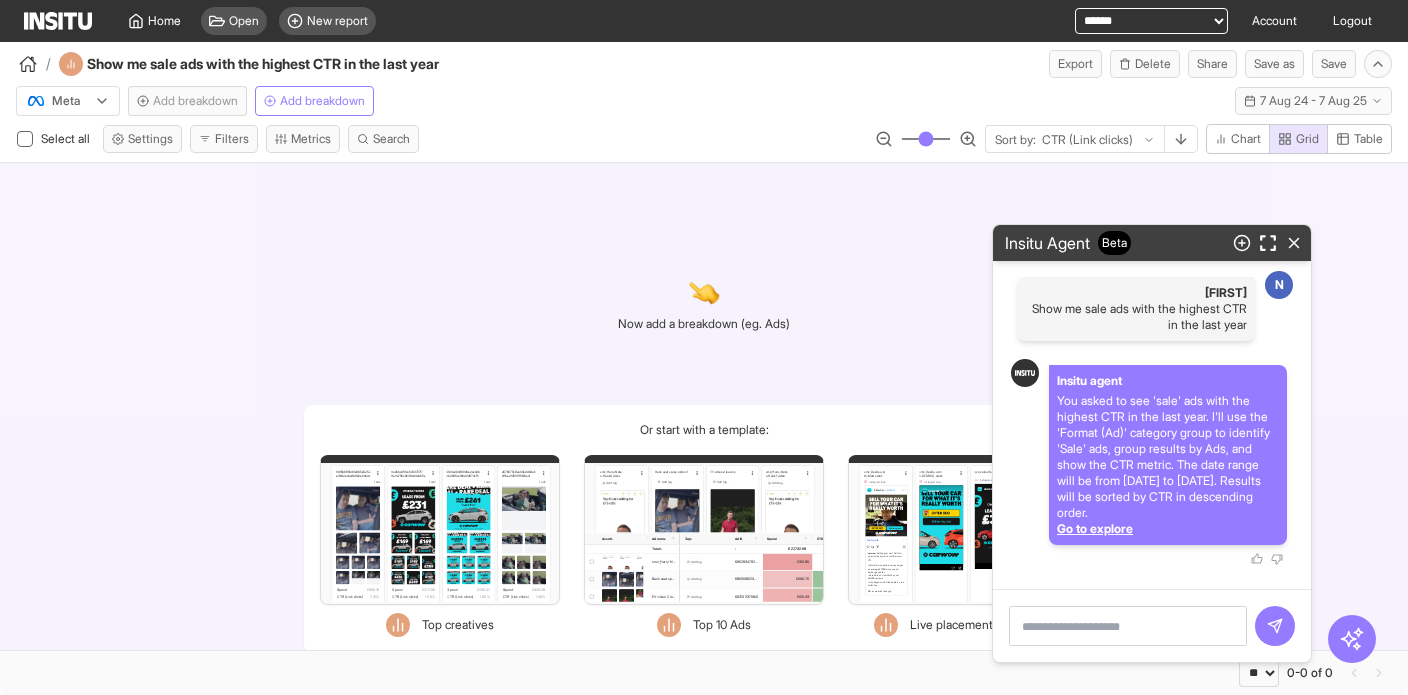 click on "Go to explore" at bounding box center (1168, 529) 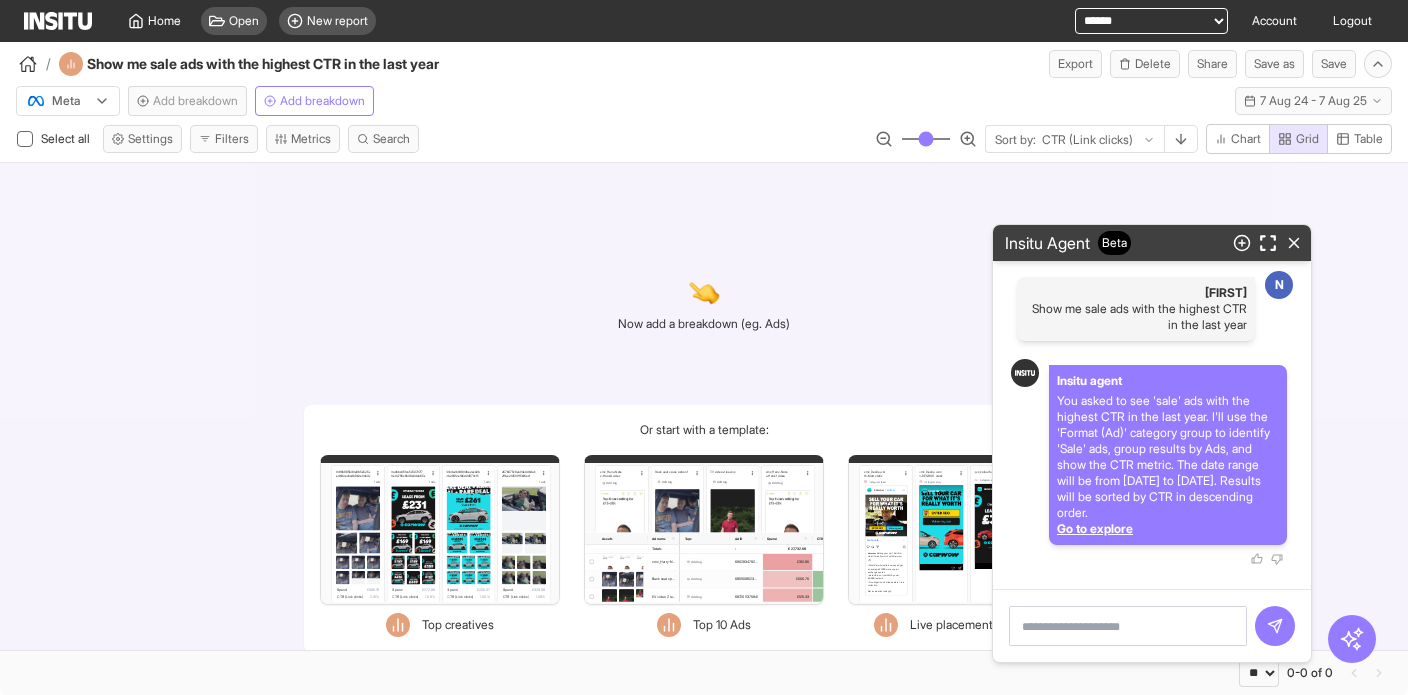 select on "**" 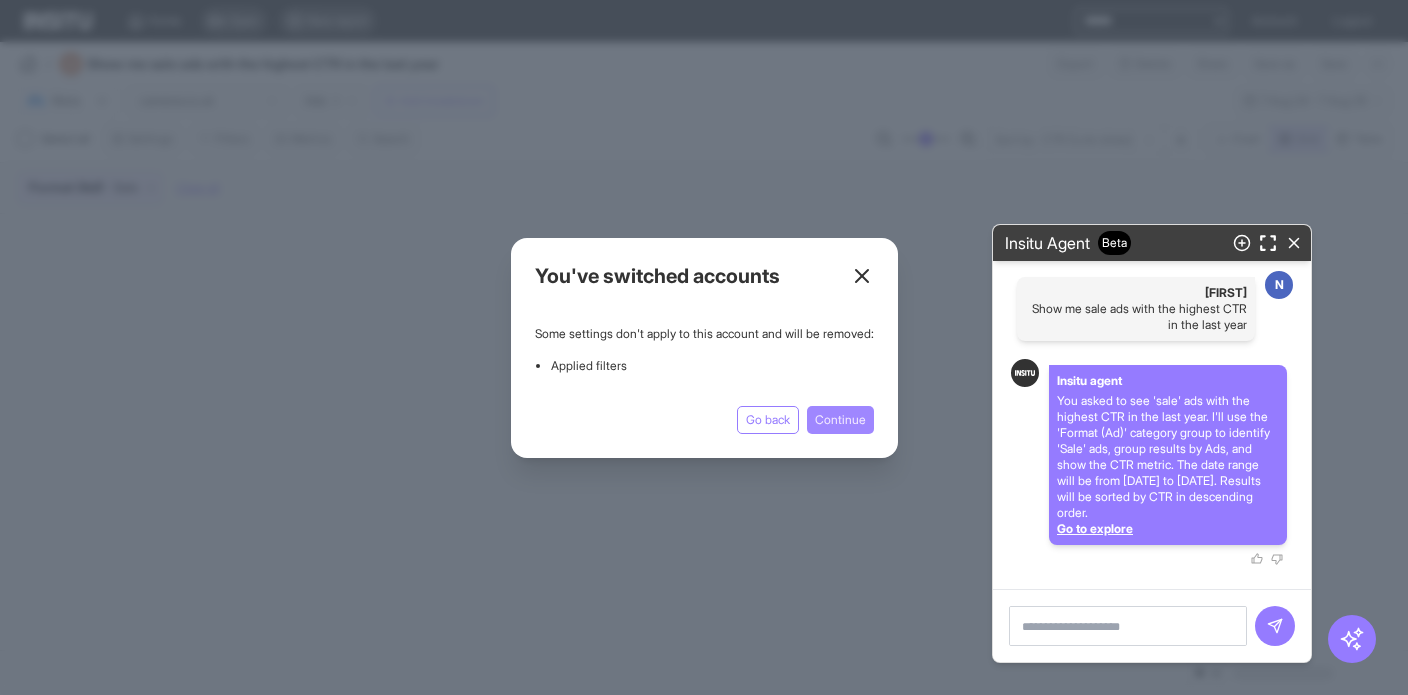 click on "Continue" at bounding box center [840, 420] 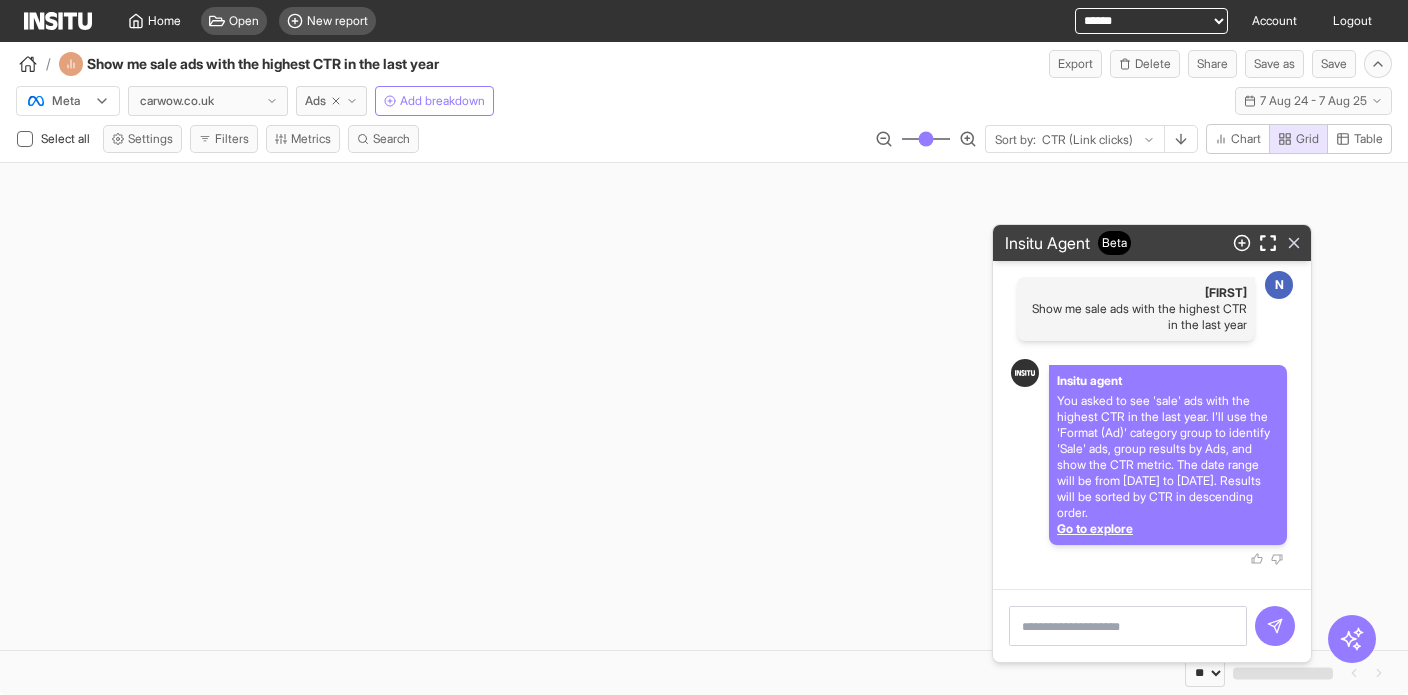click 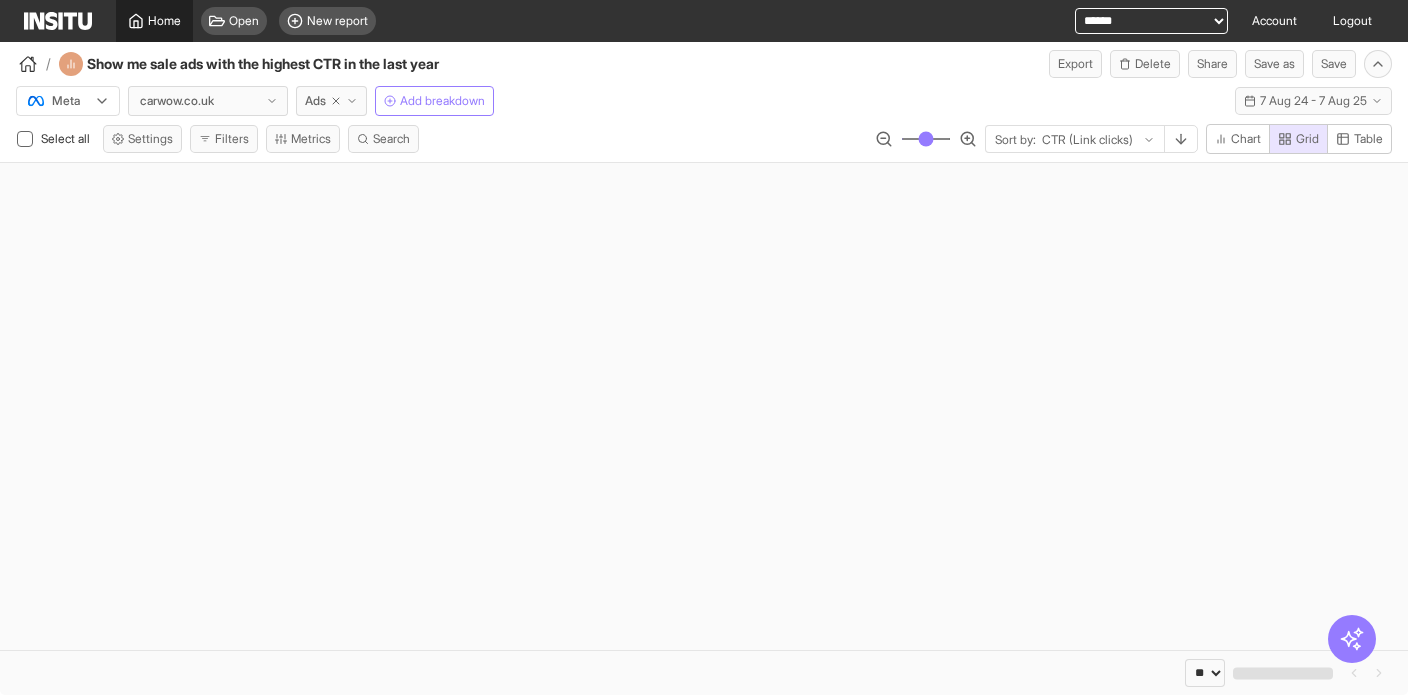 click on "Home" at bounding box center [154, 21] 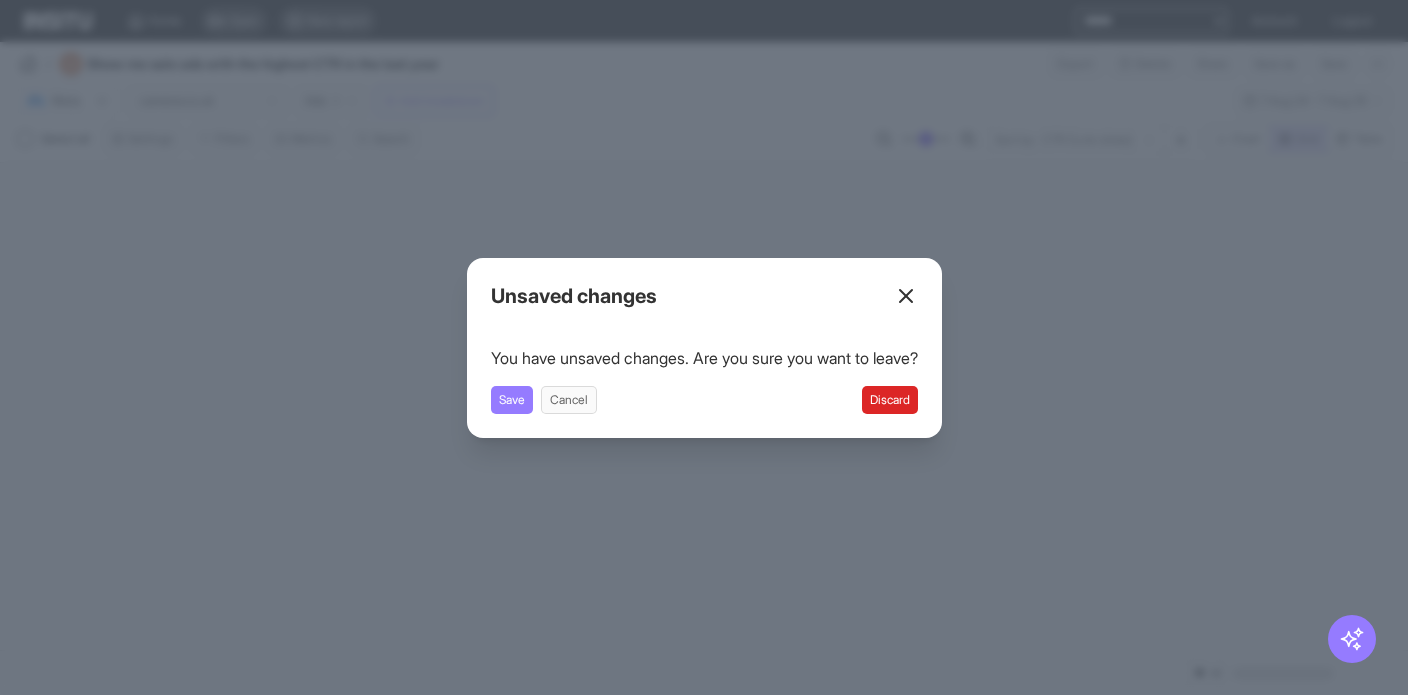 click on "Discard" at bounding box center [890, 400] 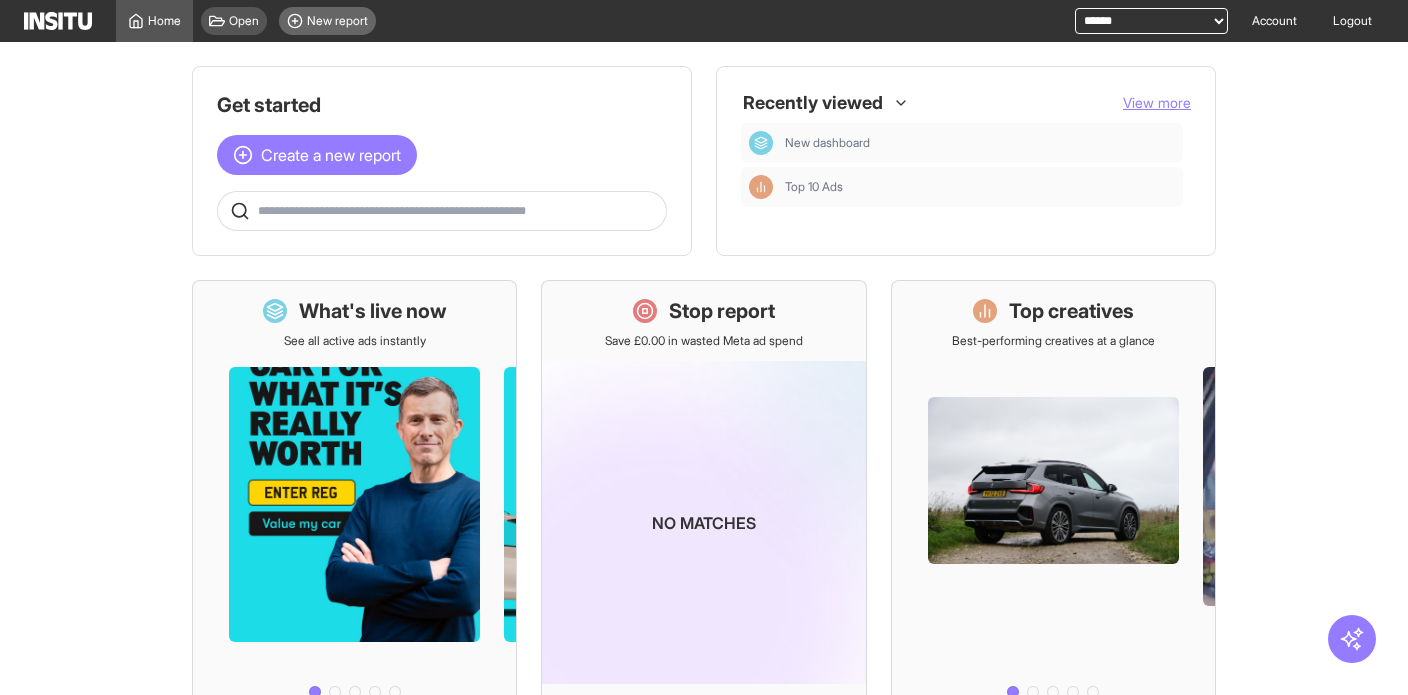 click on "New report" at bounding box center [337, 21] 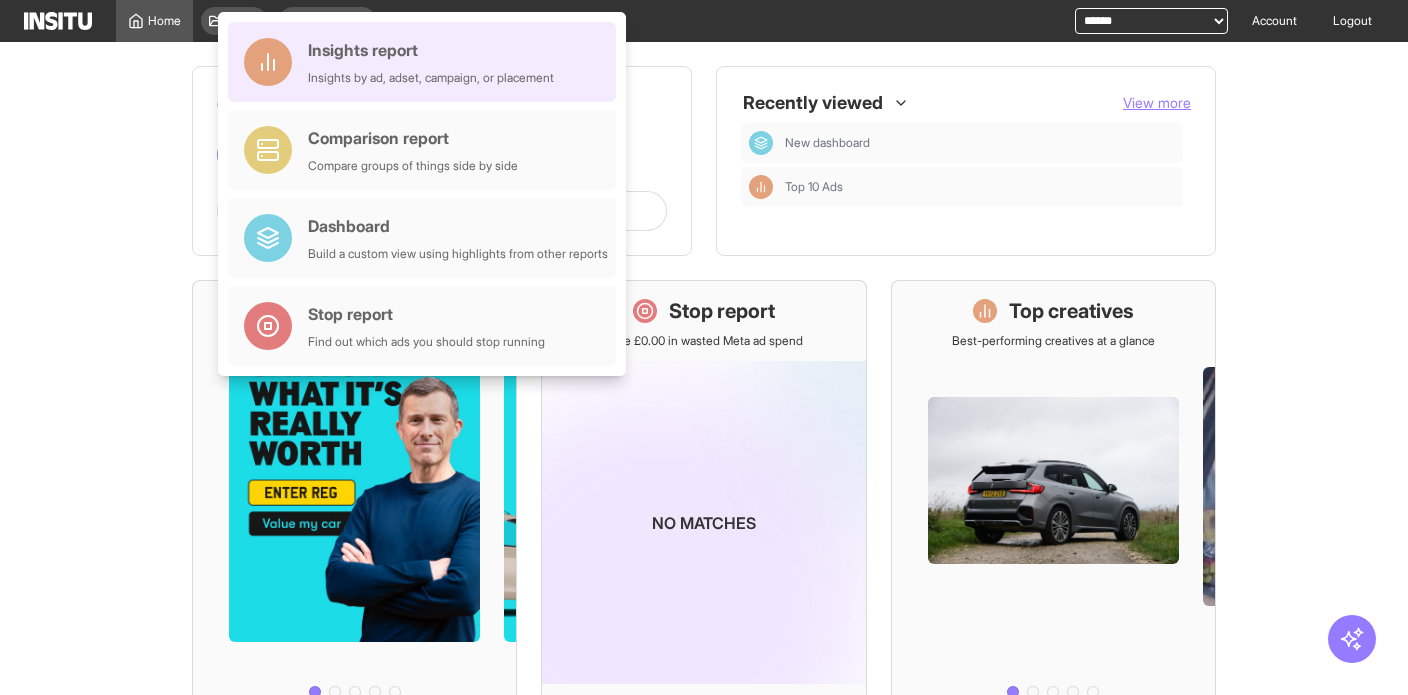 drag, startPoint x: 357, startPoint y: 55, endPoint x: 423, endPoint y: 95, distance: 77.175125 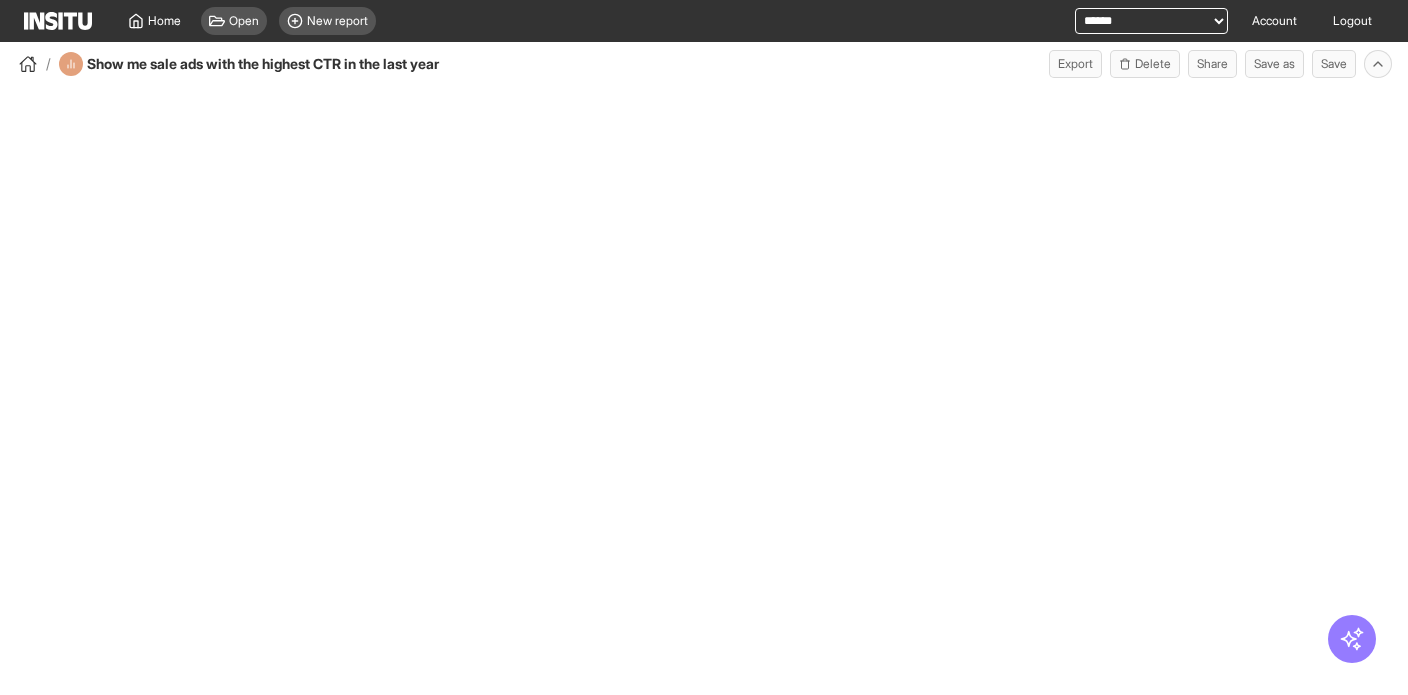 select on "**" 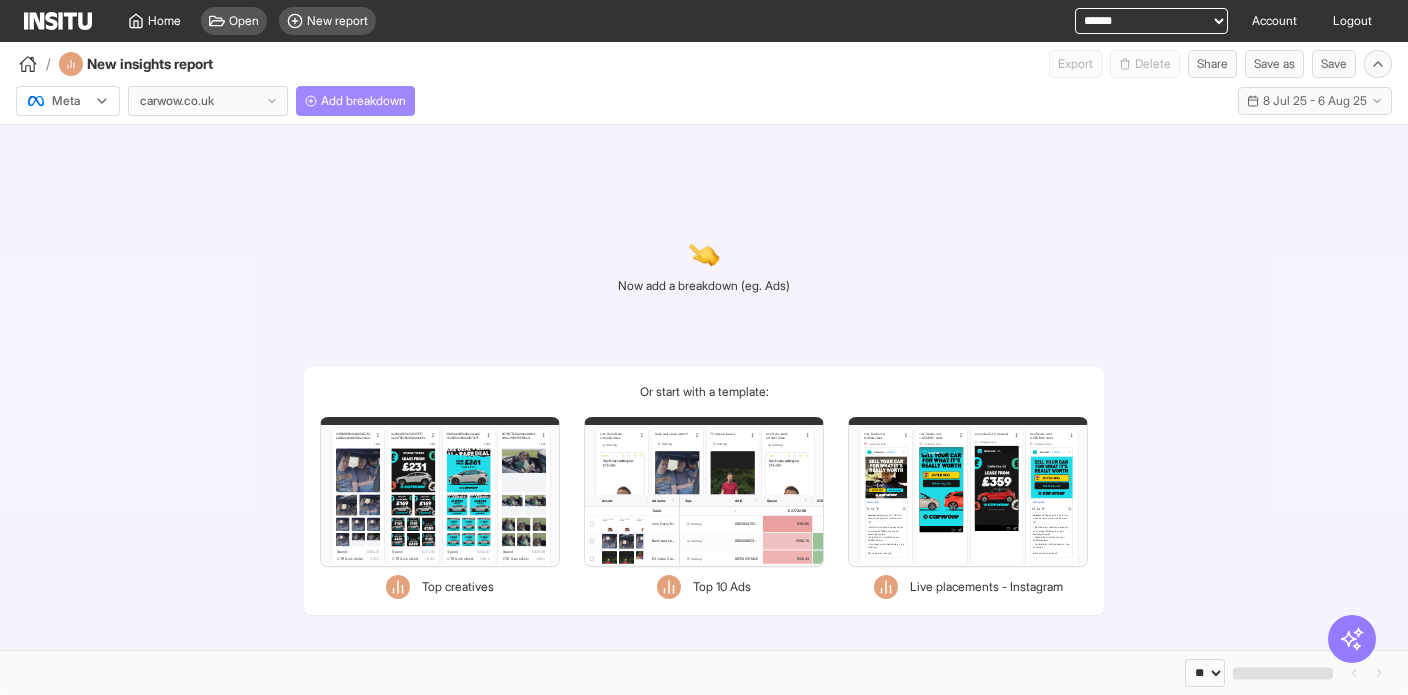 click on "Add breakdown" at bounding box center [363, 101] 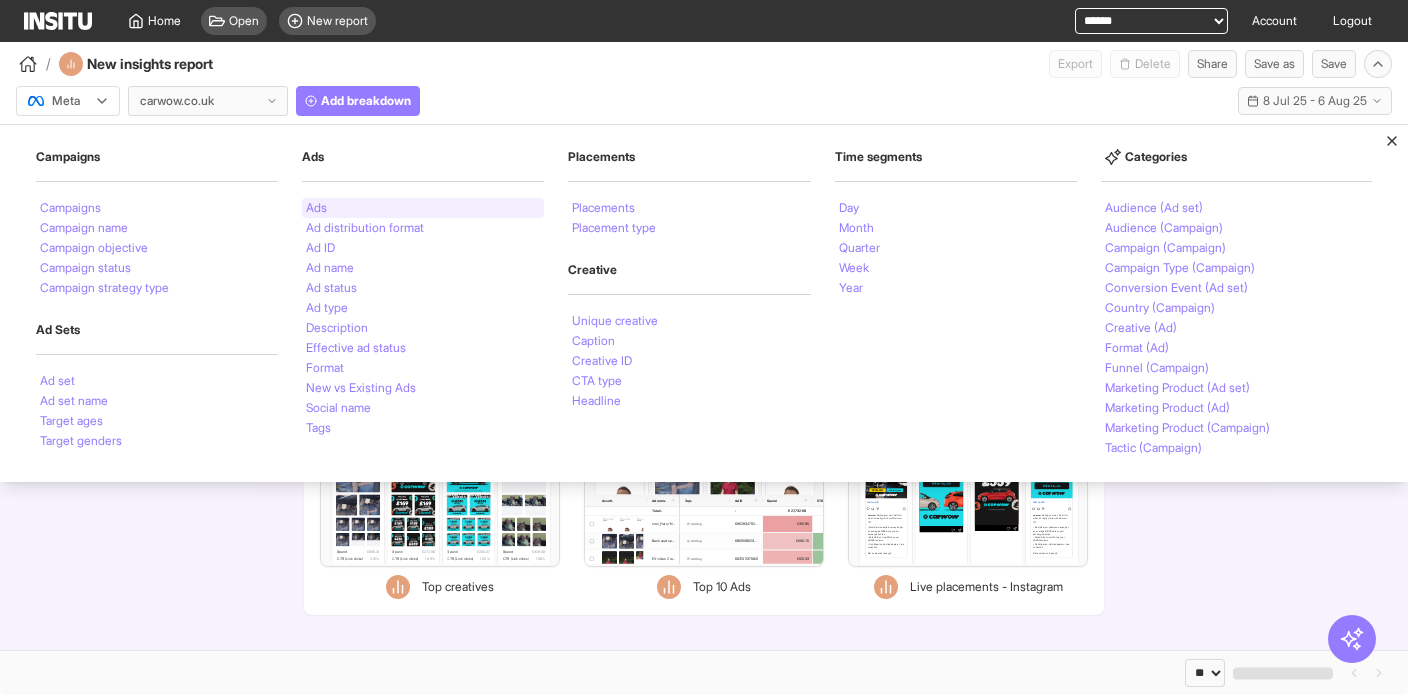 click on "Ads" at bounding box center (423, 208) 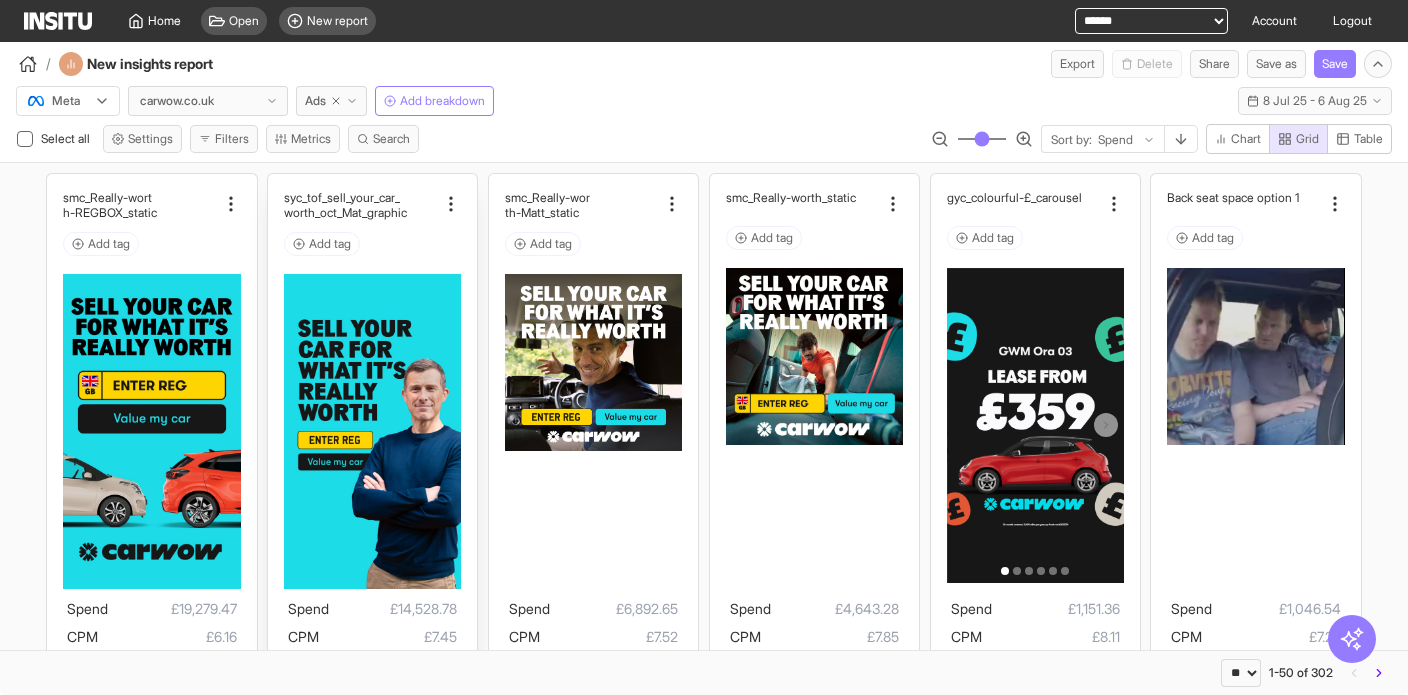 click on "Add tag" at bounding box center (372, 244) 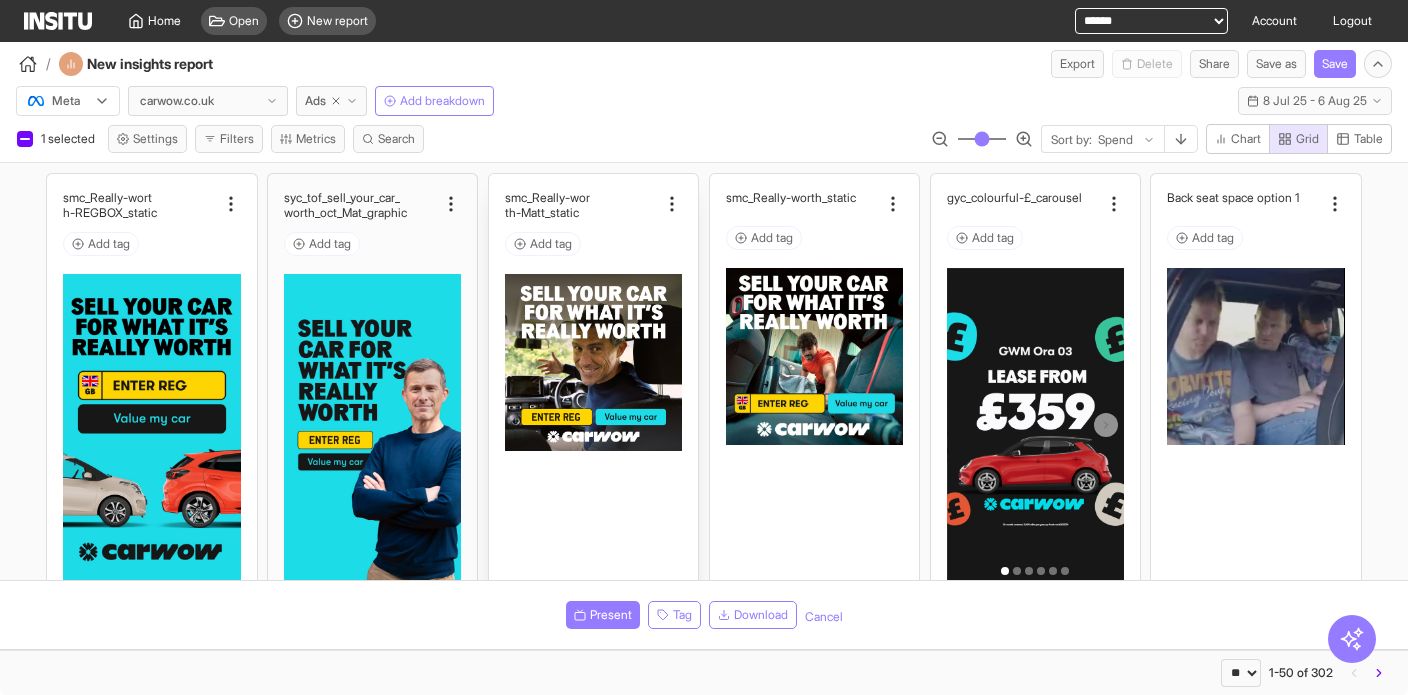 click on "Add tag" at bounding box center (593, 244) 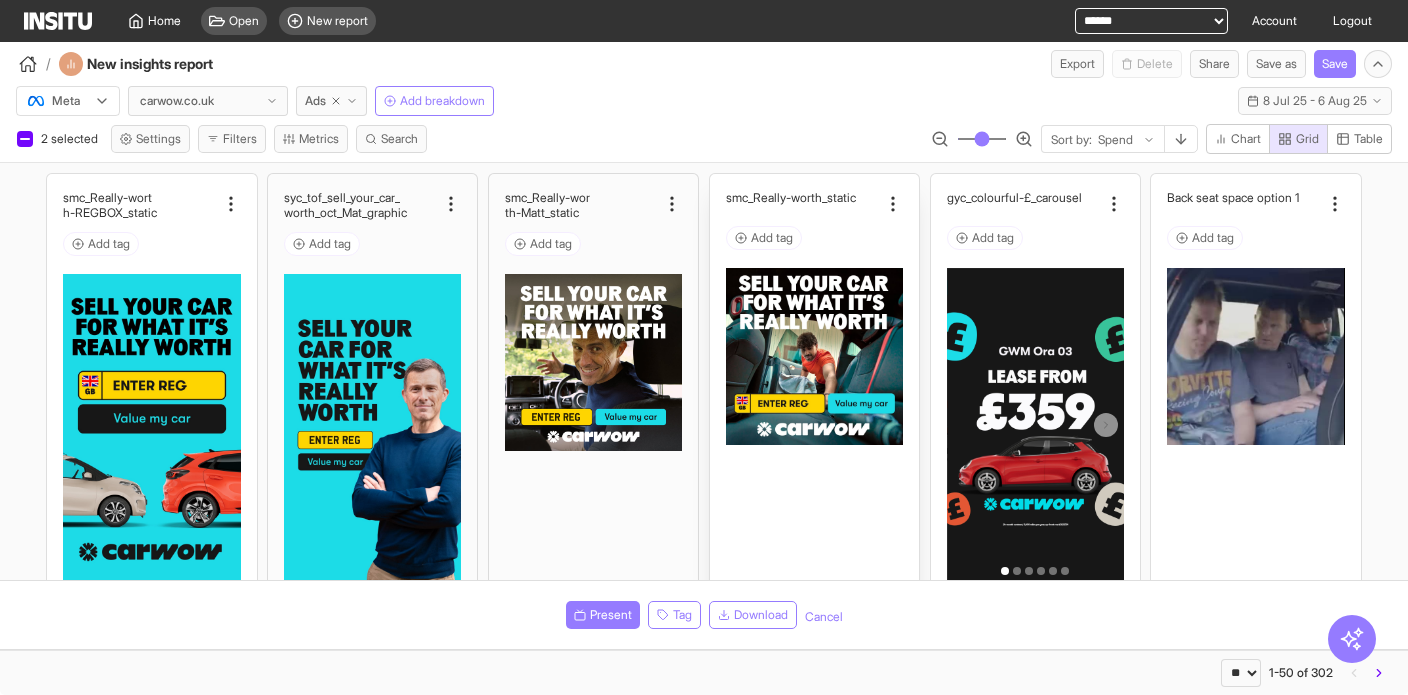 click on "Add tag" at bounding box center [814, 238] 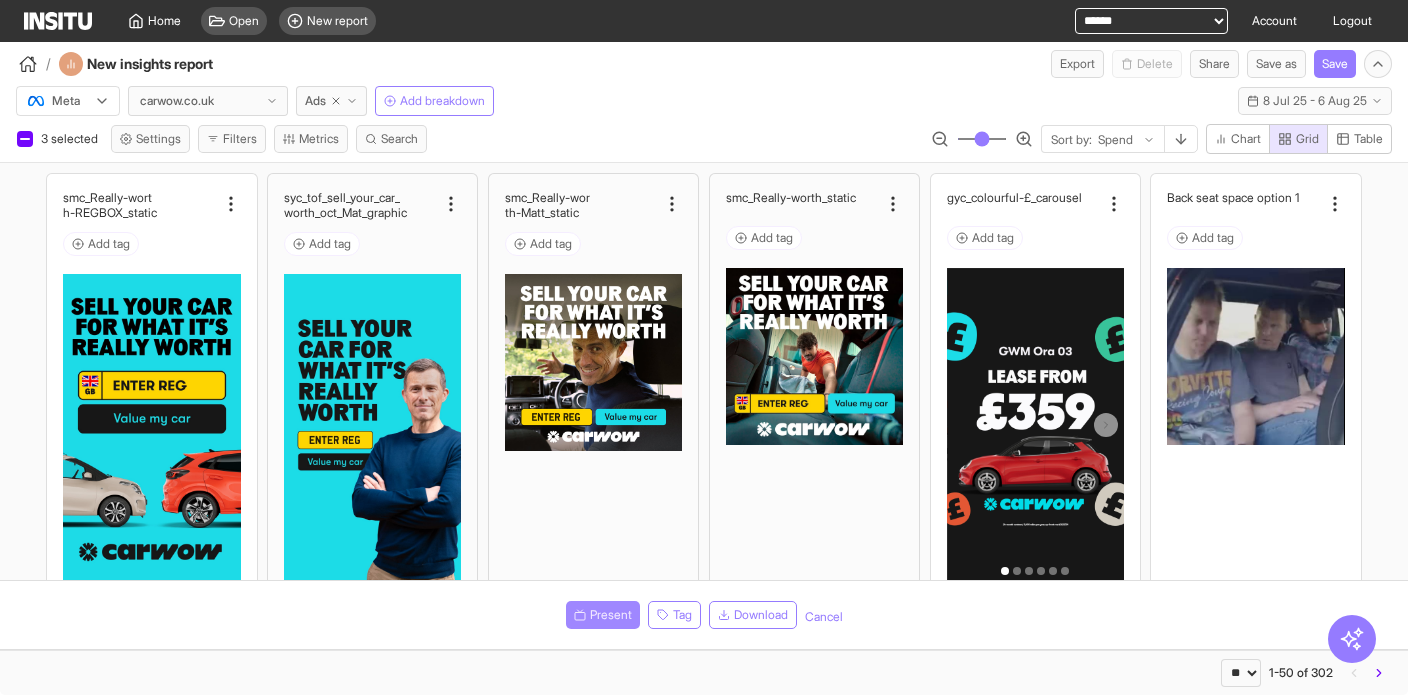 click on "Present" at bounding box center [611, 615] 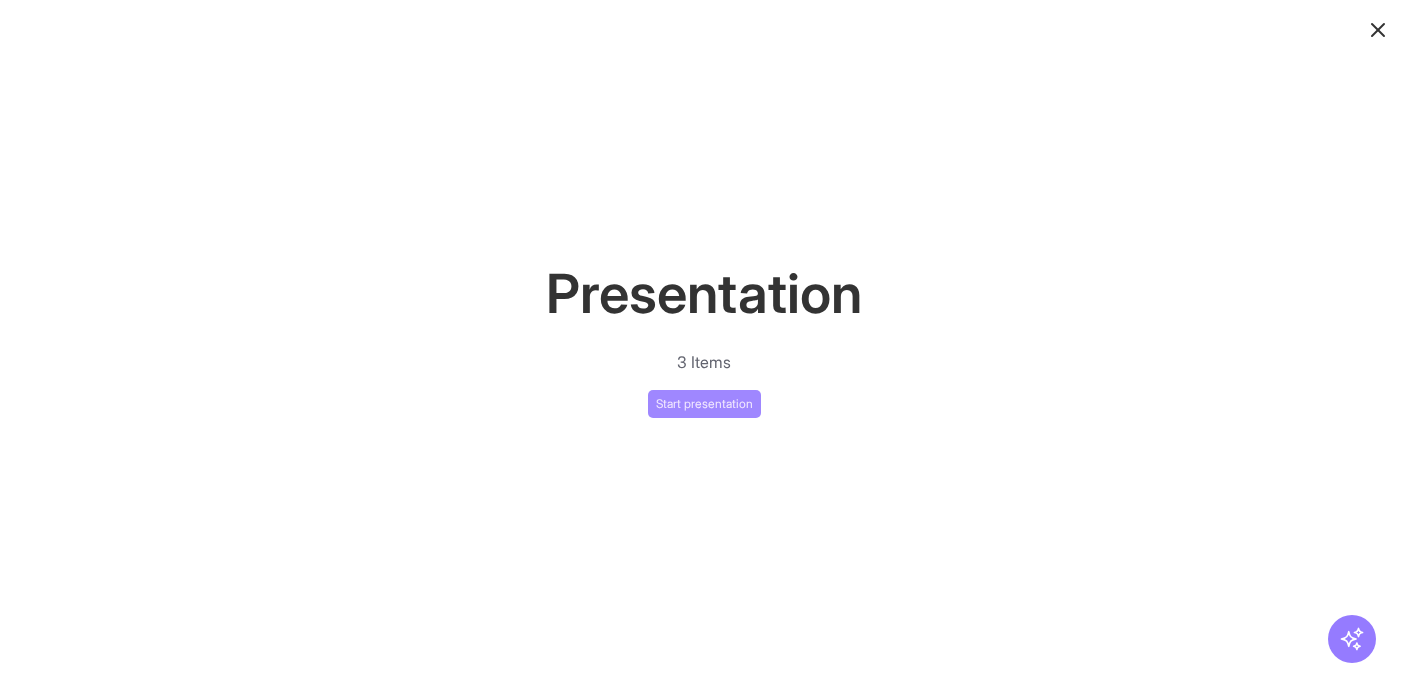click on "Start presentation" at bounding box center (704, 404) 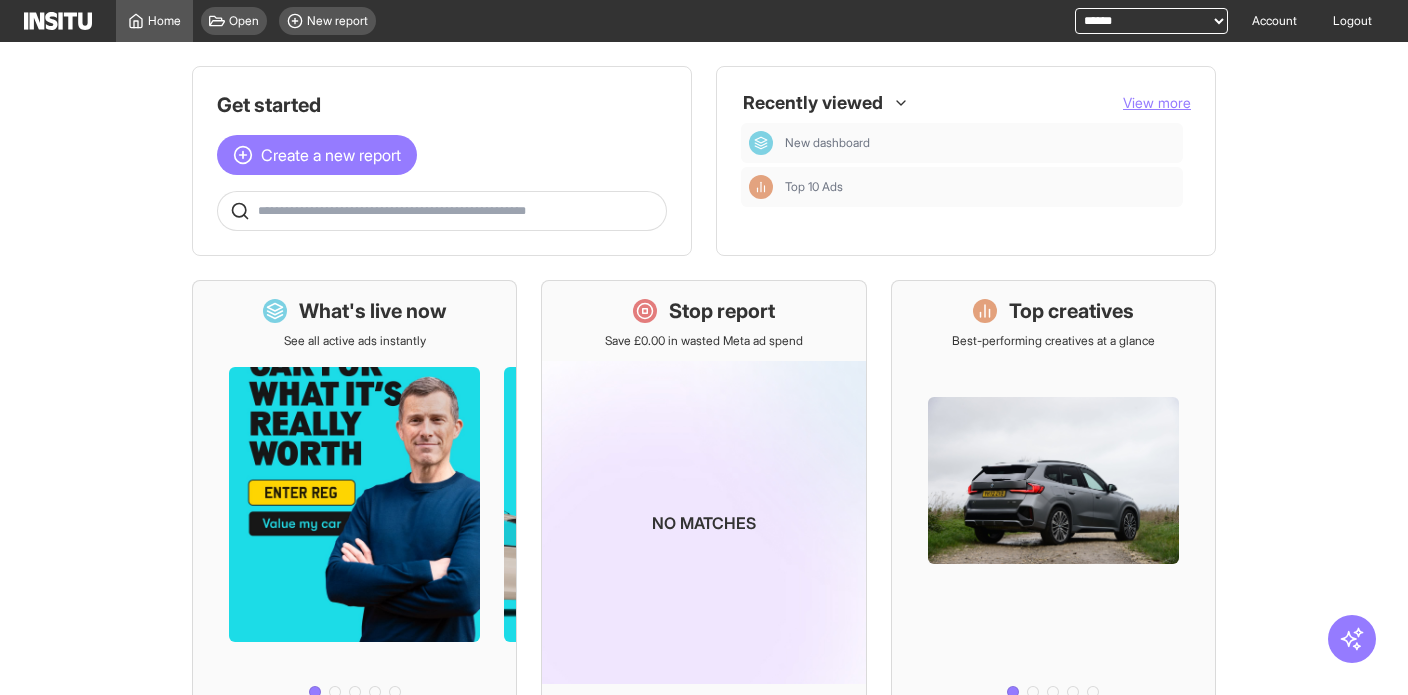scroll, scrollTop: 0, scrollLeft: 0, axis: both 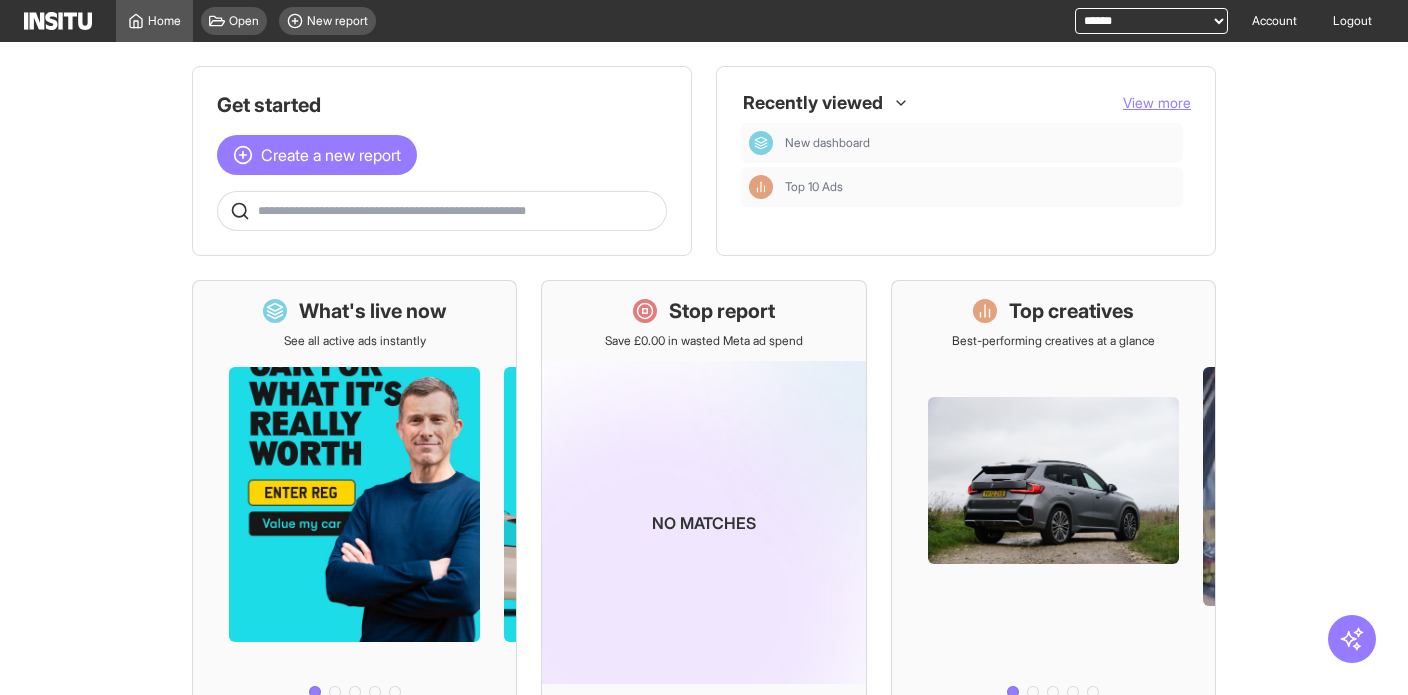 click on "**********" at bounding box center (1151, 21) 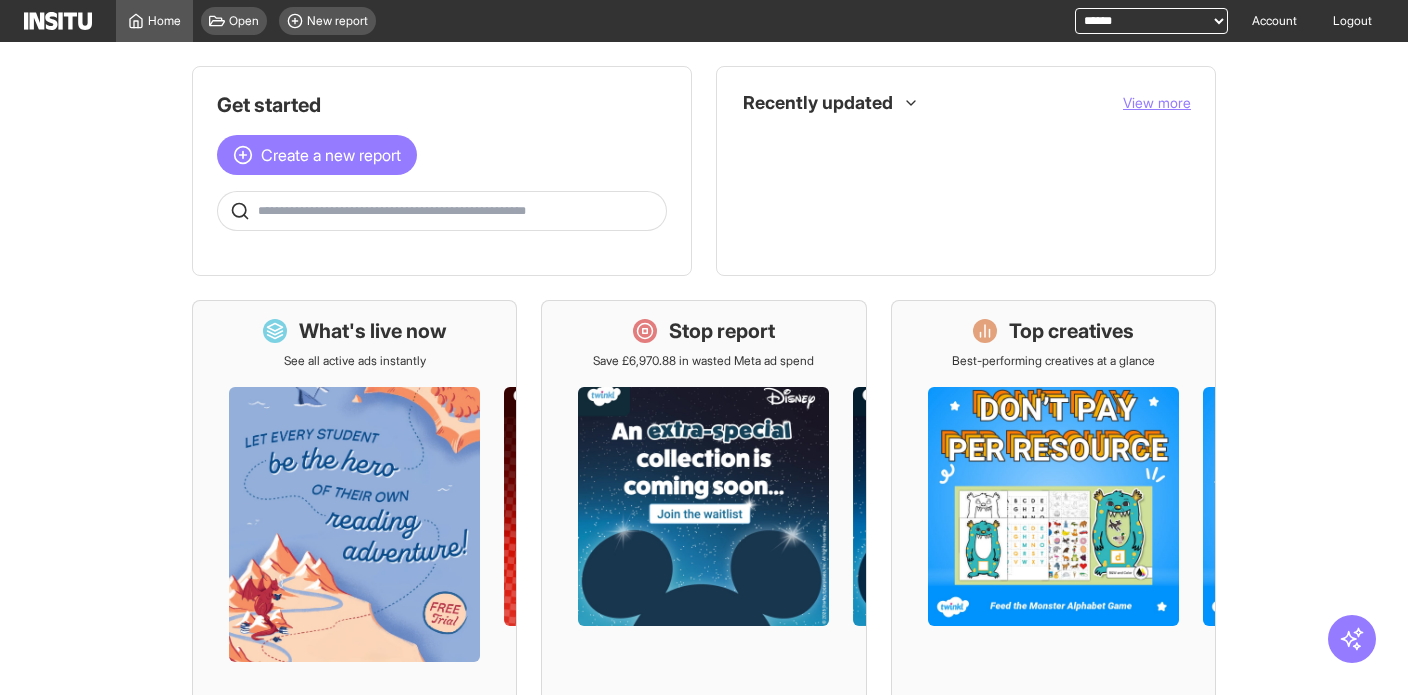 scroll, scrollTop: 0, scrollLeft: 0, axis: both 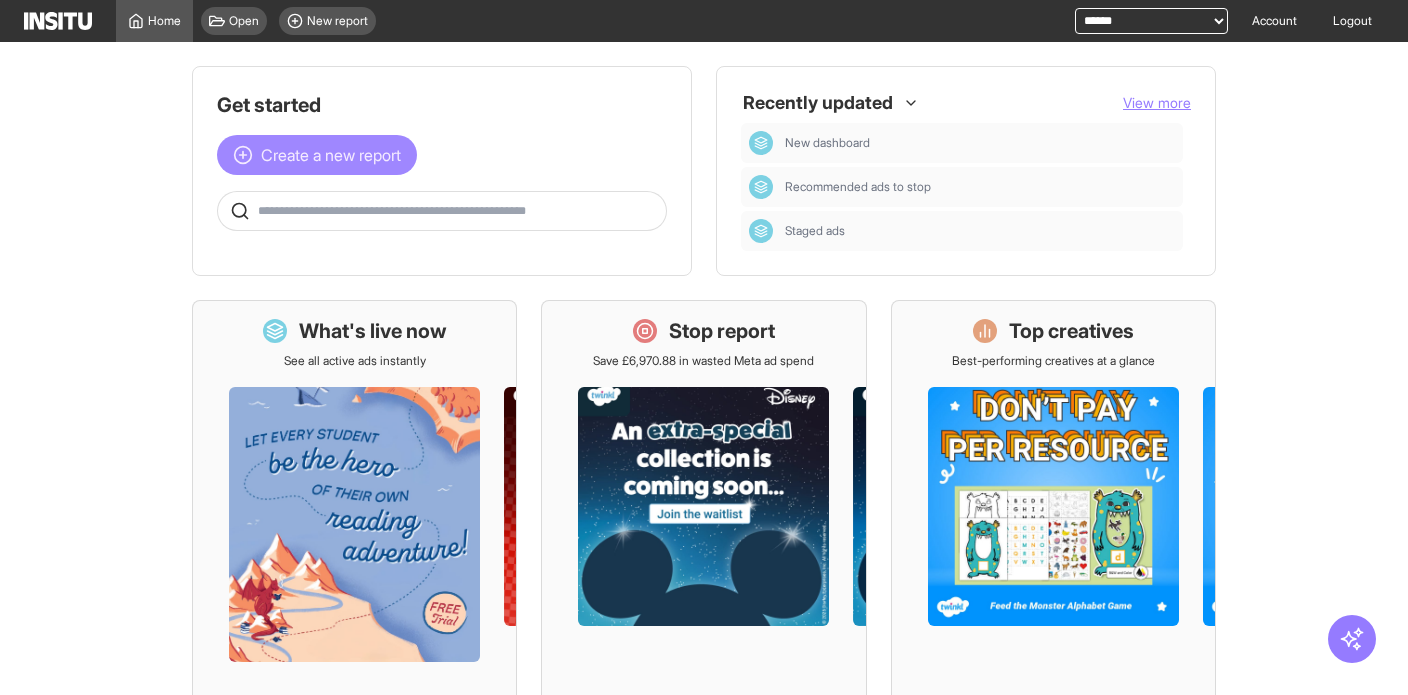 click on "Create a new report" at bounding box center [331, 155] 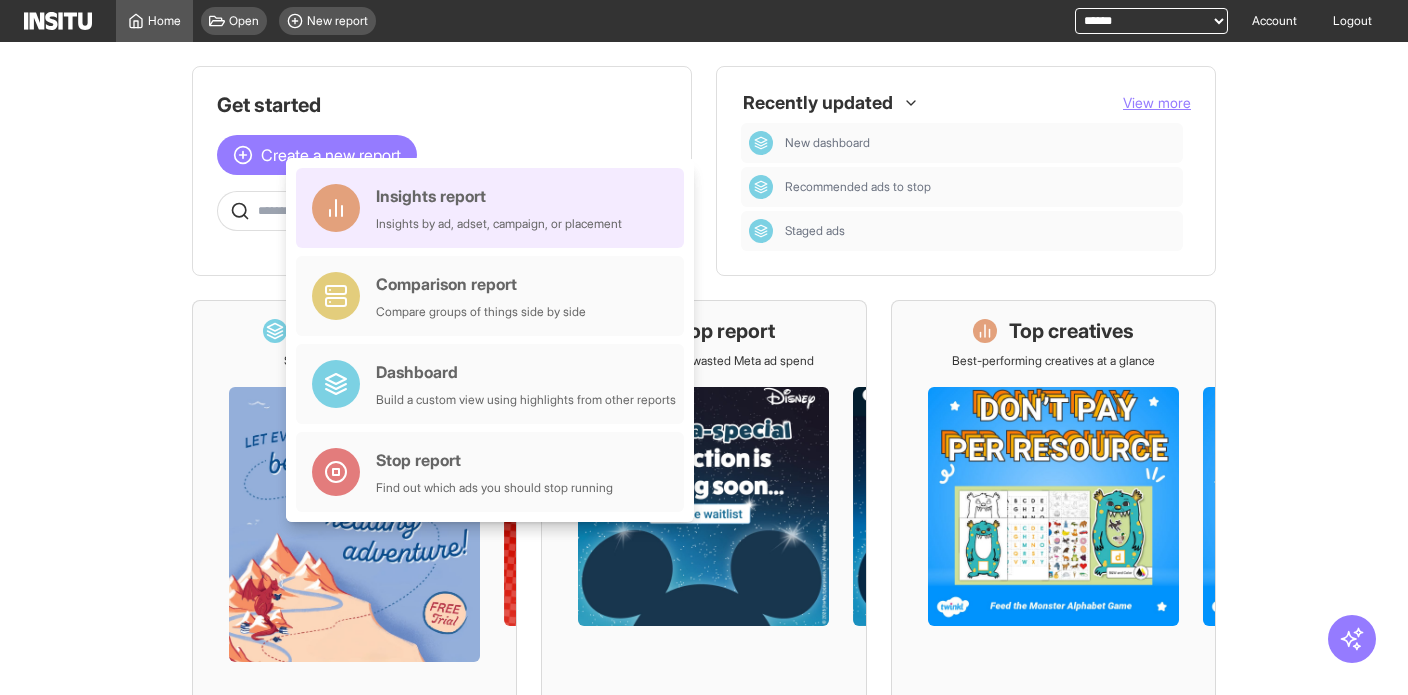 click on "Insights report" at bounding box center [499, 196] 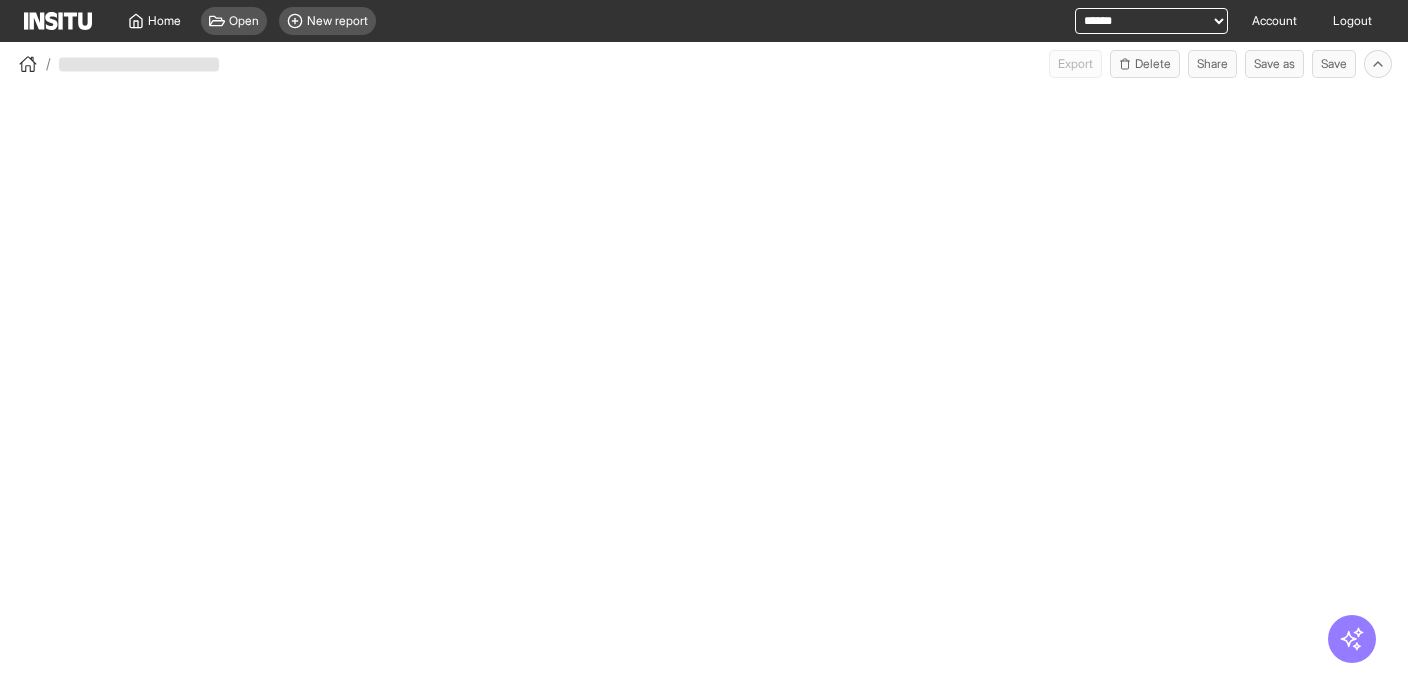 select on "**" 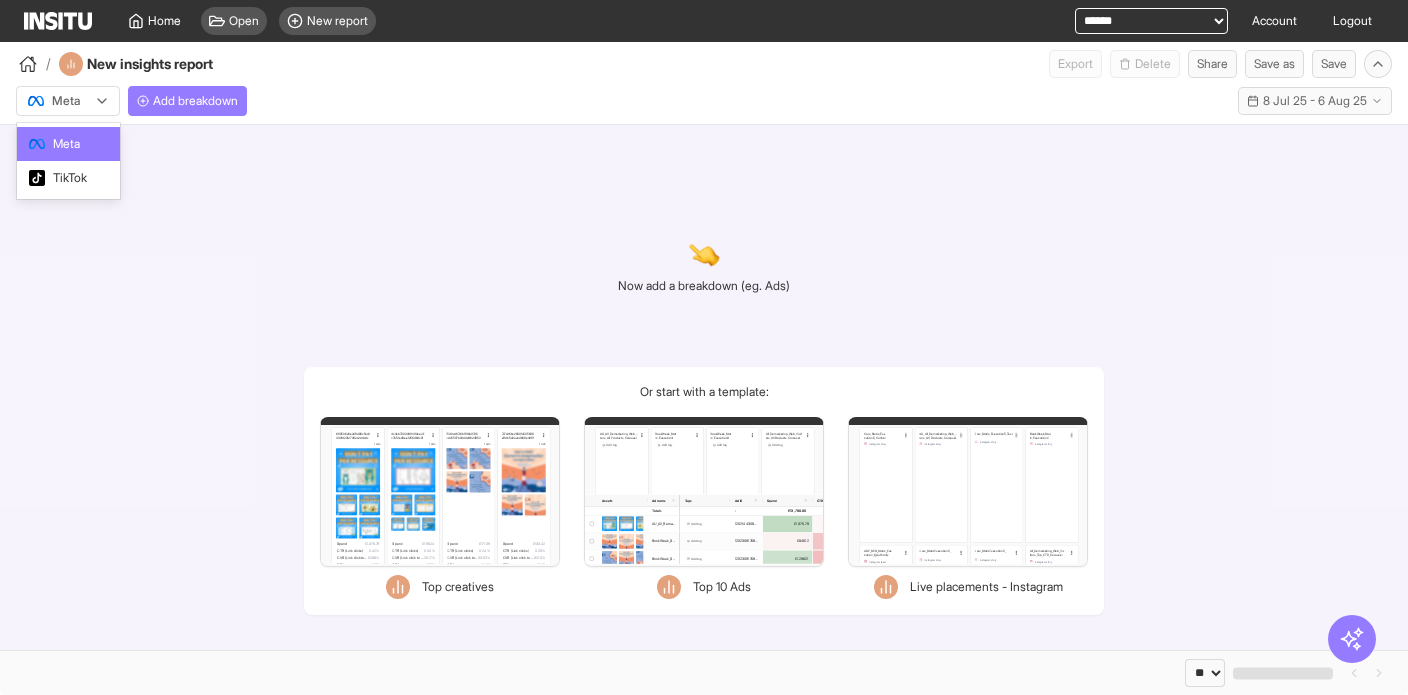 click 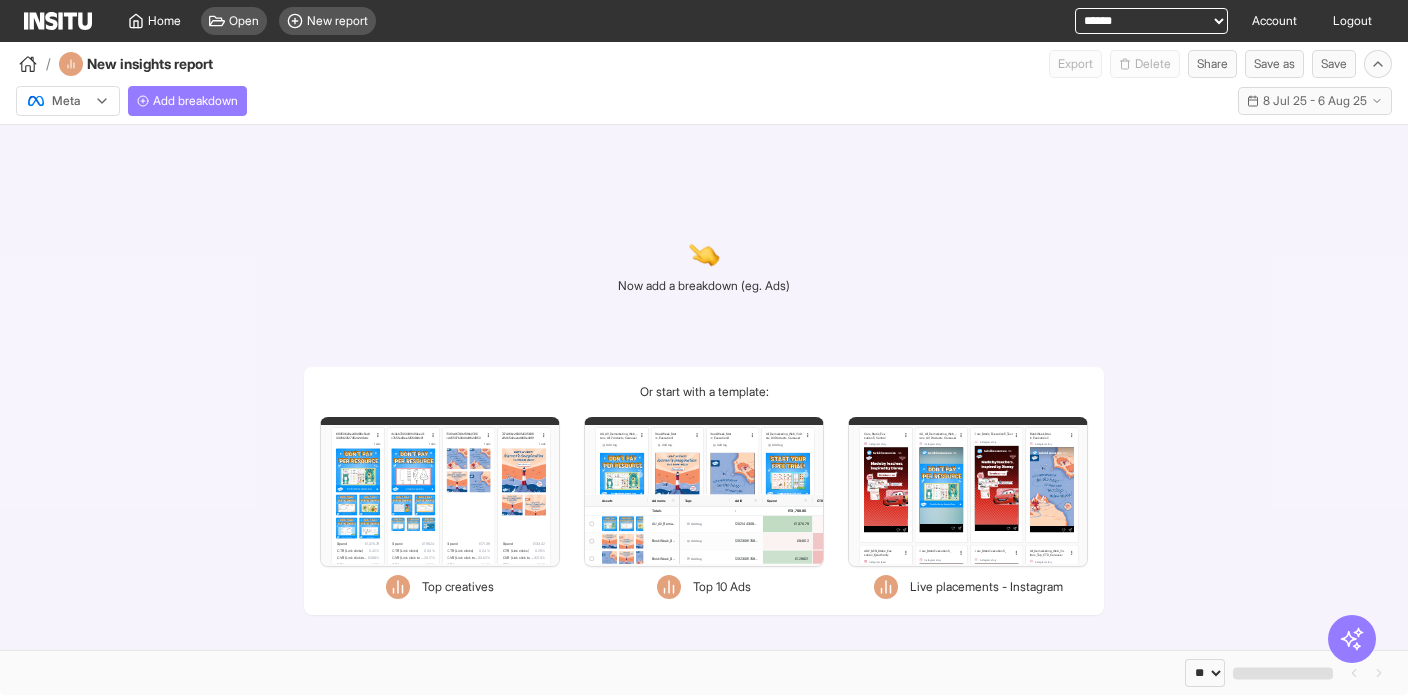 click on "Now add a breakdown (eg. Ads) Or start with a template: Filters Format Static Video Static & Video Placement types Messenger Stories Inbox Facebook Instant article Groups feed Video feeds Stories Biz disco feed Feed Search Right hand column Reels Reels overlay Marketplace Instream video Instagram Explore grid home Search Reels Reels overlay Stories Feed Profile feed Explore Audience network Rewarded video Classic Staged Staged Unknown Unknown Date Days 24 Jul 2025 25 Jul 2025 26 Jul 2025 27 Jul 2025 28 Jul 2025 29 Jul 2025 30 Jul 2025 31 Jul 2025 01 Aug 2025 02 Aug 2025 03 Aug 2025 04 Aug 2025 05 Aug 2025 06 Aug 2025 Weeks Week 30, 2025 Week 31, 2025 Week 32, 2025 Months July 2025 August 2025 Quarters Q3, 2025 Years 2025 Tags Untagged Metrics Spend Impressions Clicks CPM CTR (Clicks) CTR (Link clicks) CVR (Link click to purchase) CPC CPC (Link clicks) Purchases CPA CPA (Video view 3s) CPA (Initiate checkout) CPA (Registration) CPA (Lead) CPA (Add to cart) Thumbstop rate 3s ROAS Purchase value Link clicks Lead" at bounding box center (704, 387) 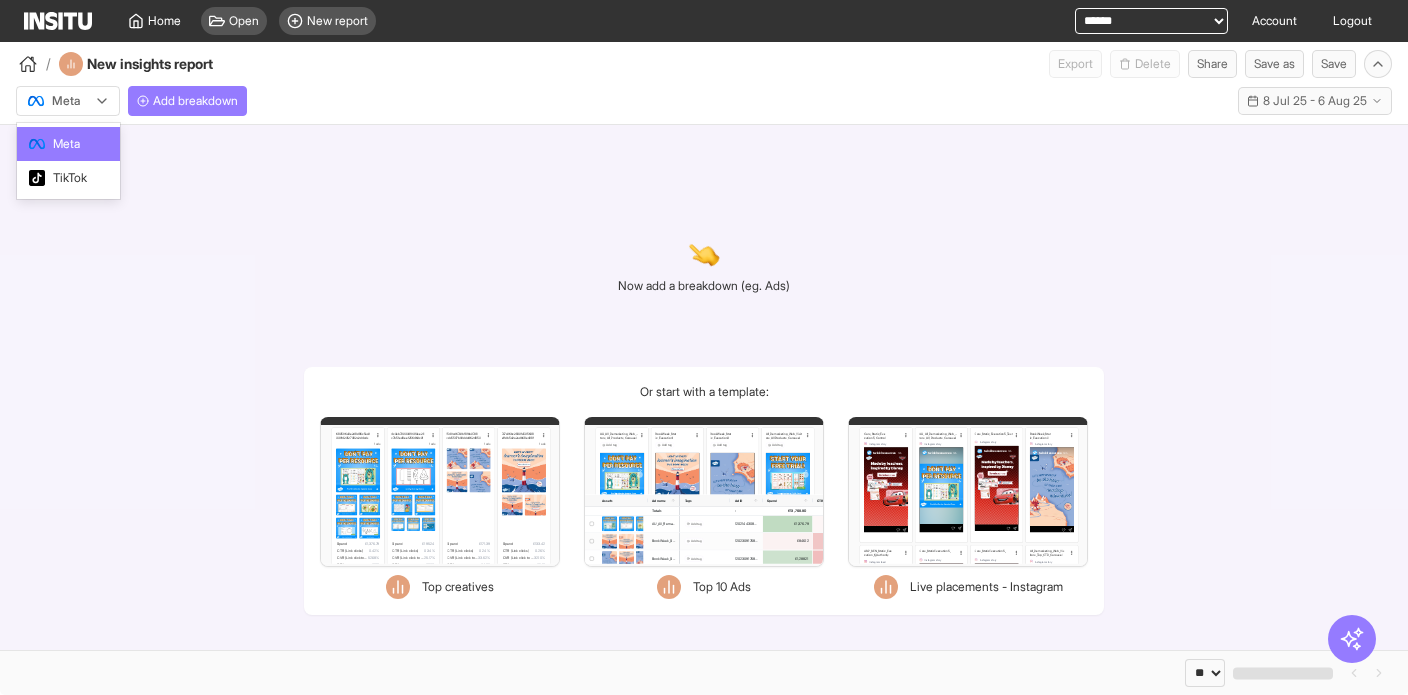 click on "Meta" at bounding box center (68, 101) 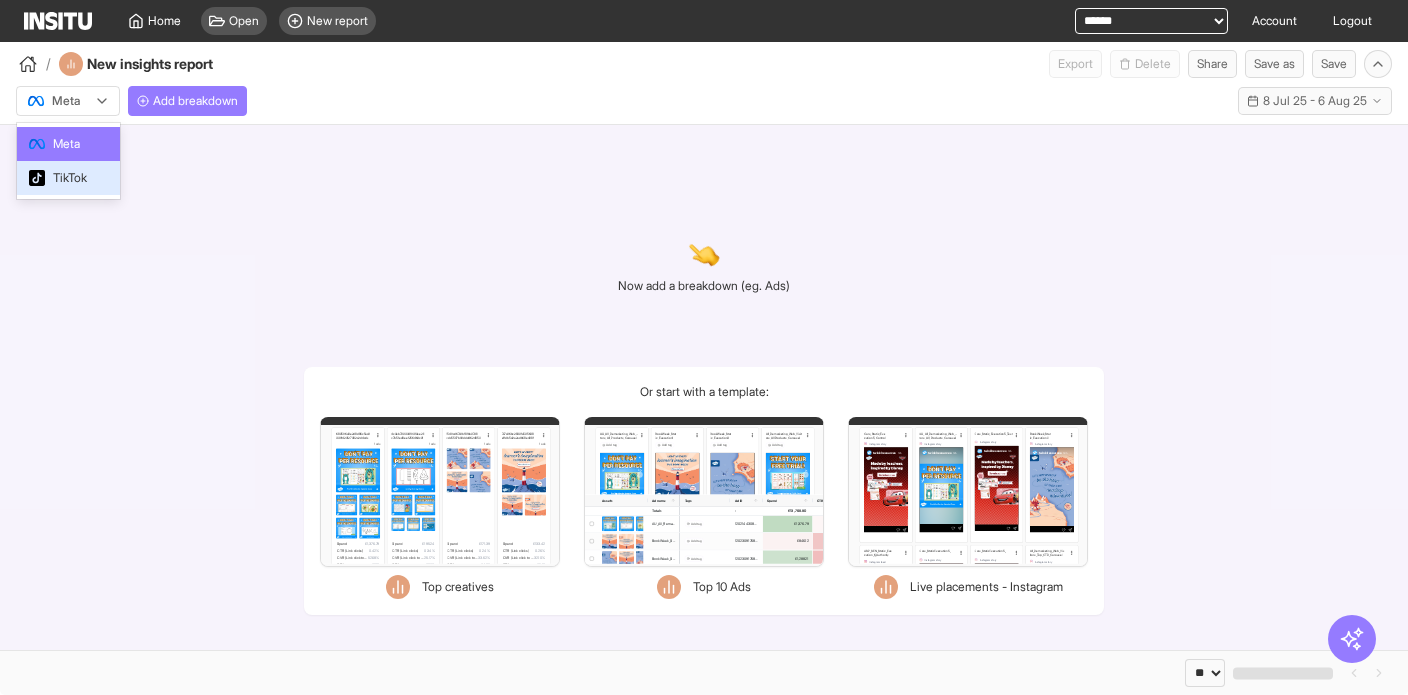 drag, startPoint x: 86, startPoint y: 175, endPoint x: 253, endPoint y: 184, distance: 167.24234 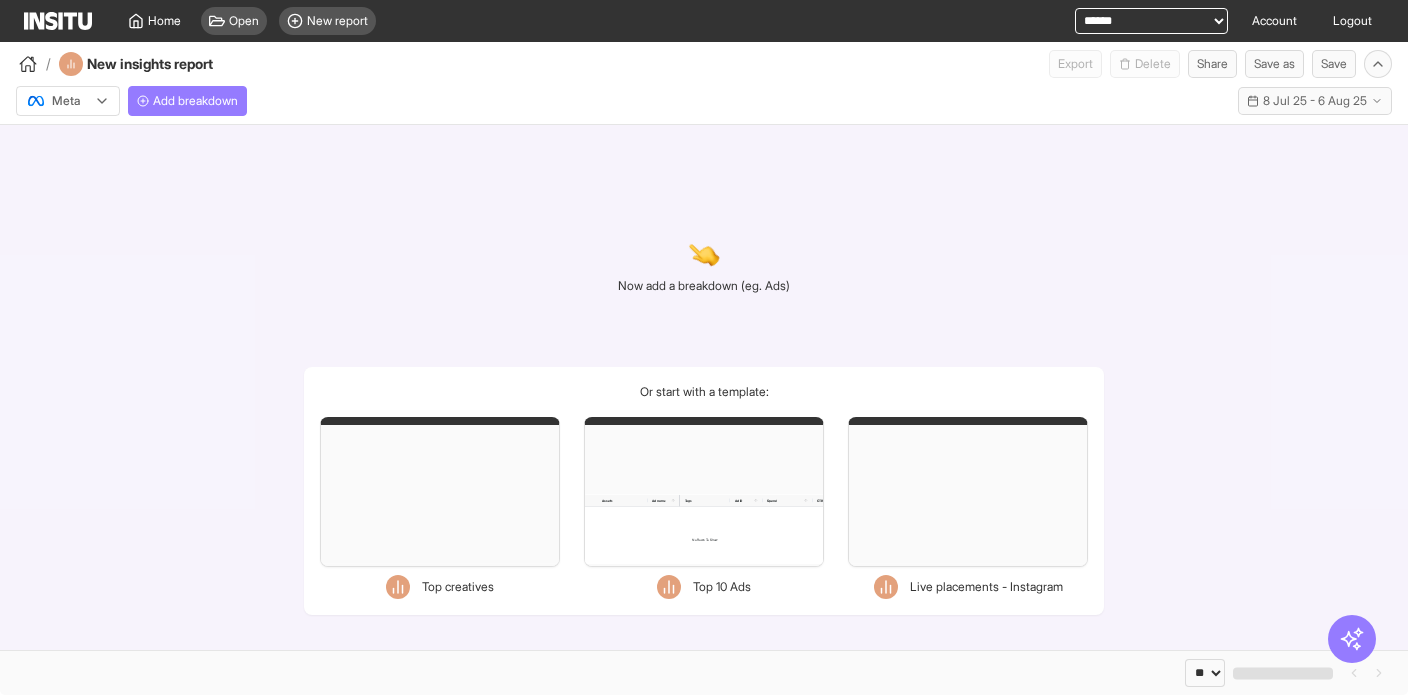 select on "**" 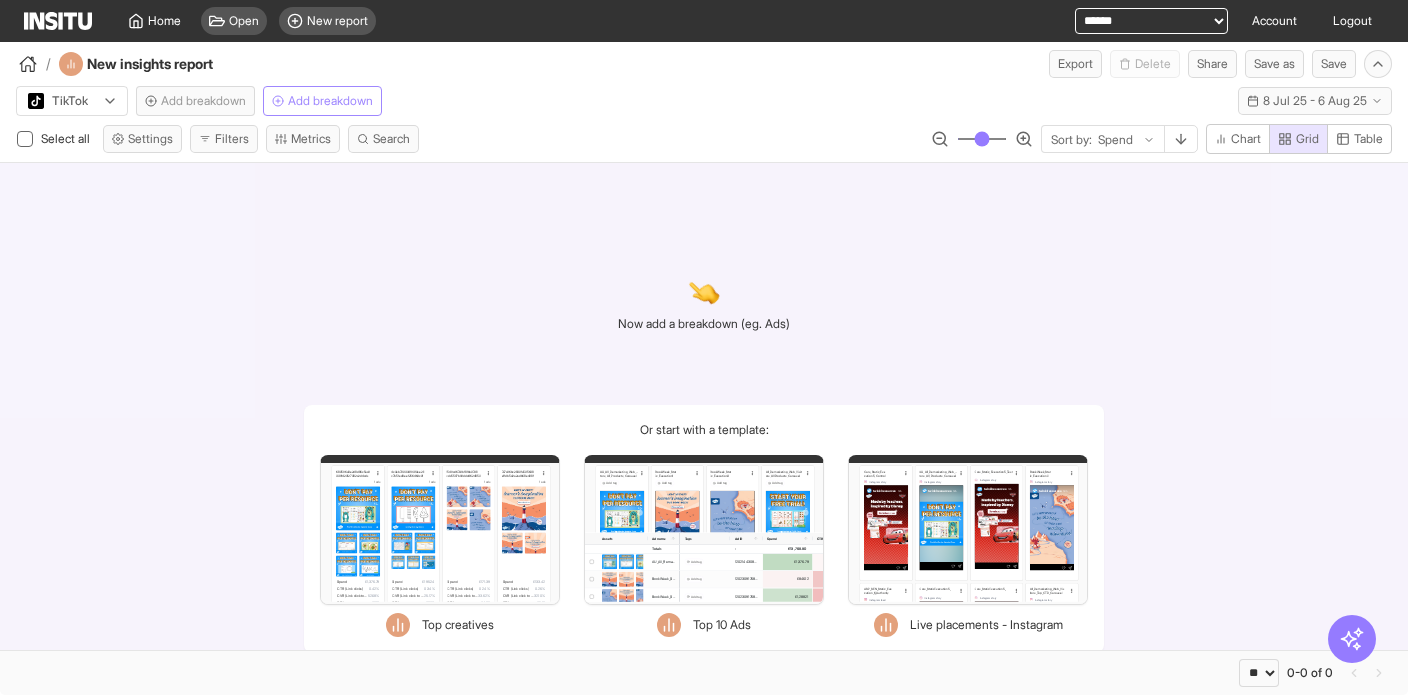 click on "Add breakdown" at bounding box center [330, 101] 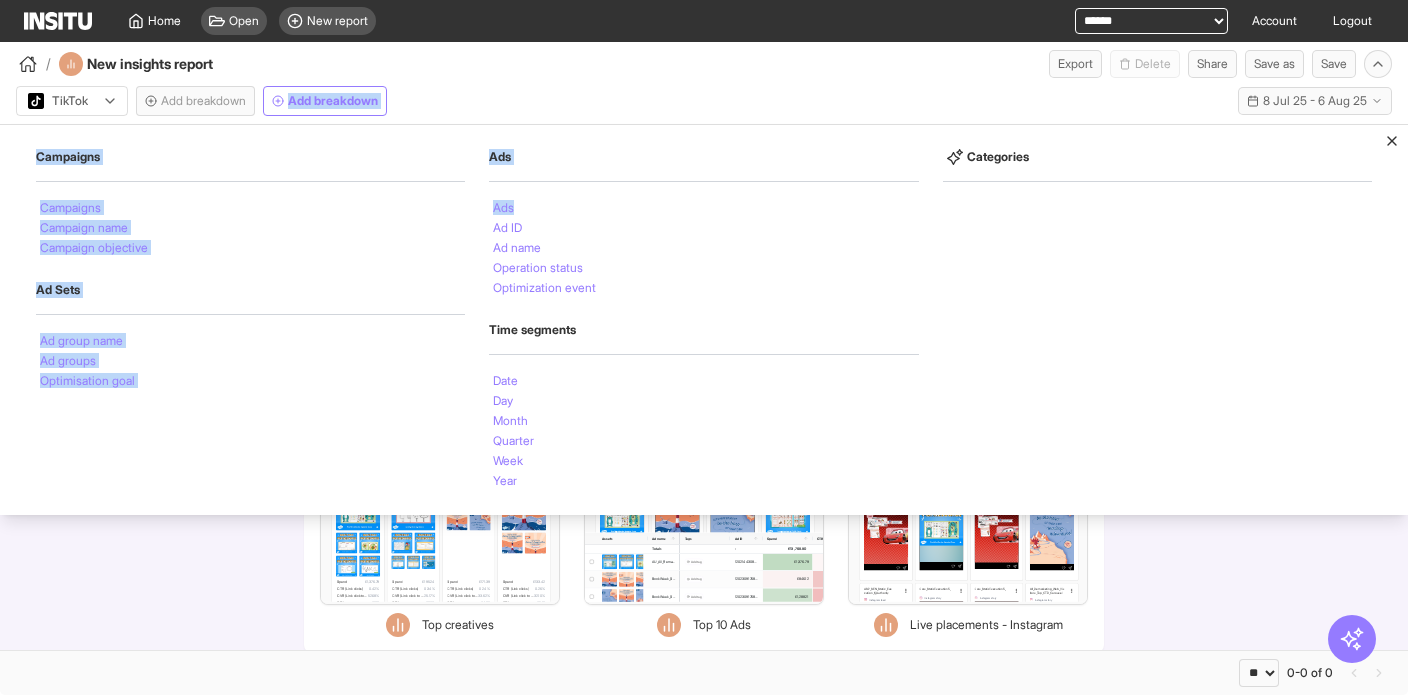 drag, startPoint x: 525, startPoint y: 205, endPoint x: 516, endPoint y: 89, distance: 116.34862 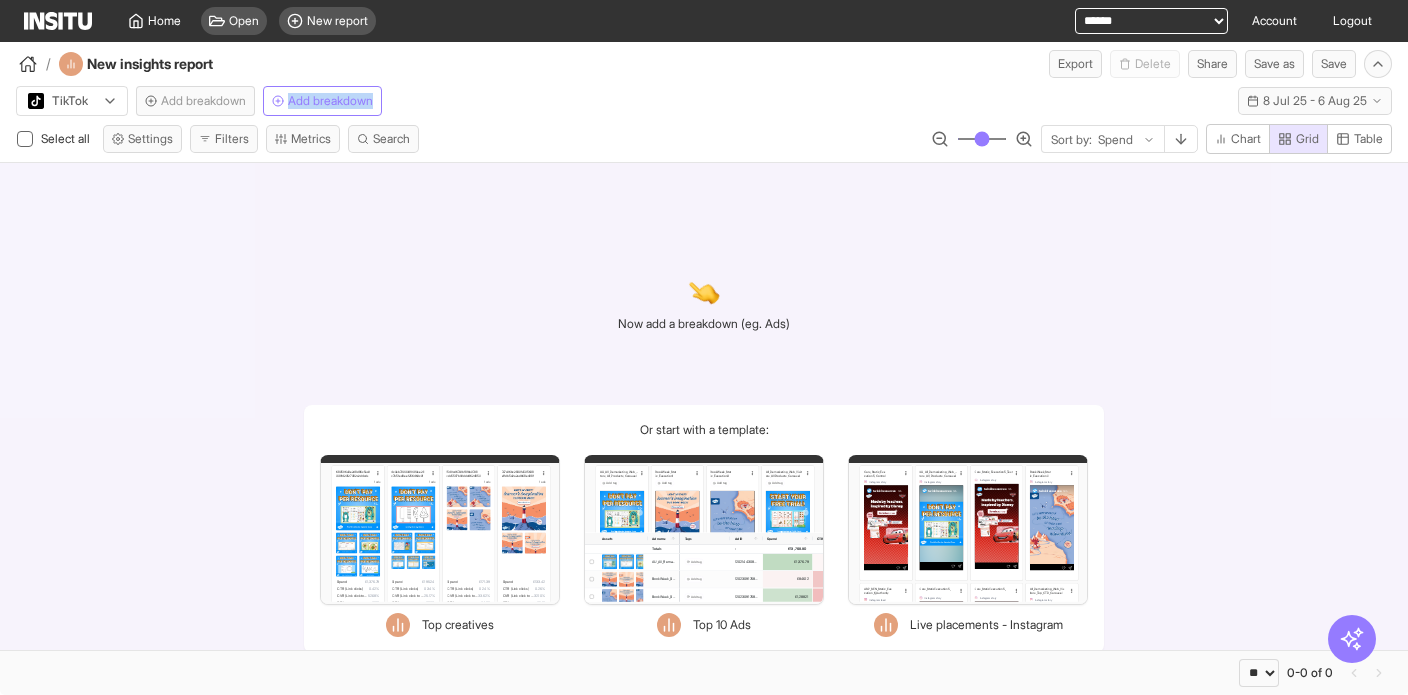 click on "TikTok Add breakdown Add breakdown Last 30 days - Tue 8 Jul - Wed 6 Aug, 2025 8 Jul 25 - 6 Aug 25" at bounding box center [704, 97] 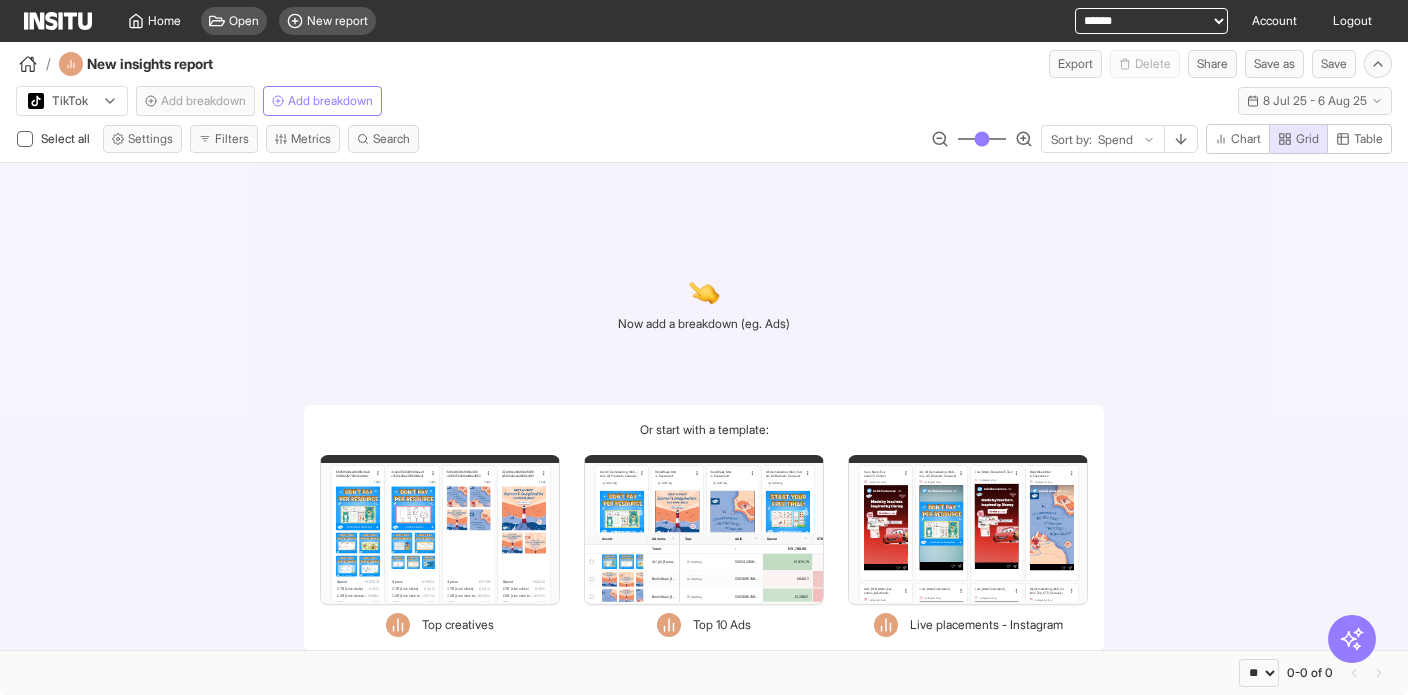 click on "Add breakdown" at bounding box center [203, 101] 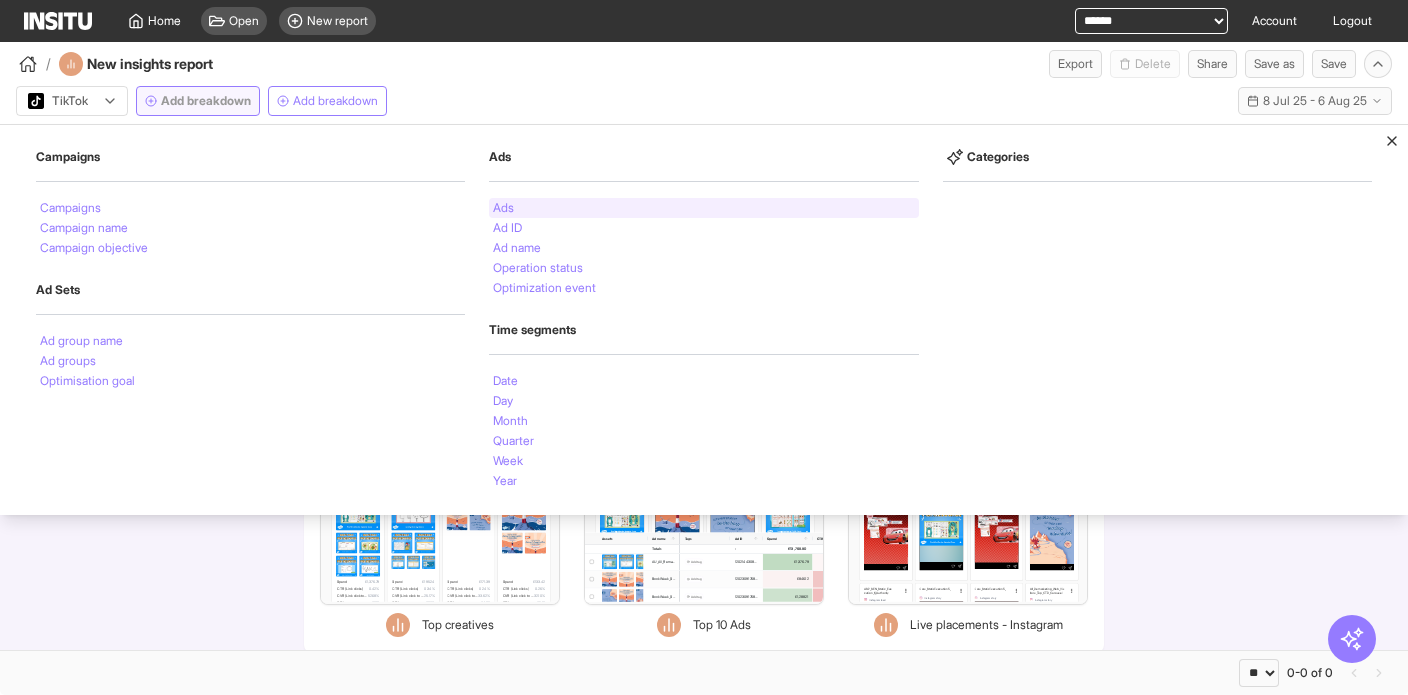 click on "Ads" at bounding box center [703, 208] 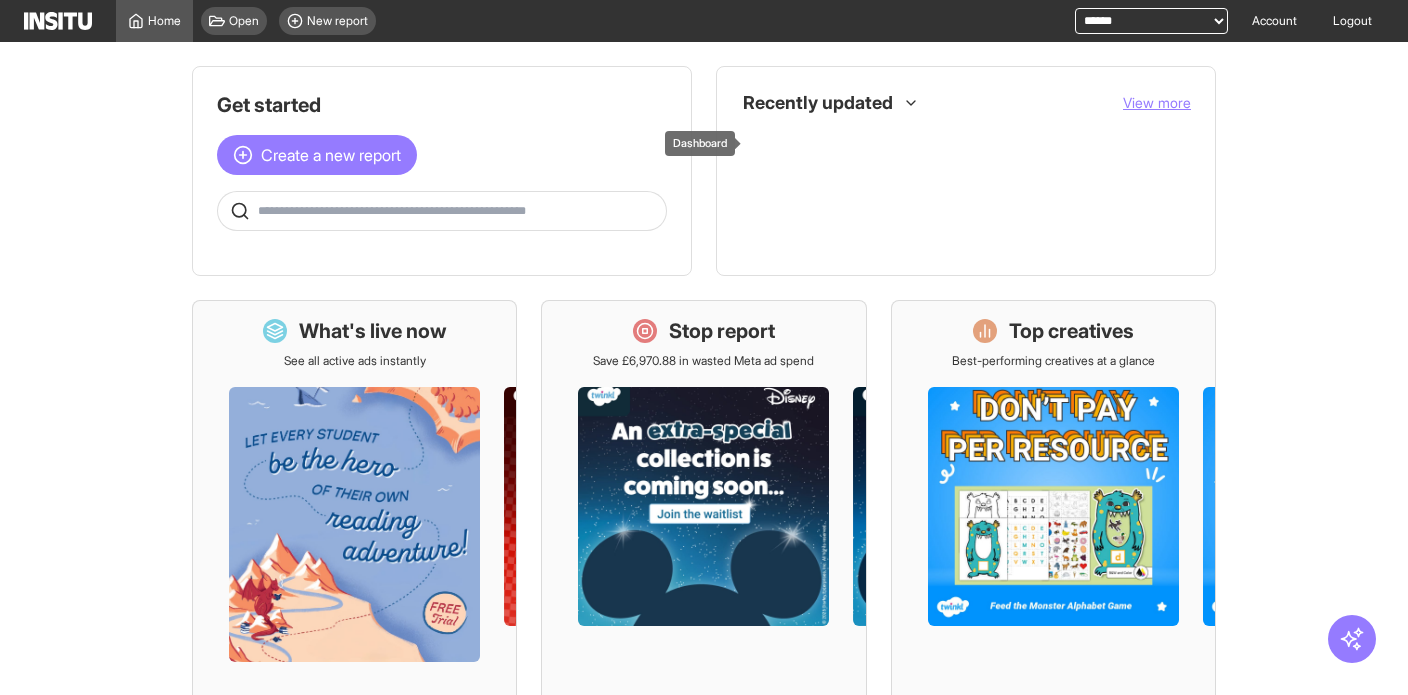 scroll, scrollTop: 0, scrollLeft: 0, axis: both 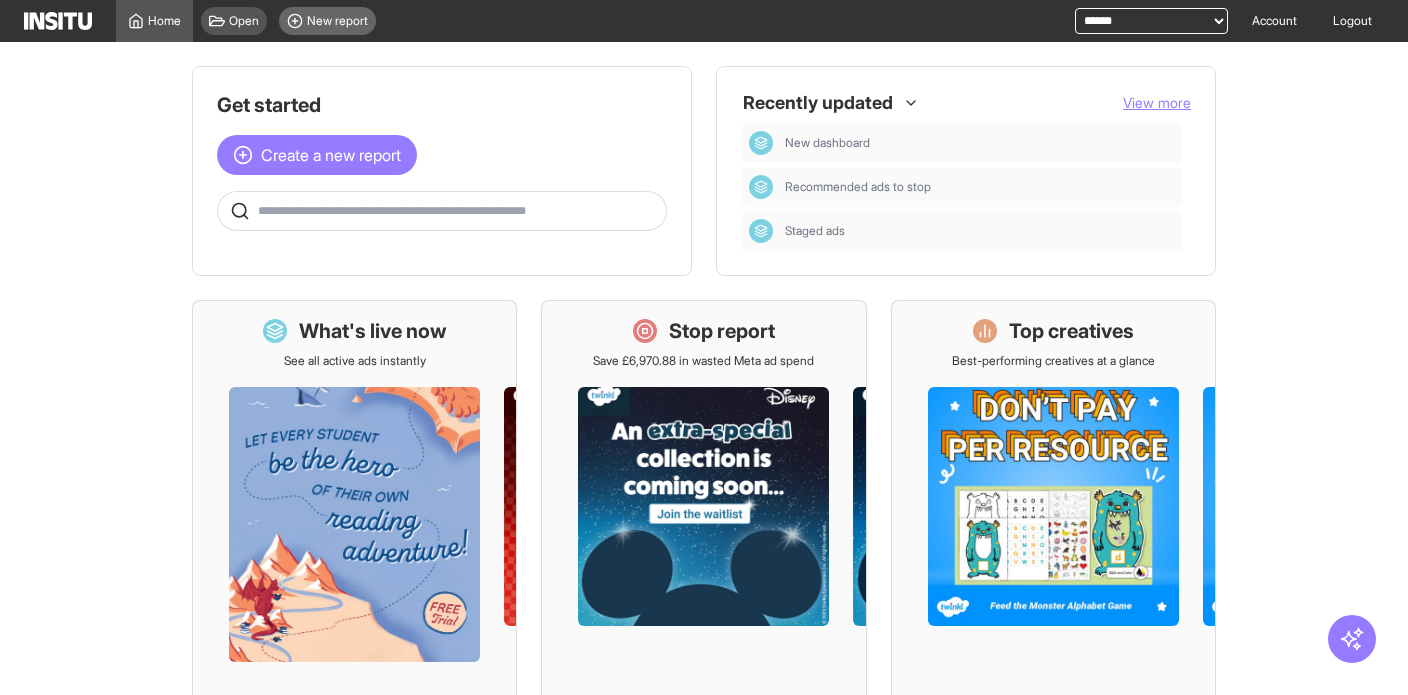 click on "New report" at bounding box center (337, 21) 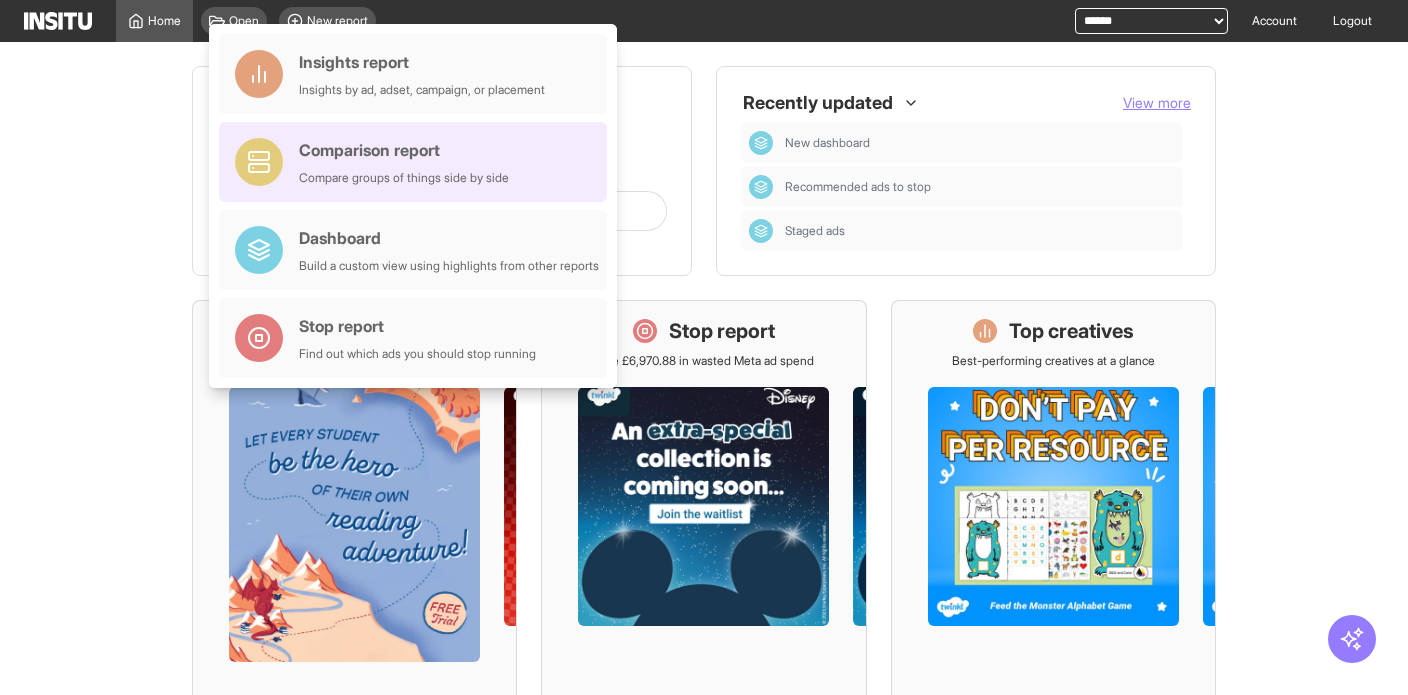 click on "Comparison report" at bounding box center (404, 150) 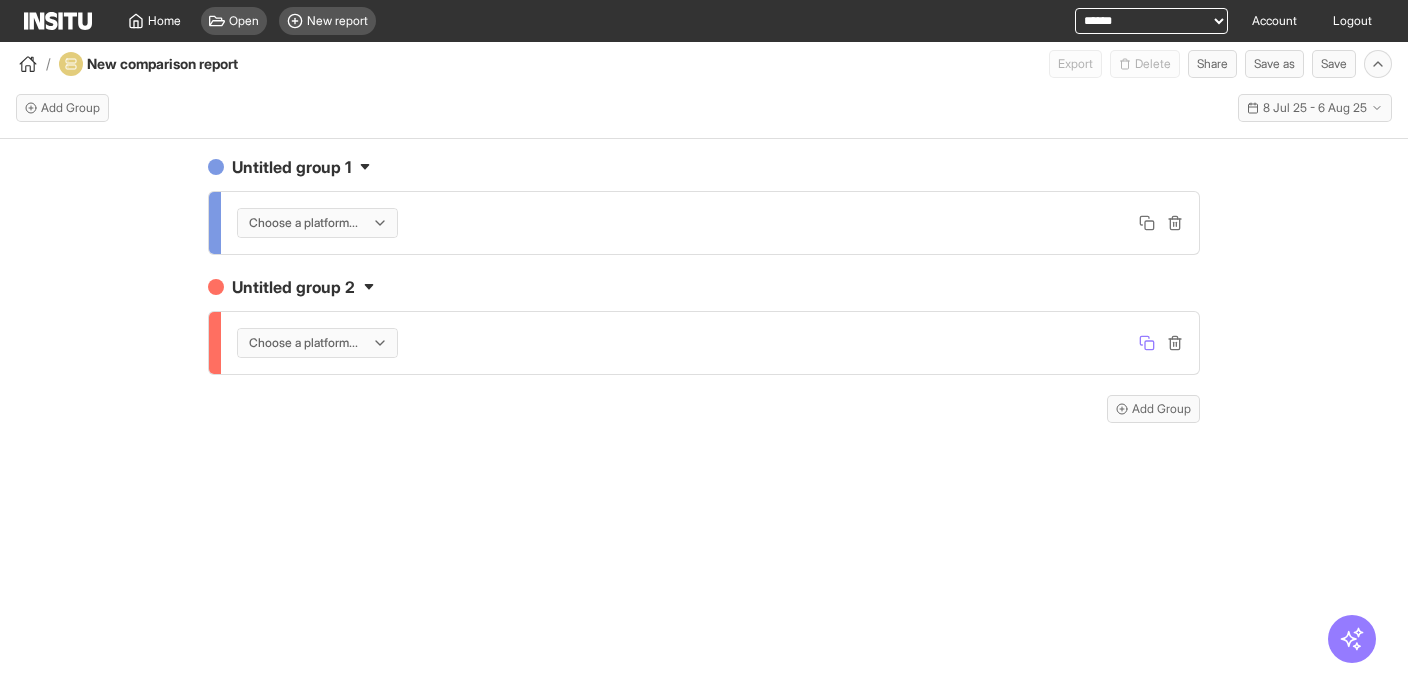 click 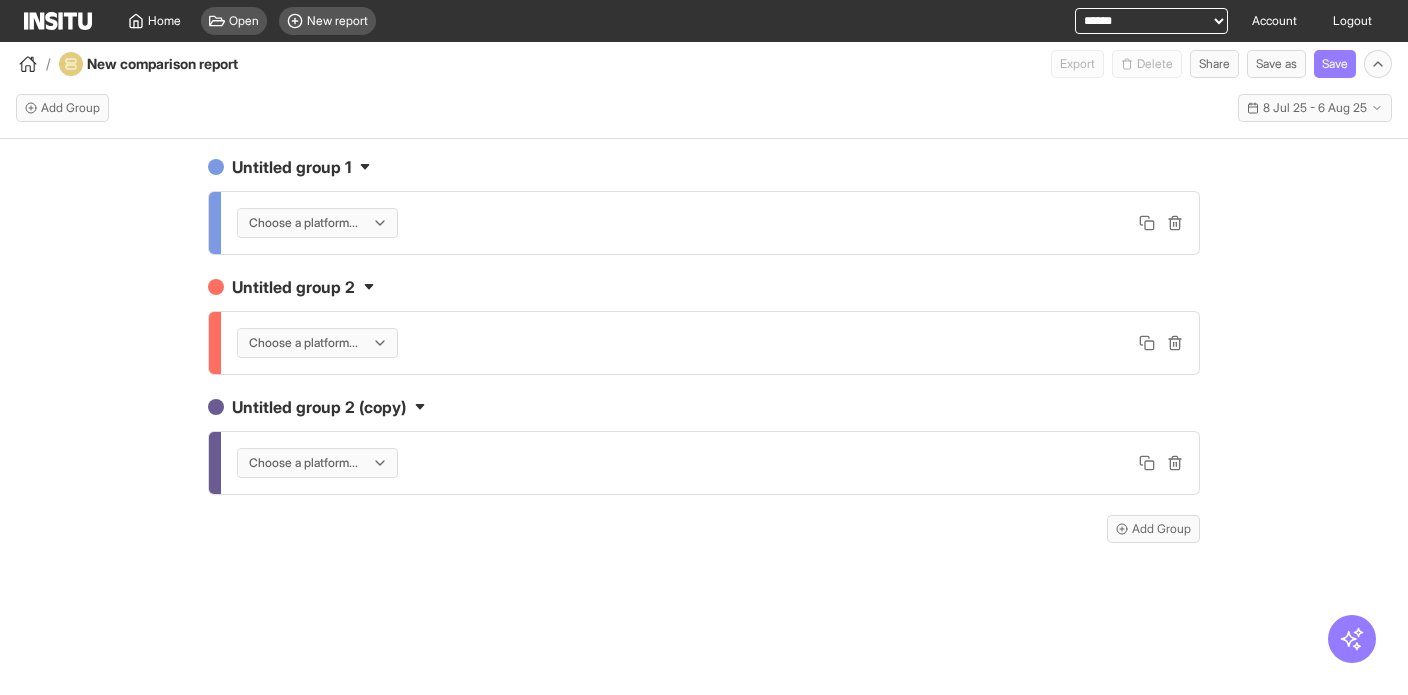 click on "Untitled group 2 (copy)" at bounding box center (704, 407) 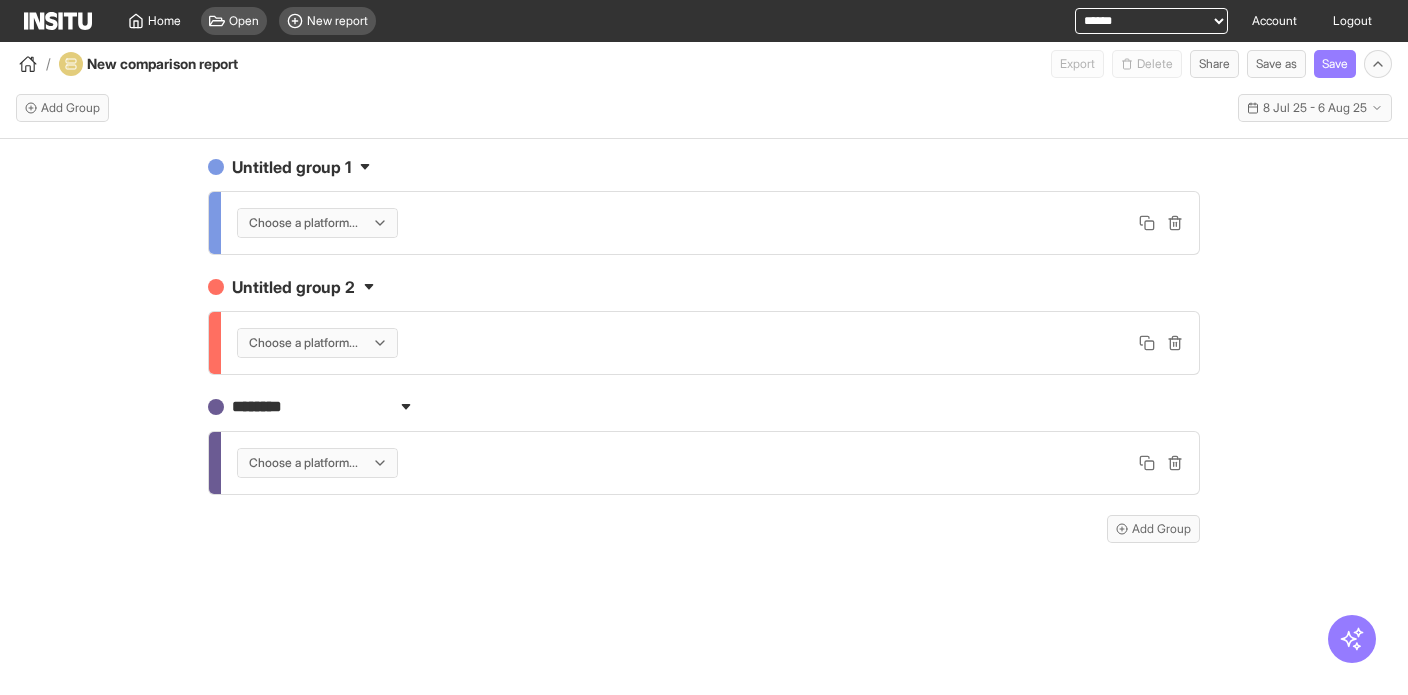 type on "*********" 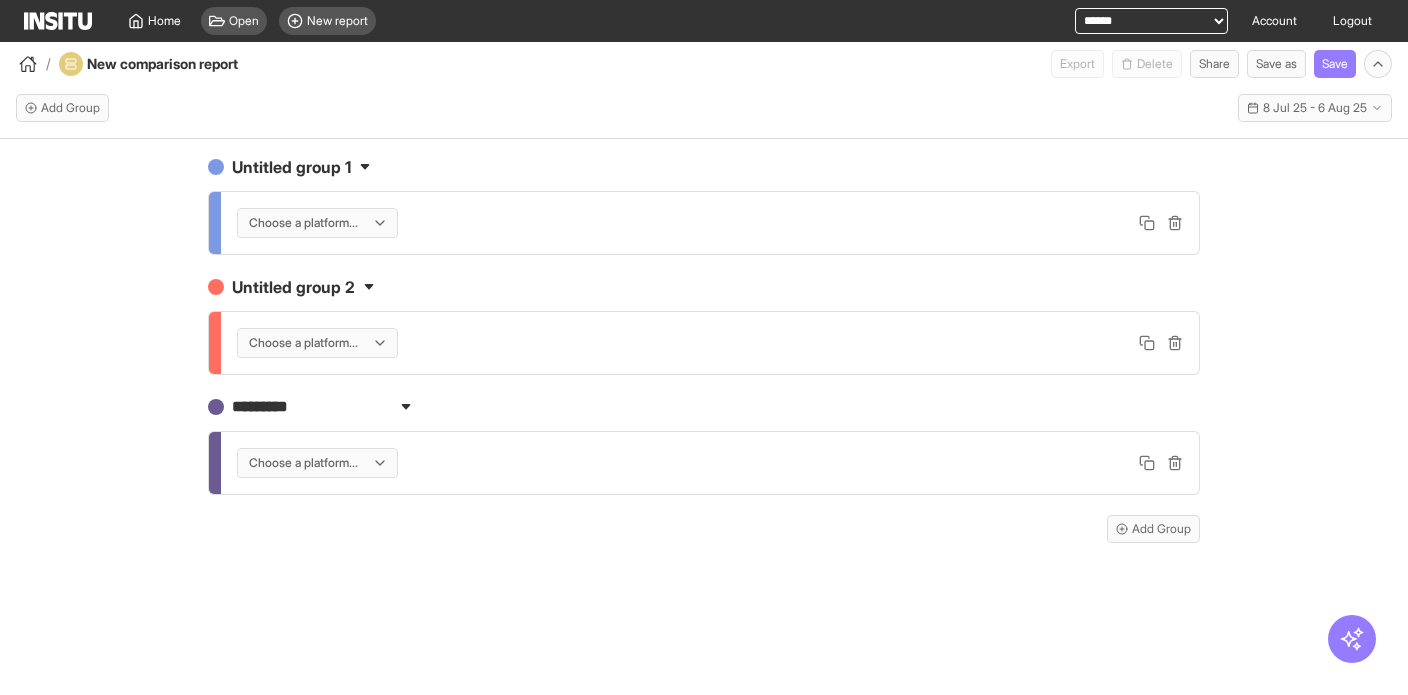 click on "Untitled group 1 Choose a platform... Untitled group 2 Choose a platform... ********* Choose a platform... Add Group" at bounding box center (704, 357) 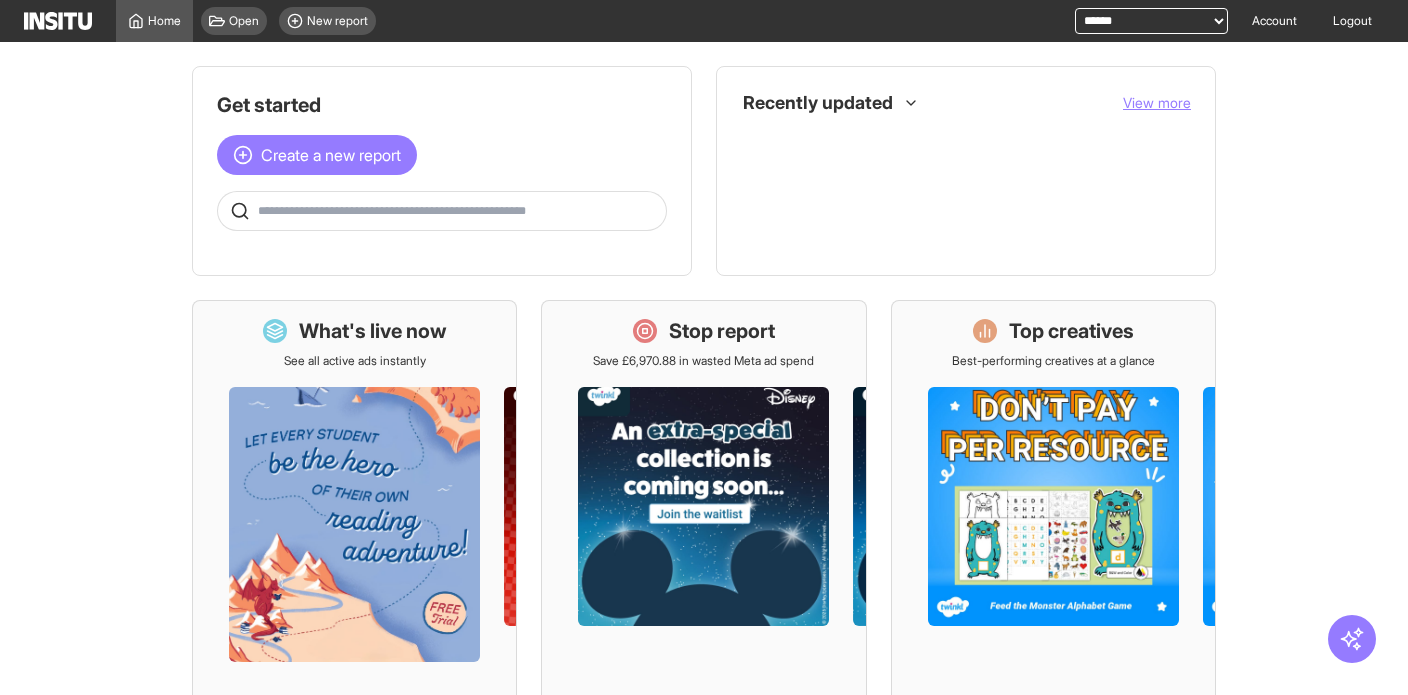 scroll, scrollTop: 0, scrollLeft: 0, axis: both 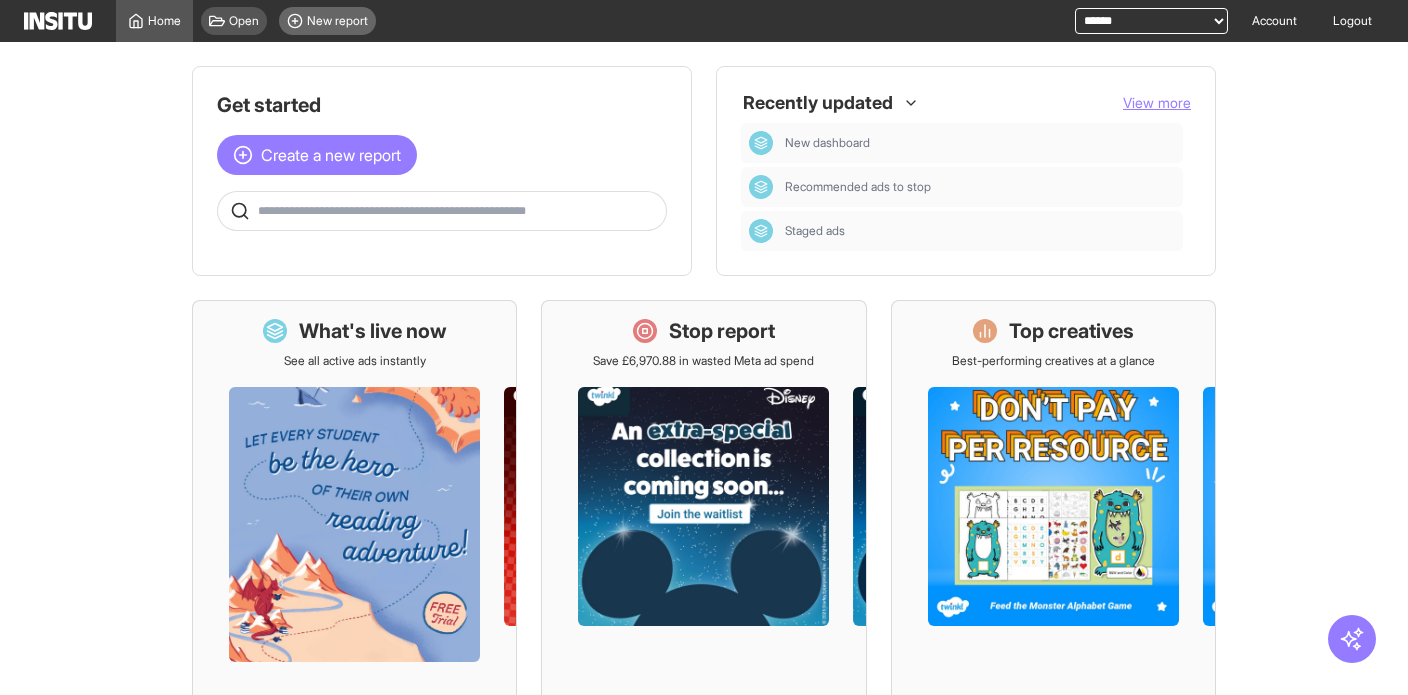 click 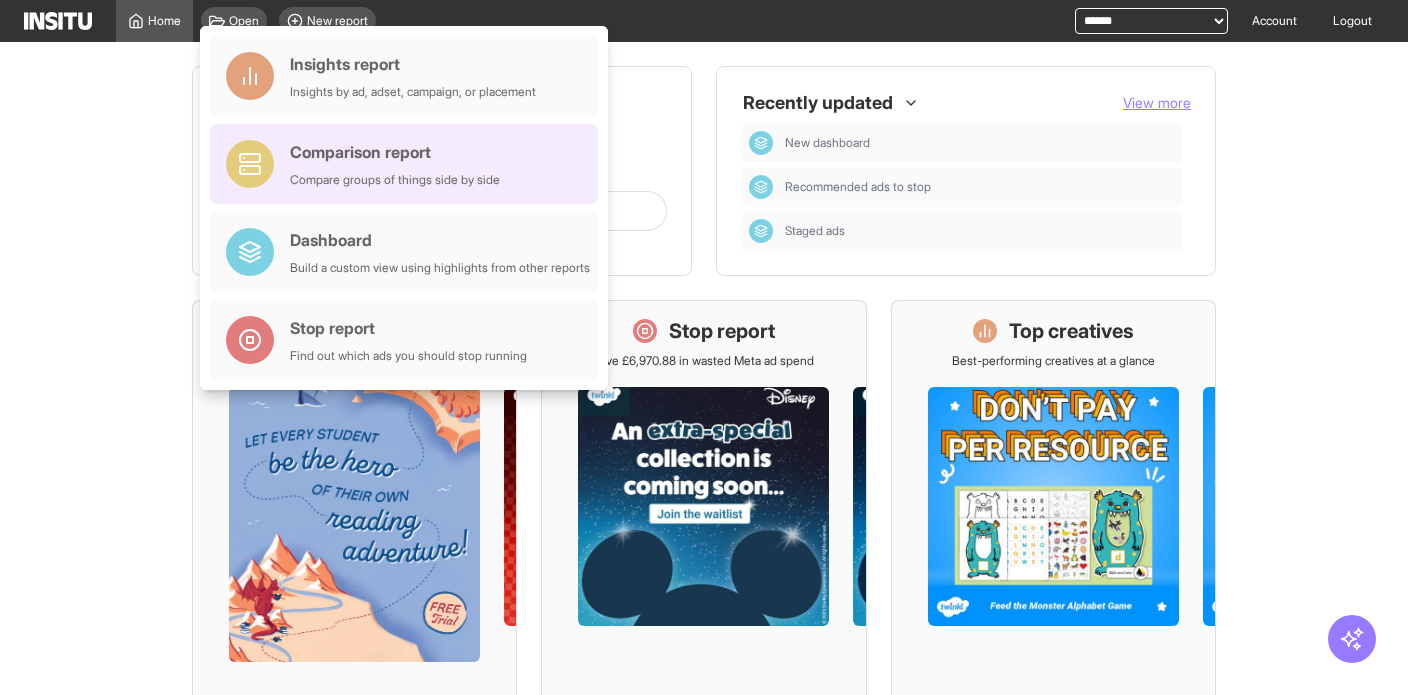 drag, startPoint x: 344, startPoint y: 158, endPoint x: 415, endPoint y: 177, distance: 73.4983 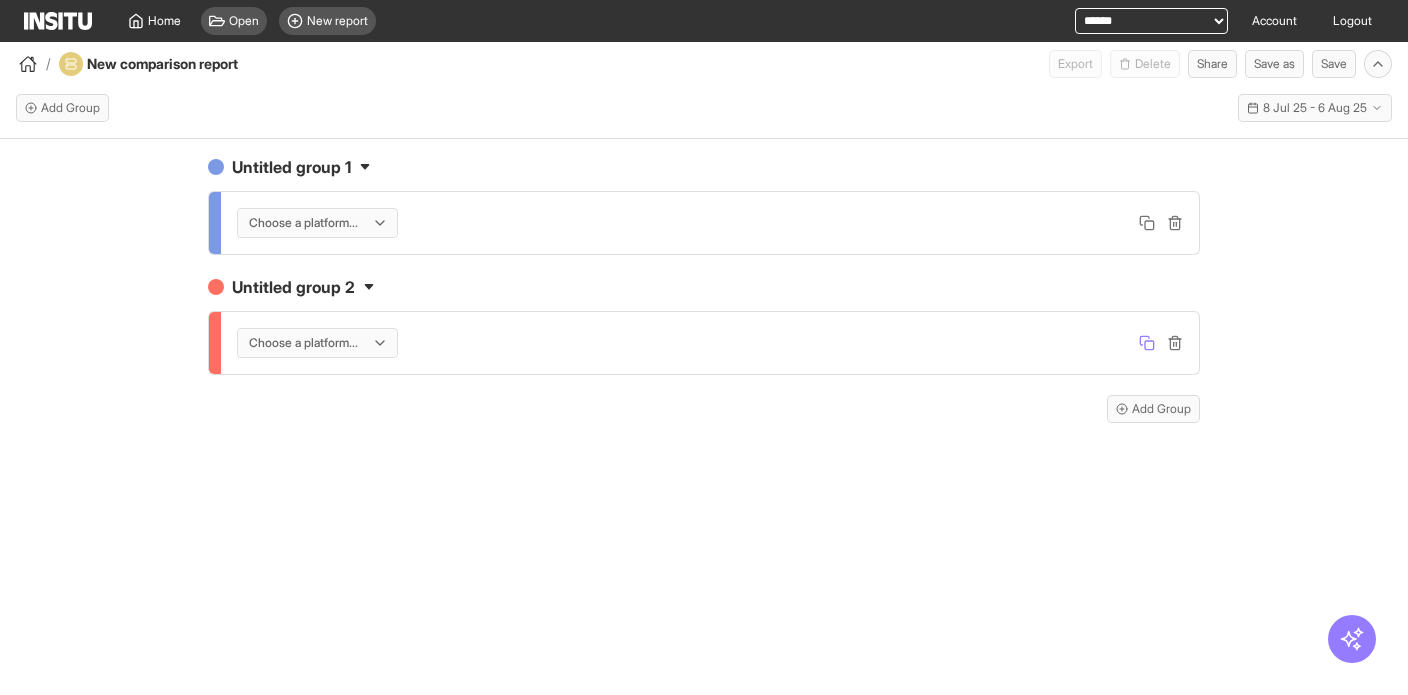click 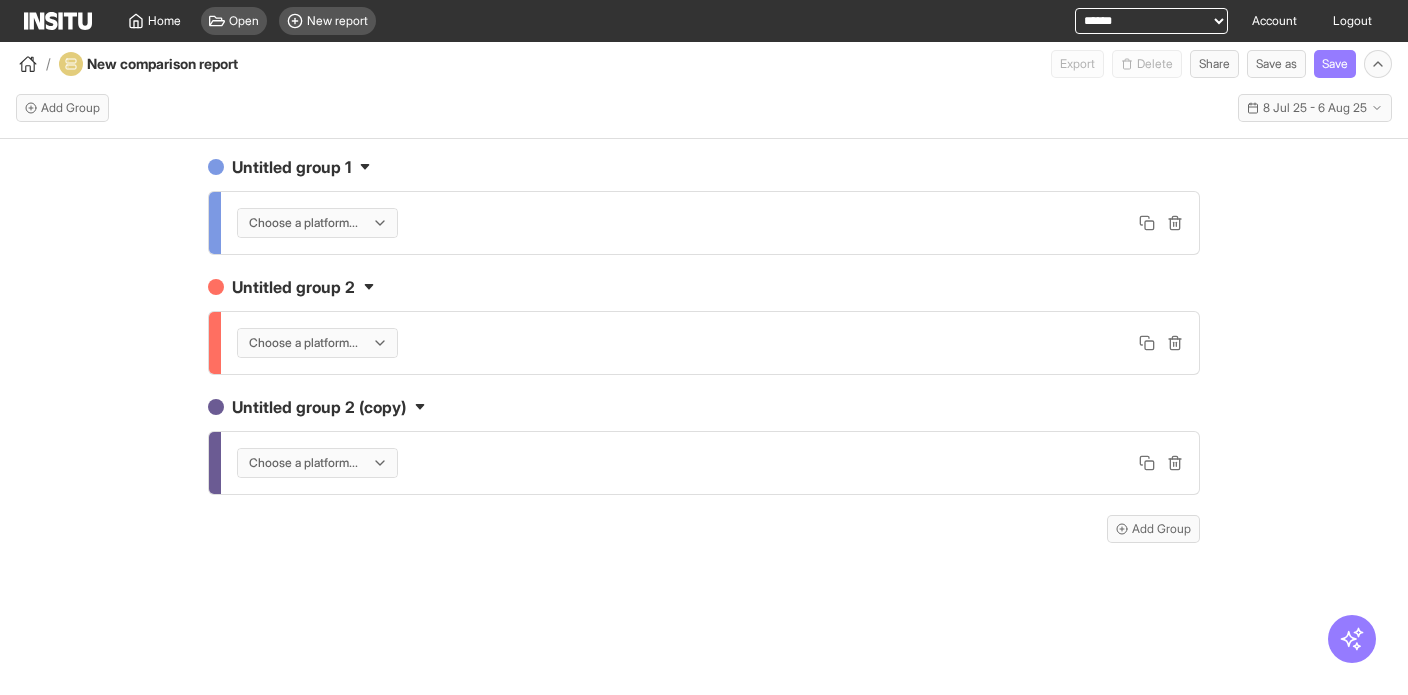 click on "Untitled group 2 (copy)" at bounding box center (704, 407) 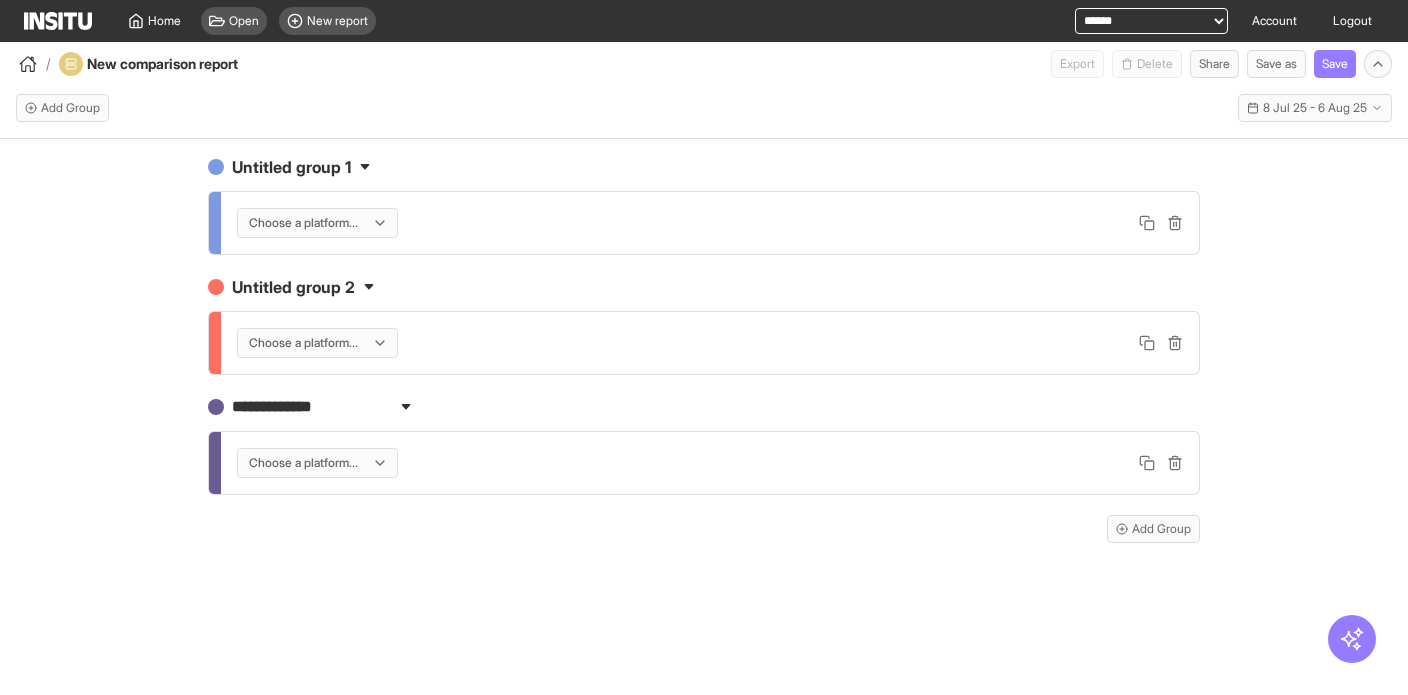 type on "**********" 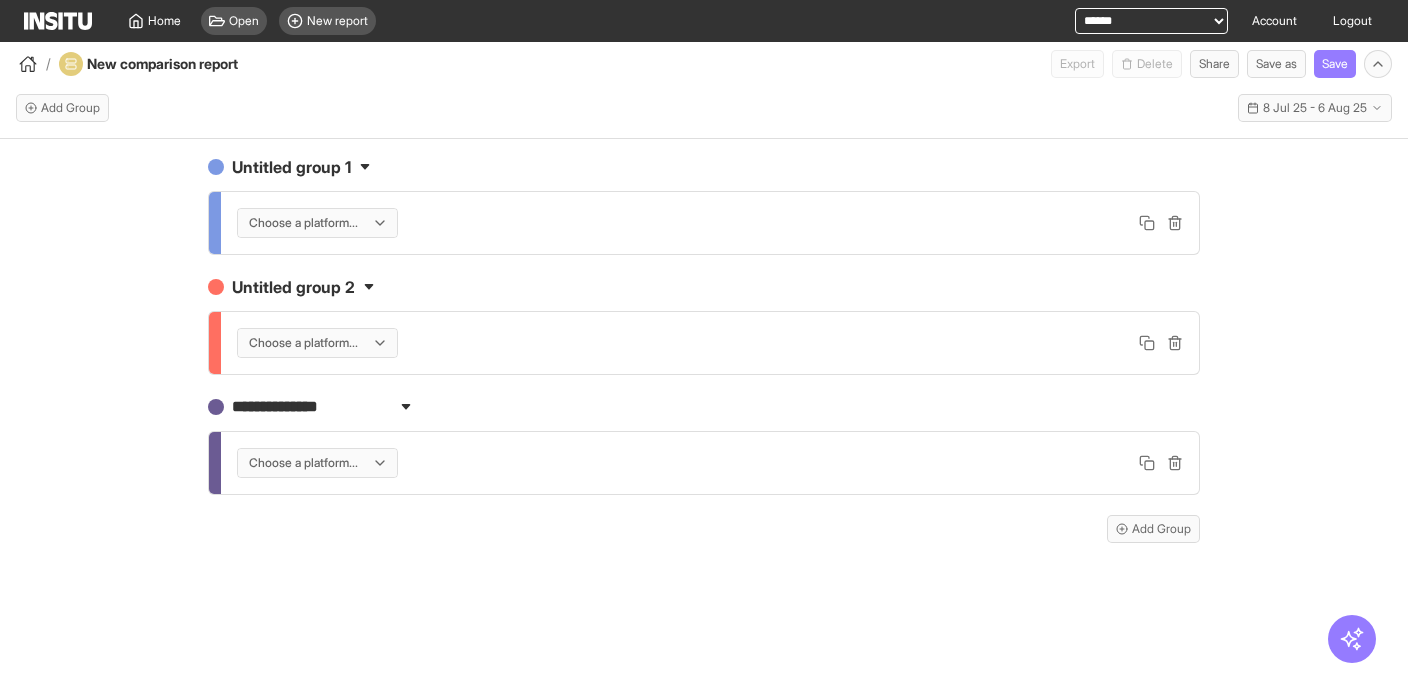 click on "**********" at bounding box center [704, 435] 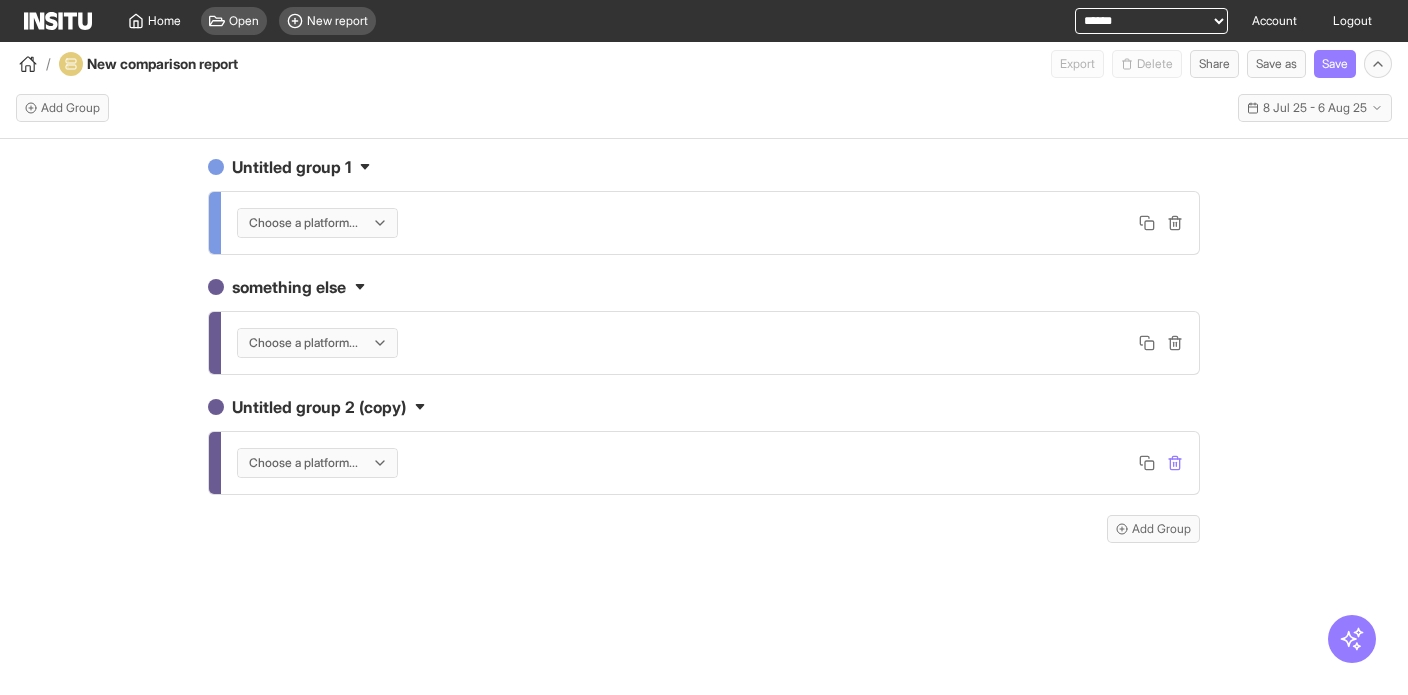 click 